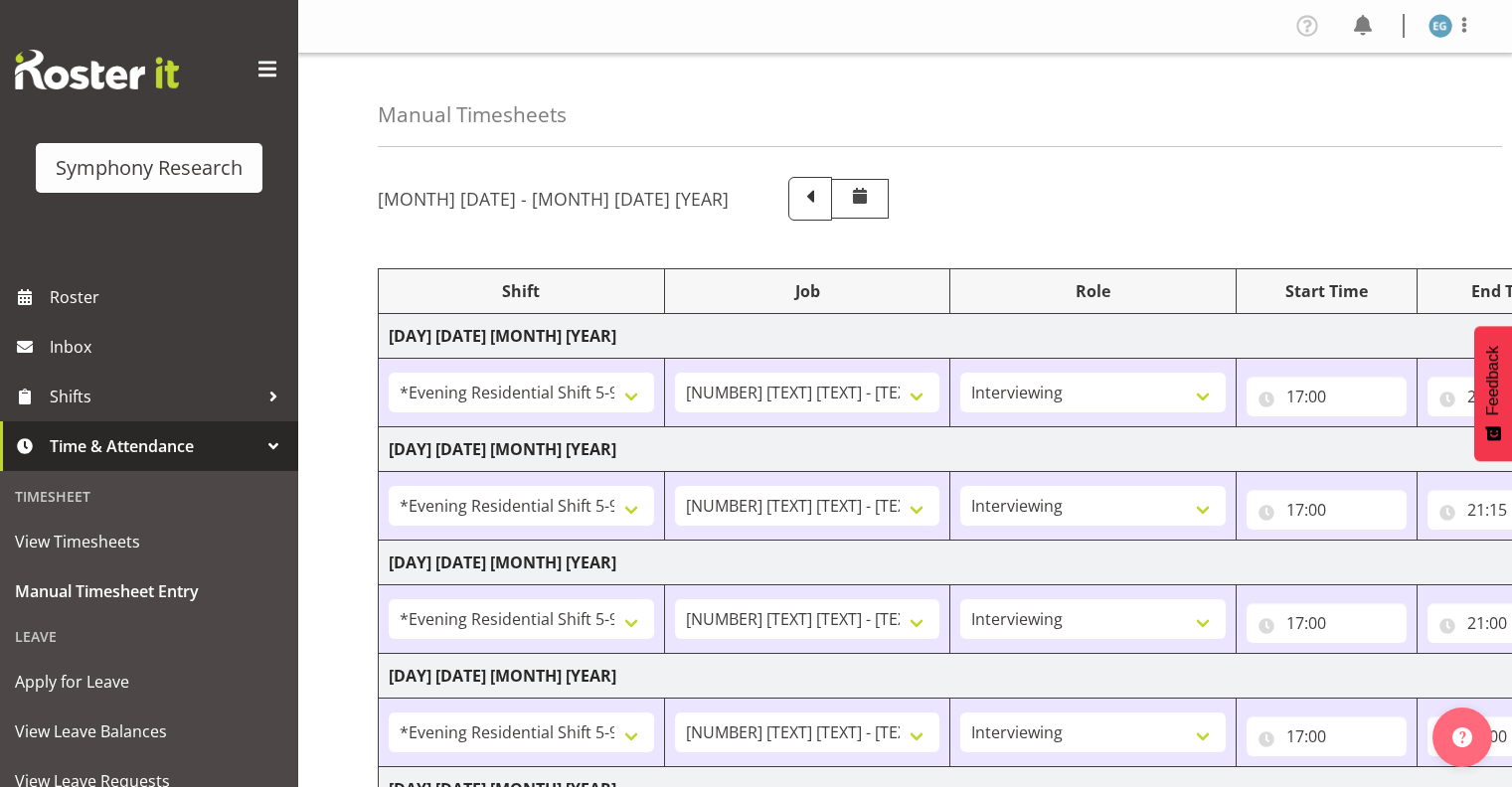 select on "48116" 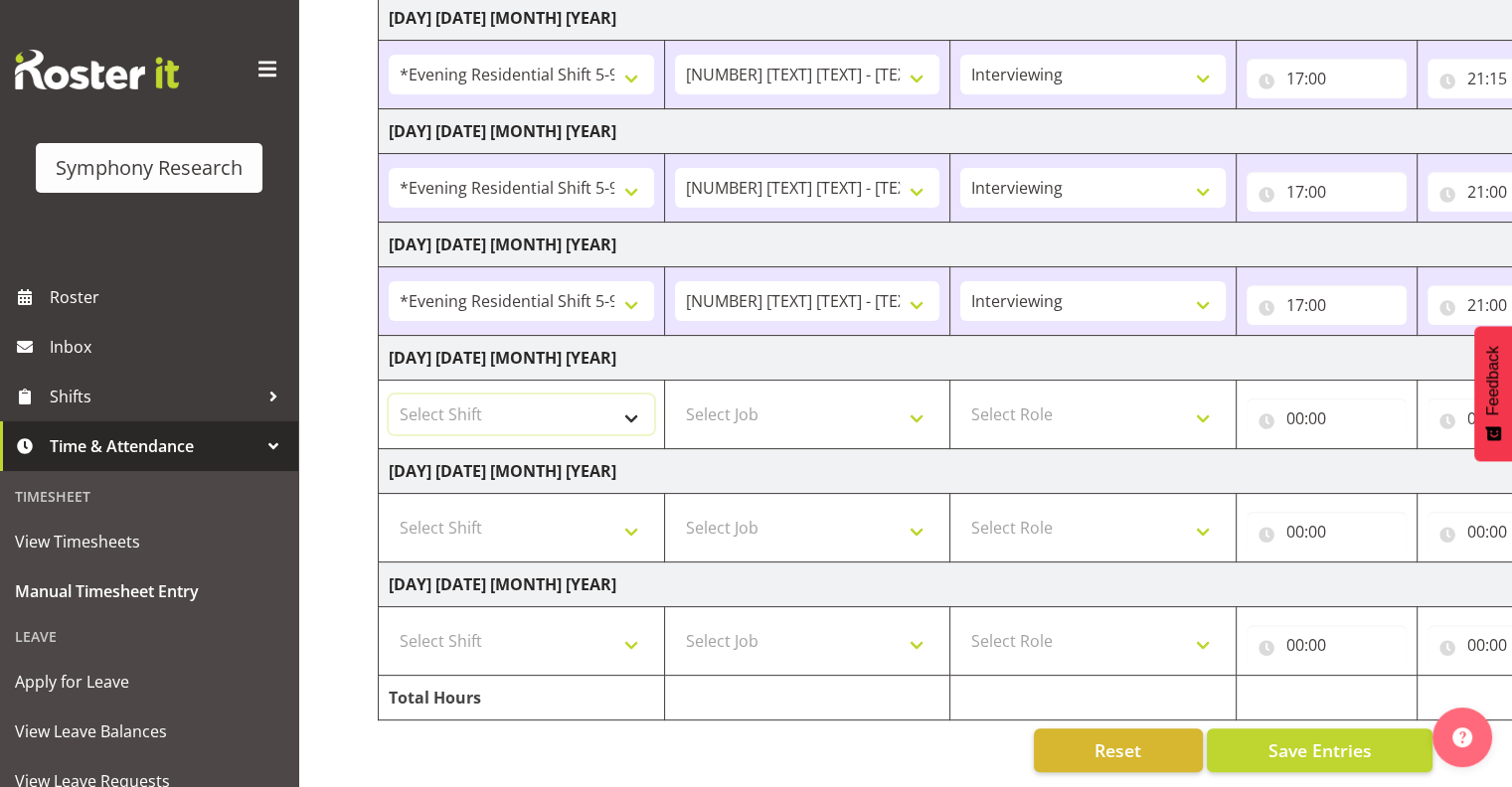 click on "Select Shift  !!Weekend Residential    (Roster IT Shift Label) *Business  9/10am ~ 4:30pm *Business Supervisor *Evening Residential Shift 5-9pm *RP Track  C *RP Track C Weekend *RP Weekly/Monthly Tracks *Supervisor Call Centre *Supervisor Evening *Supervisors  & Call Centre Weekend [TEXT] Weekend [TEXT] Test WP Aust briefing/training World Poll Aust Late 9p~10:30p World Poll Aust Wkend World Poll NZ  Weekends World Poll NZ Pilot World Poll NZ Wave 2 Pilot World Poll Pilot Aust 9:00~10:30pm" at bounding box center (521, 414) 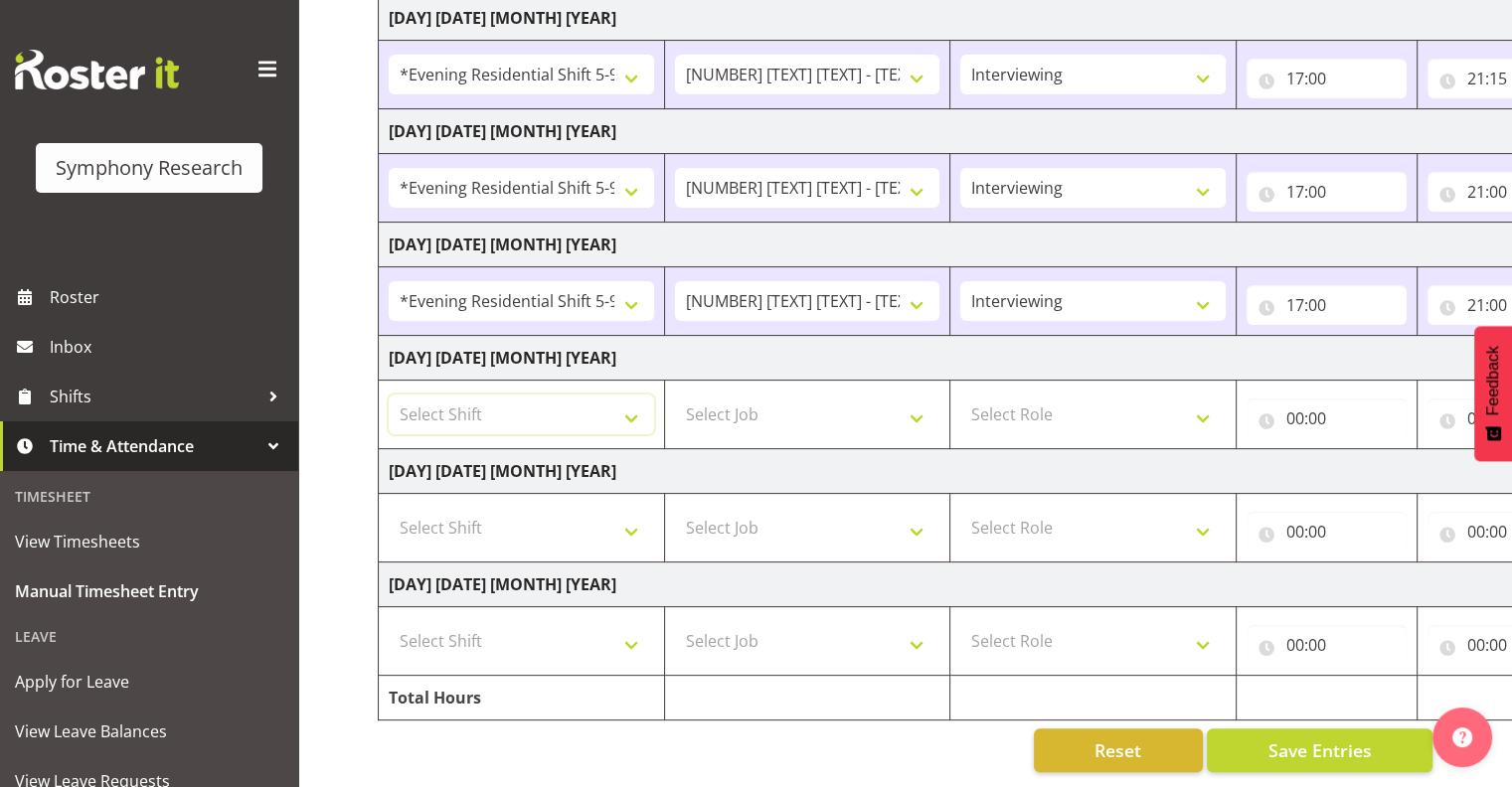 select on "43777" 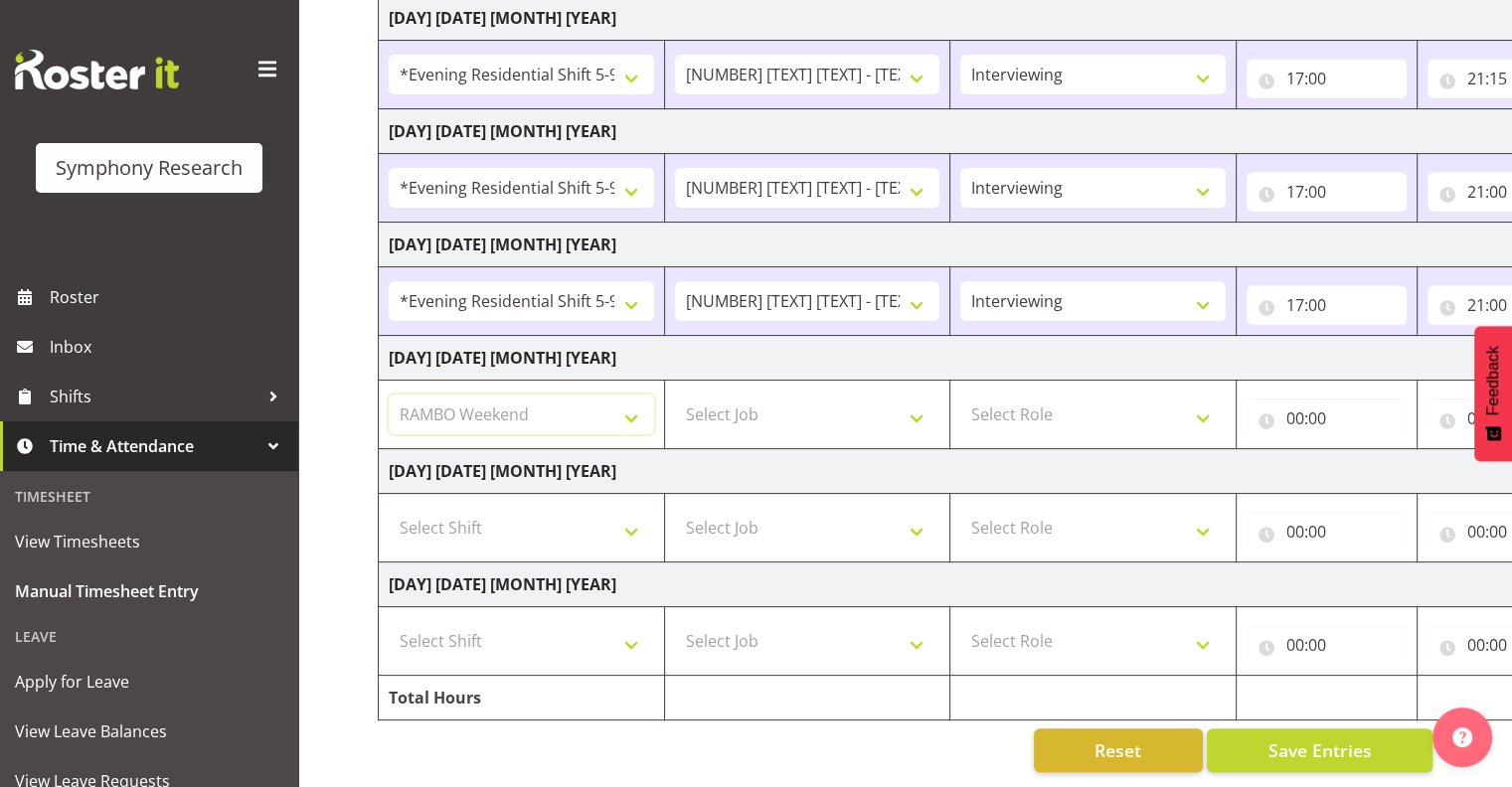 click on "Select Shift  !!Weekend Residential    (Roster IT Shift Label) *Business  9/10am ~ 4:30pm *Business Supervisor *Evening Residential Shift 5-9pm *RP Track  C *RP Track C Weekend *RP Weekly/Monthly Tracks *Supervisor Call Centre *Supervisor Evening *Supervisors  & Call Centre Weekend [TEXT] Weekend [TEXT] Test WP Aust briefing/training World Poll Aust Late 9p~10:30p World Poll Aust Wkend World Poll NZ  Weekends World Poll NZ Pilot World Poll NZ Wave 2 Pilot World Poll Pilot Aust 9:00~10:30pm" at bounding box center [521, 414] 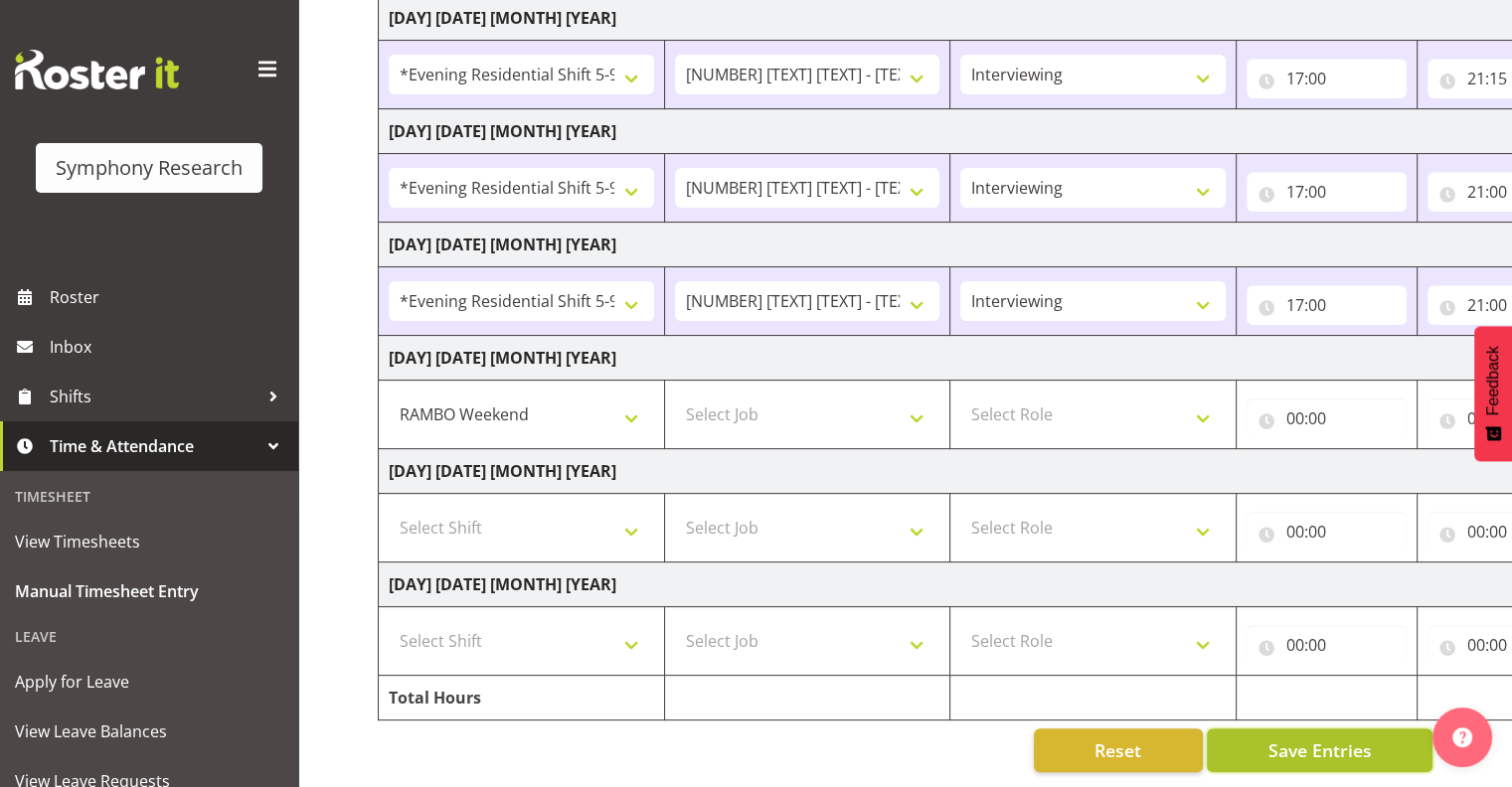 click on "Save
Entries" at bounding box center (1319, 750) 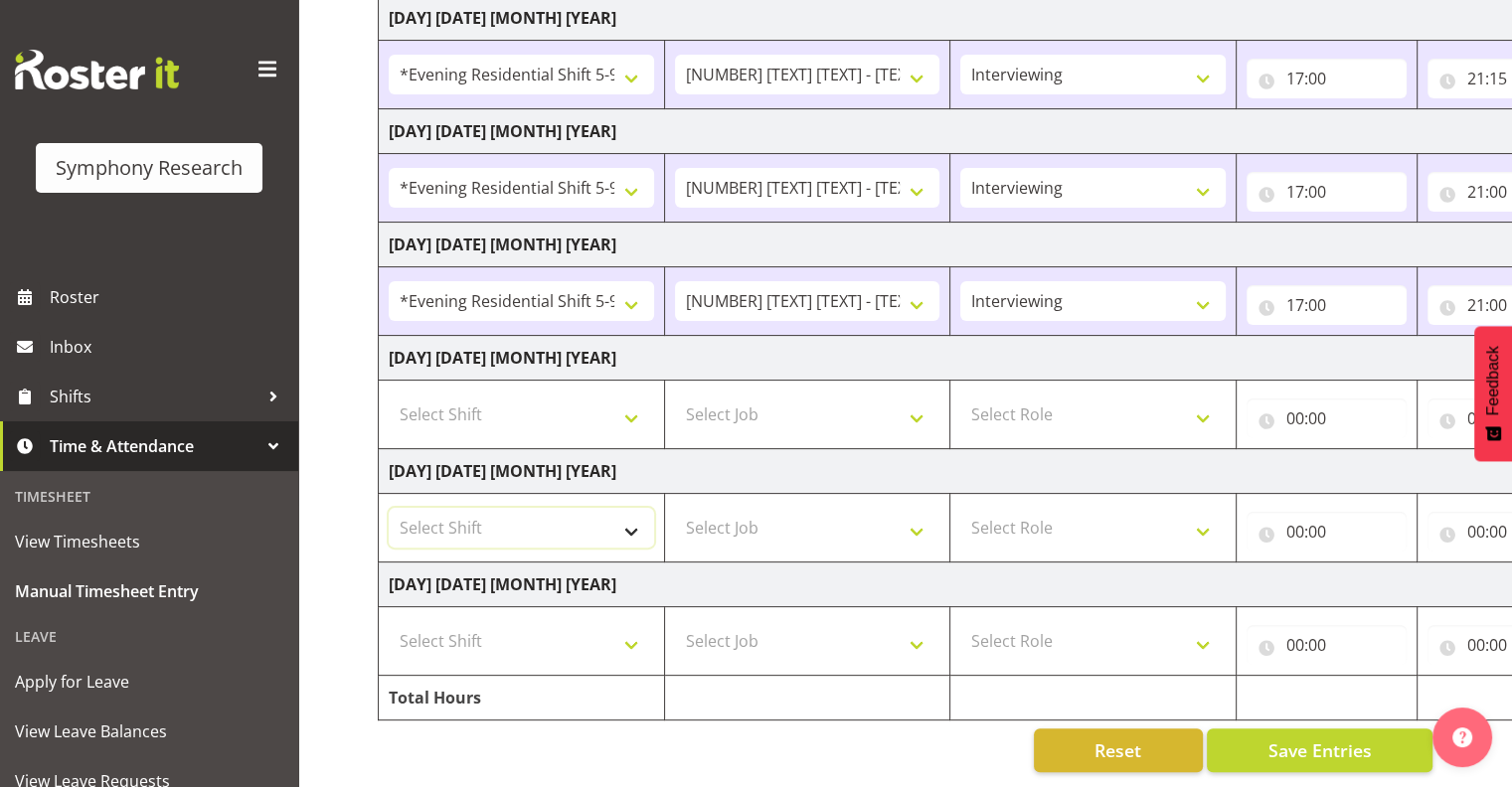 click on "Select Shift  !!Weekend Residential    (Roster IT Shift Label) *Business  9/10am ~ 4:30pm *Business Supervisor *Evening Residential Shift 5-9pm *RP Track  C *RP Track C Weekend *RP Weekly/Monthly Tracks *Supervisor Call Centre *Supervisor Evening *Supervisors  & Call Centre Weekend [TEXT] Weekend [TEXT] Test WP Aust briefing/training World Poll Aust Late 9p~10:30p World Poll Aust Wkend World Poll NZ  Weekends World Poll NZ Pilot World Poll NZ Wave 2 Pilot World Poll Pilot Aust 9:00~10:30pm" at bounding box center [521, 528] 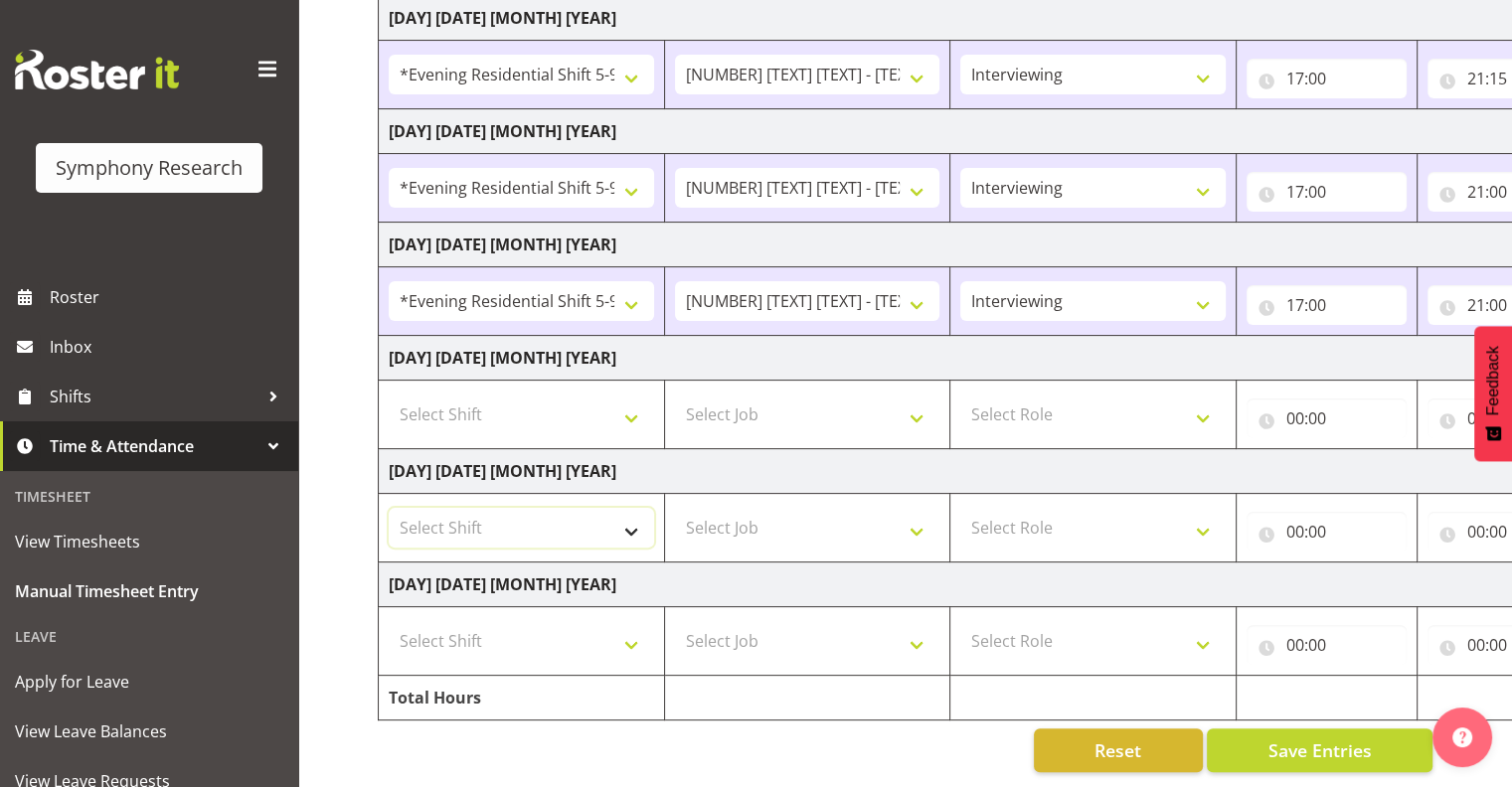 select on "43777" 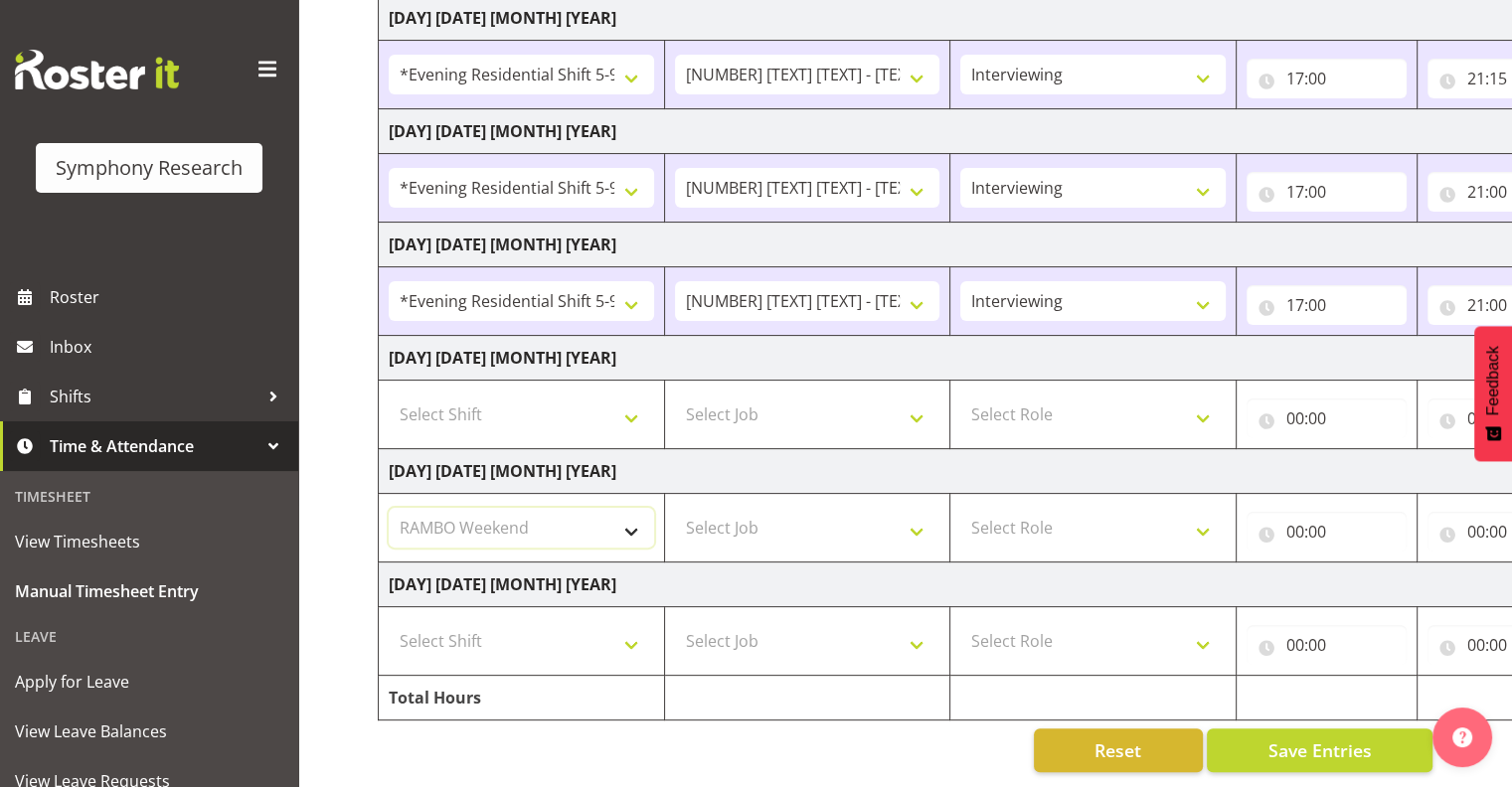 click on "Select Shift  !!Weekend Residential    (Roster IT Shift Label) *Business  9/10am ~ 4:30pm *Business Supervisor *Evening Residential Shift 5-9pm *RP Track  C *RP Track C Weekend *RP Weekly/Monthly Tracks *Supervisor Call Centre *Supervisor Evening *Supervisors  & Call Centre Weekend [TEXT] Weekend [TEXT] Test WP Aust briefing/training World Poll Aust Late 9p~10:30p World Poll Aust Wkend World Poll NZ  Weekends World Poll NZ Pilot World Poll NZ Wave 2 Pilot World Poll Pilot Aust 9:00~10:30pm" at bounding box center [521, 528] 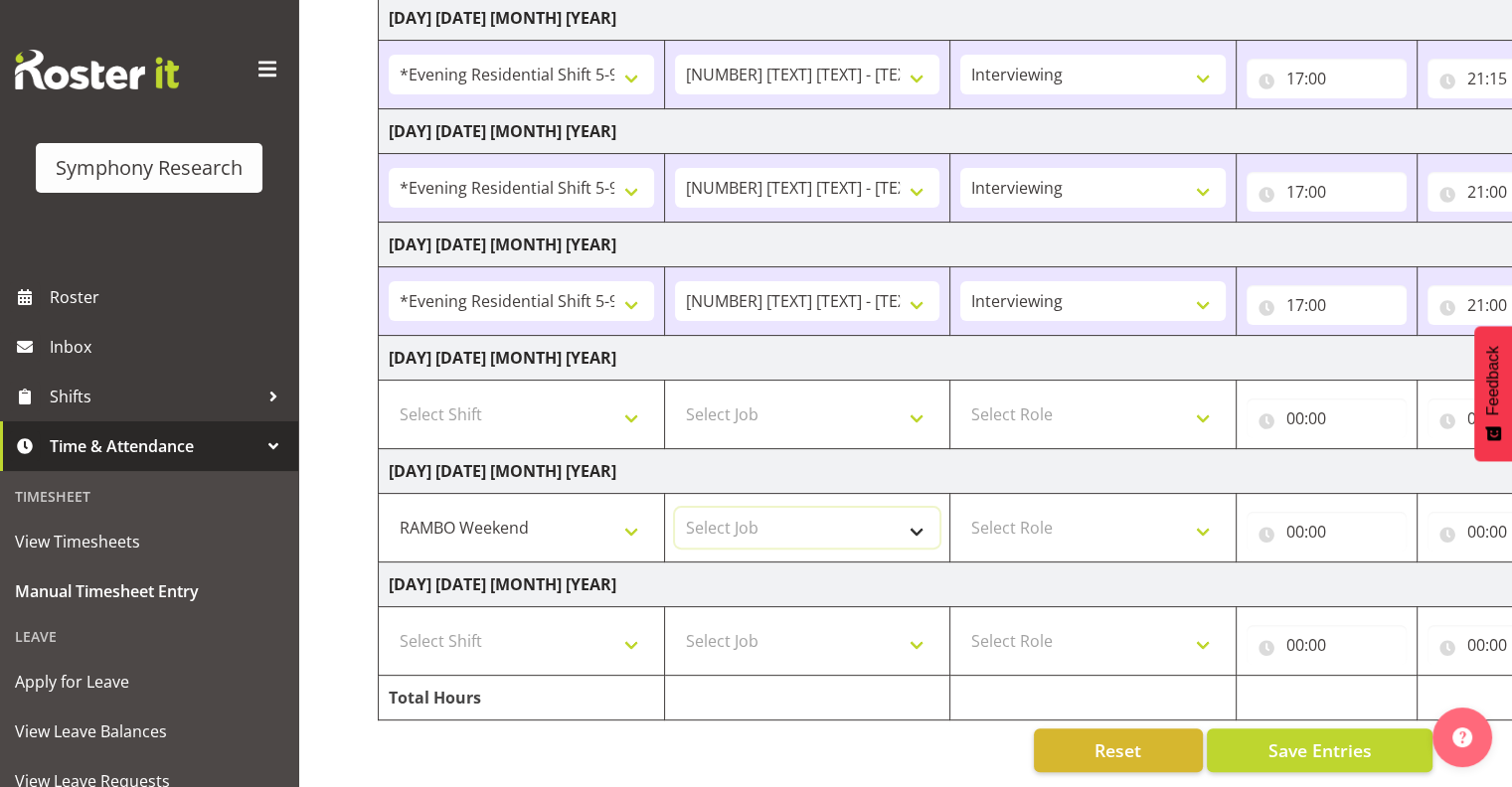 click on "Select Job  [NUMBER] IF Admin [NUMBER] [TEXT] [TEXT] [TEXT] [YEAR] [NUMBER] [TEXT] [TEXT] [TEXT] [YEAR] [NUMBER] [TEXT] [TEXT] [YEAR] [NUMBER] [TEXT] [TEXT] [YEAR] [NUMBER] General [NUMBER] [TEXT] [YEAR] [NUMBER] [TEXT] [YEAR] [NUMBER] [TEXT] [NUMBER] [TEXT] [YEAR] [NUMBER] [TEXT] [NUMBER] [TEXT] [YEAR] [NUMBER] Training [NUMBER] Recruitment  & Training [NUMBER] DT" at bounding box center (807, 528) 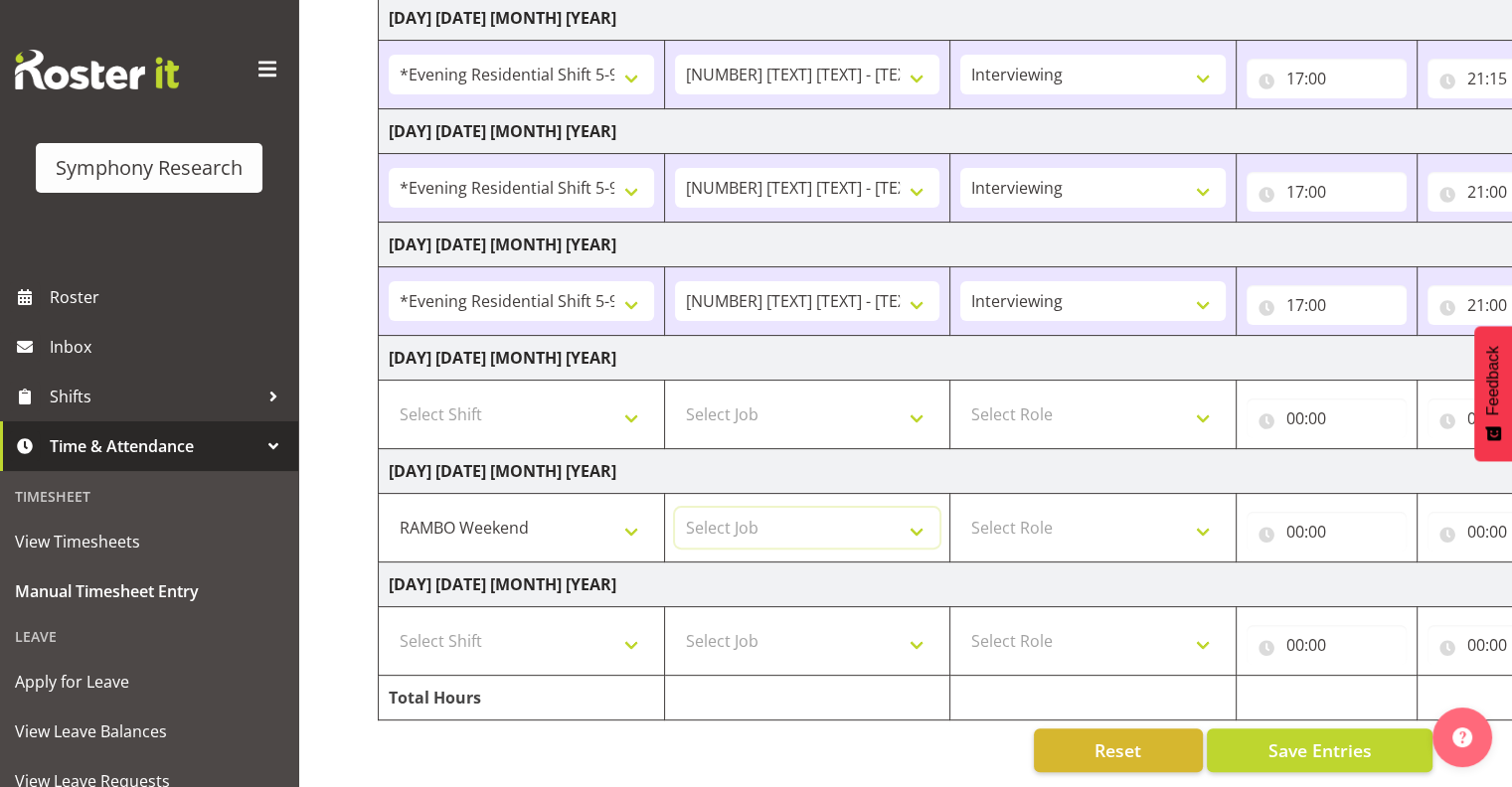select on "10461" 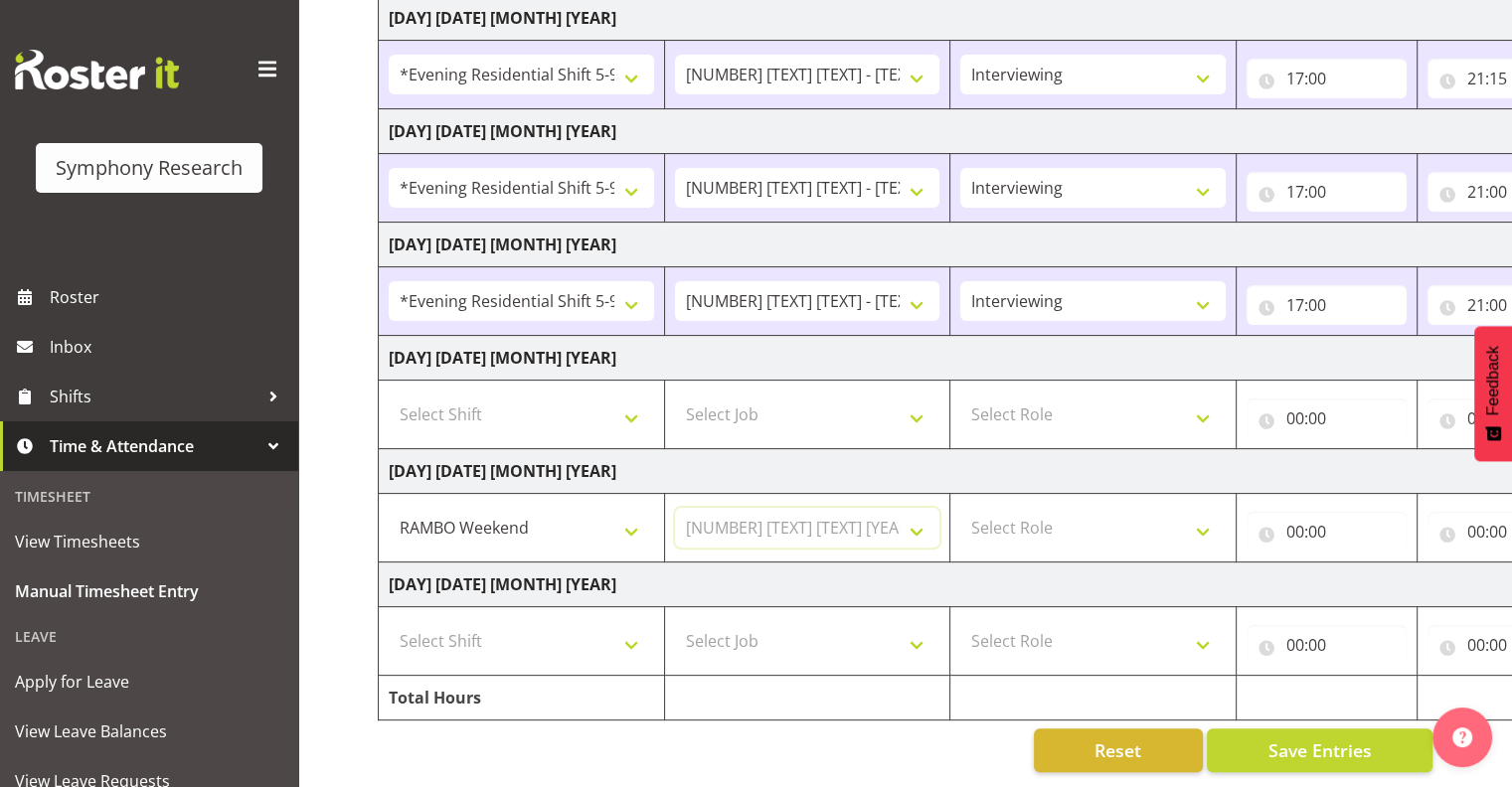 click on "Select Job  [NUMBER] IF Admin [NUMBER] [TEXT] [TEXT] [TEXT] [YEAR] [NUMBER] [TEXT] [TEXT] [TEXT] [YEAR] [NUMBER] [TEXT] [TEXT] [YEAR] [NUMBER] [TEXT] [TEXT] [YEAR] [NUMBER] General [NUMBER] [TEXT] [YEAR] [NUMBER] [TEXT] [YEAR] [NUMBER] [TEXT] [NUMBER] [TEXT] [YEAR] [NUMBER] [TEXT] [NUMBER] [TEXT] [YEAR] [NUMBER] Training [NUMBER] Recruitment  & Training [NUMBER] DT" at bounding box center (807, 528) 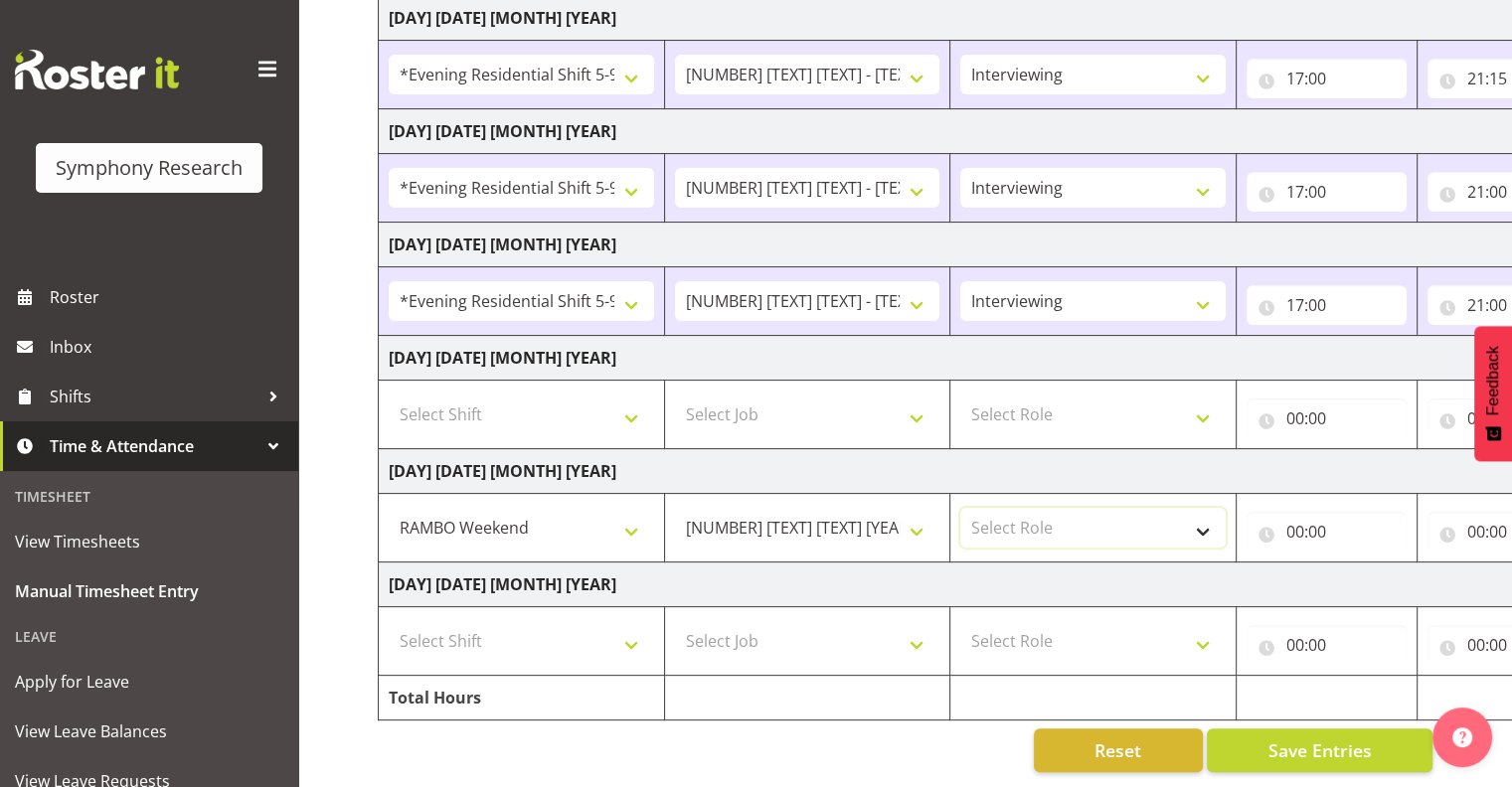 click on "Select Role  Interviewing Briefing" at bounding box center [1092, 528] 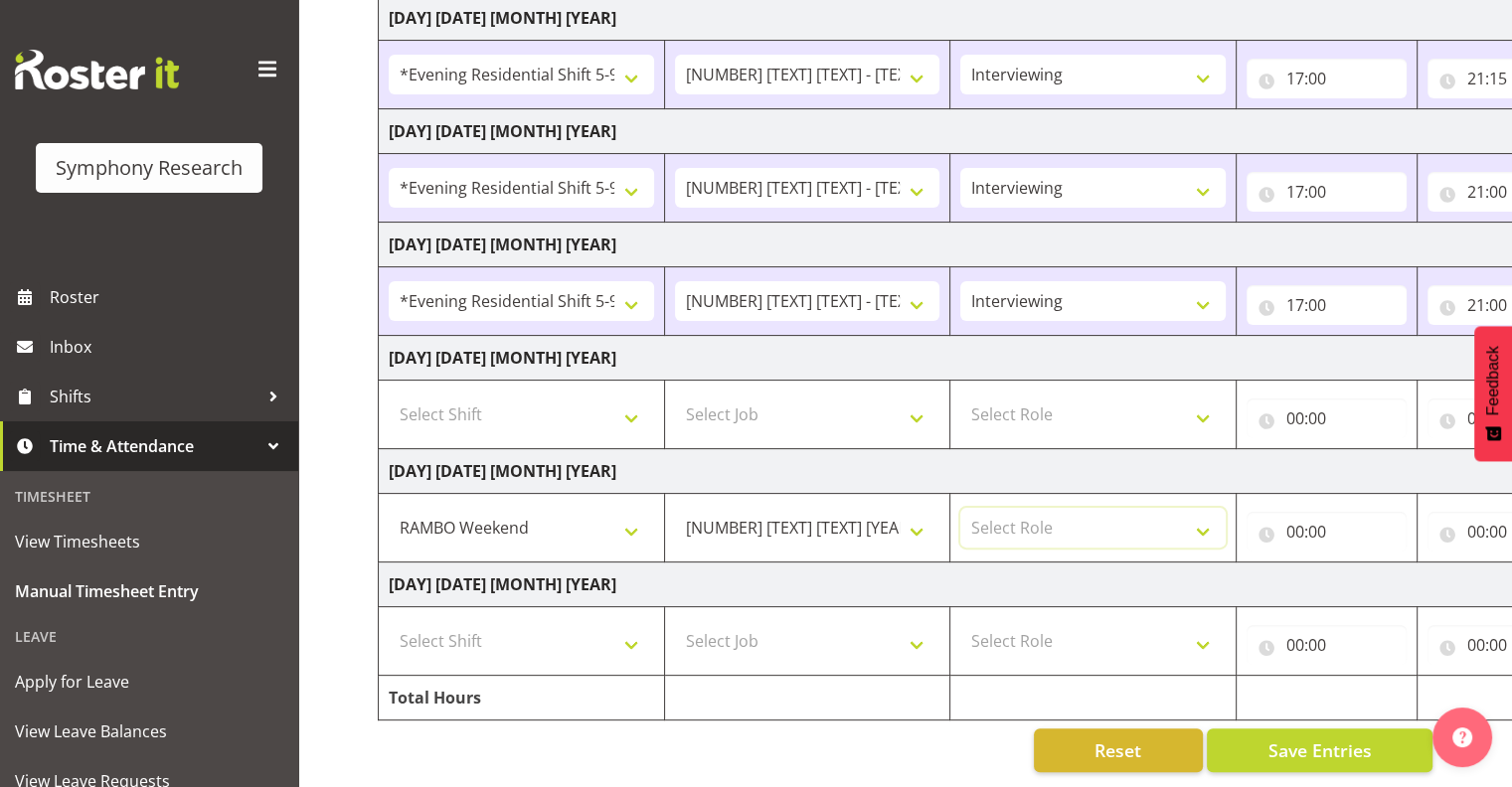 select on "297" 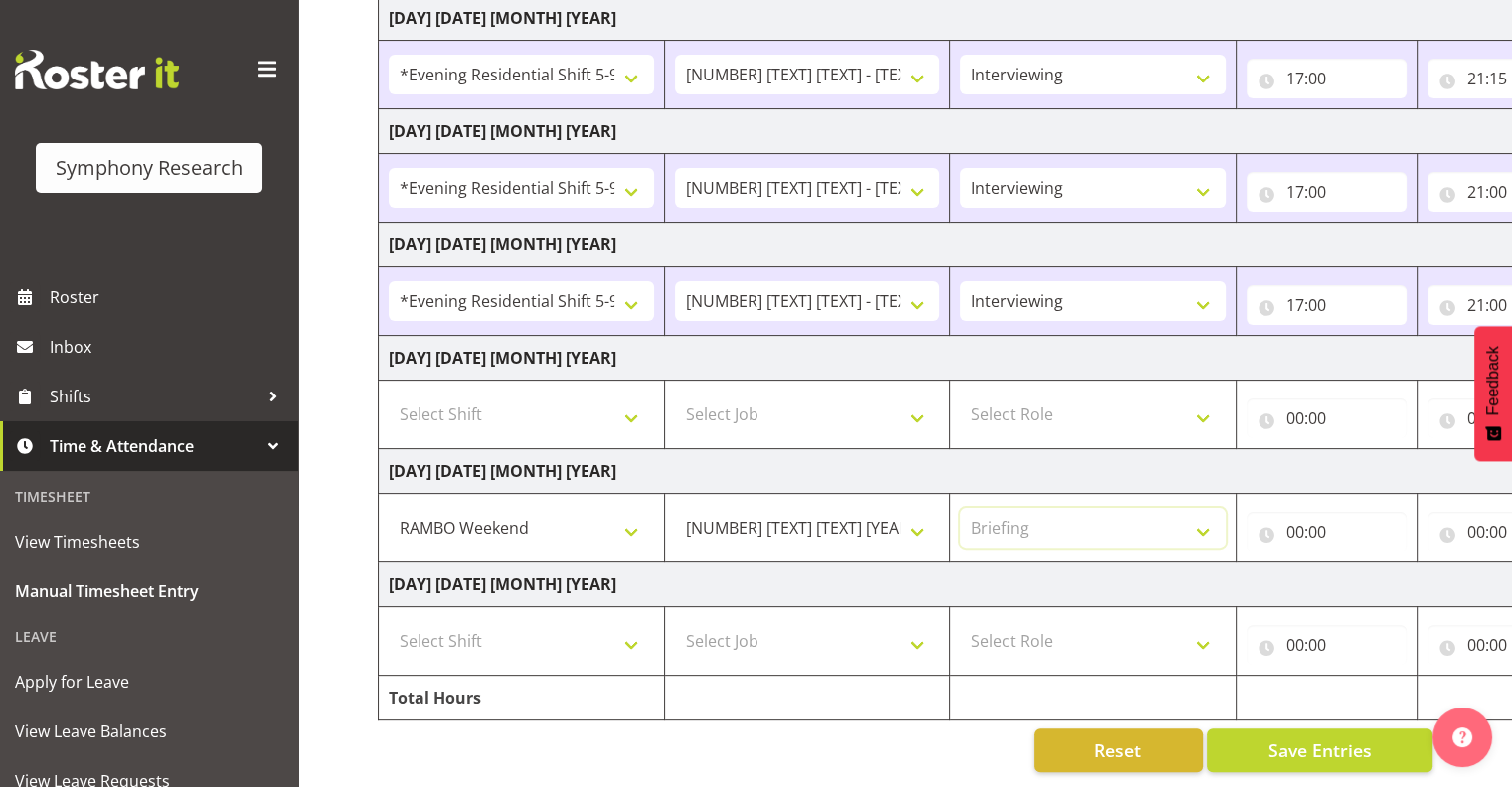 click on "Select Role  Interviewing Briefing" at bounding box center (1092, 528) 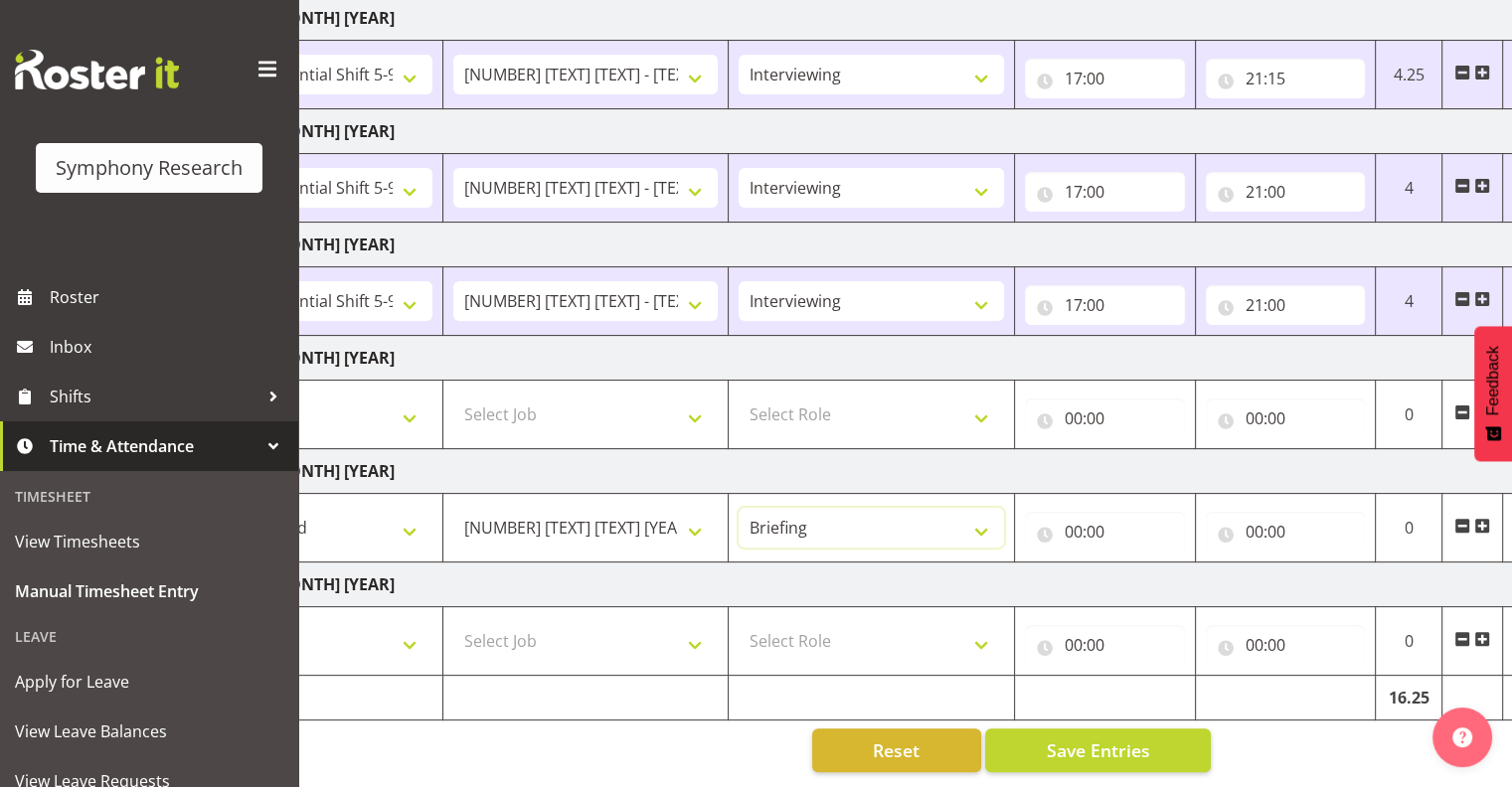 scroll, scrollTop: 0, scrollLeft: 257, axis: horizontal 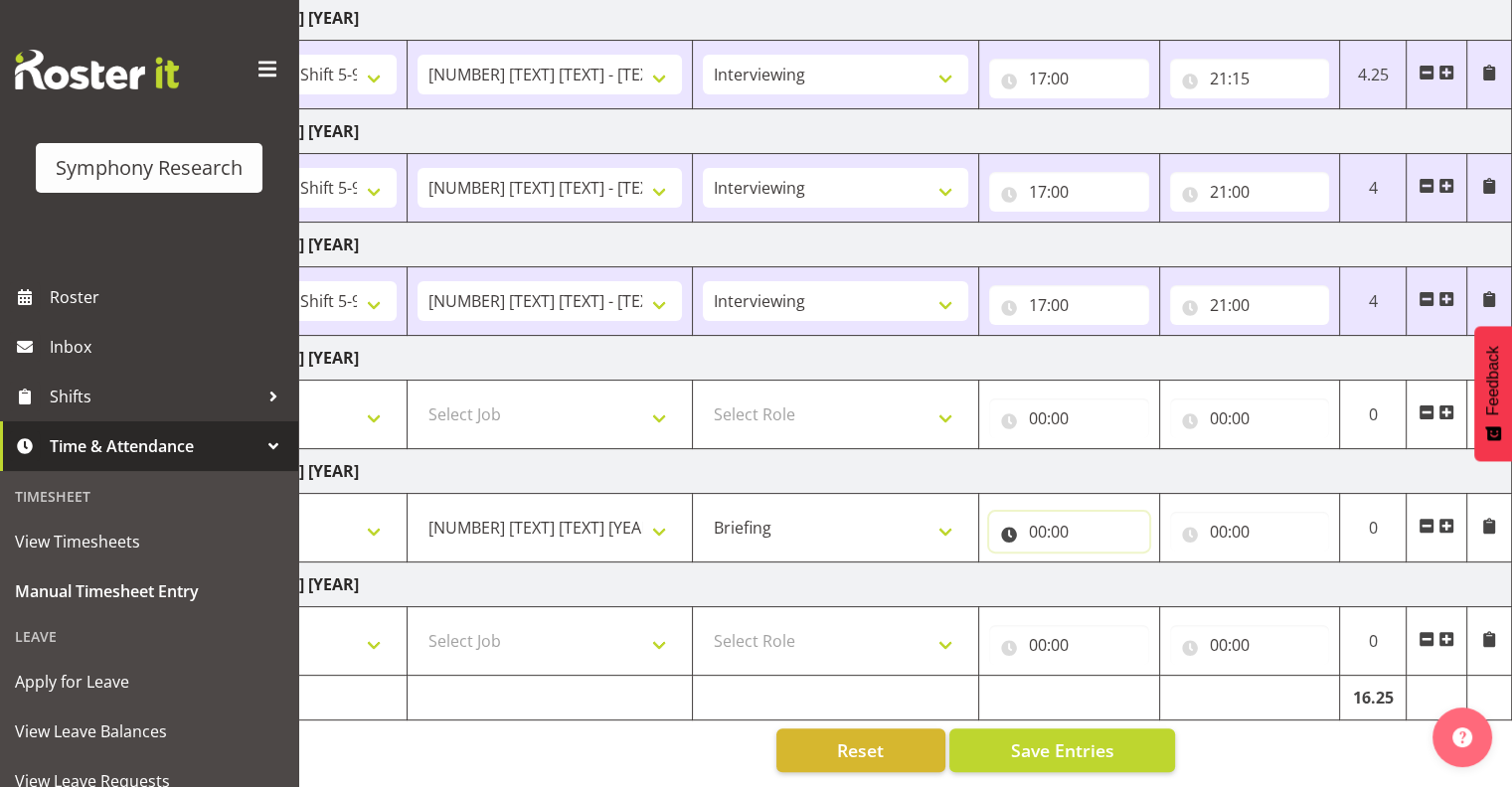 click on "00:00" at bounding box center (1069, 532) 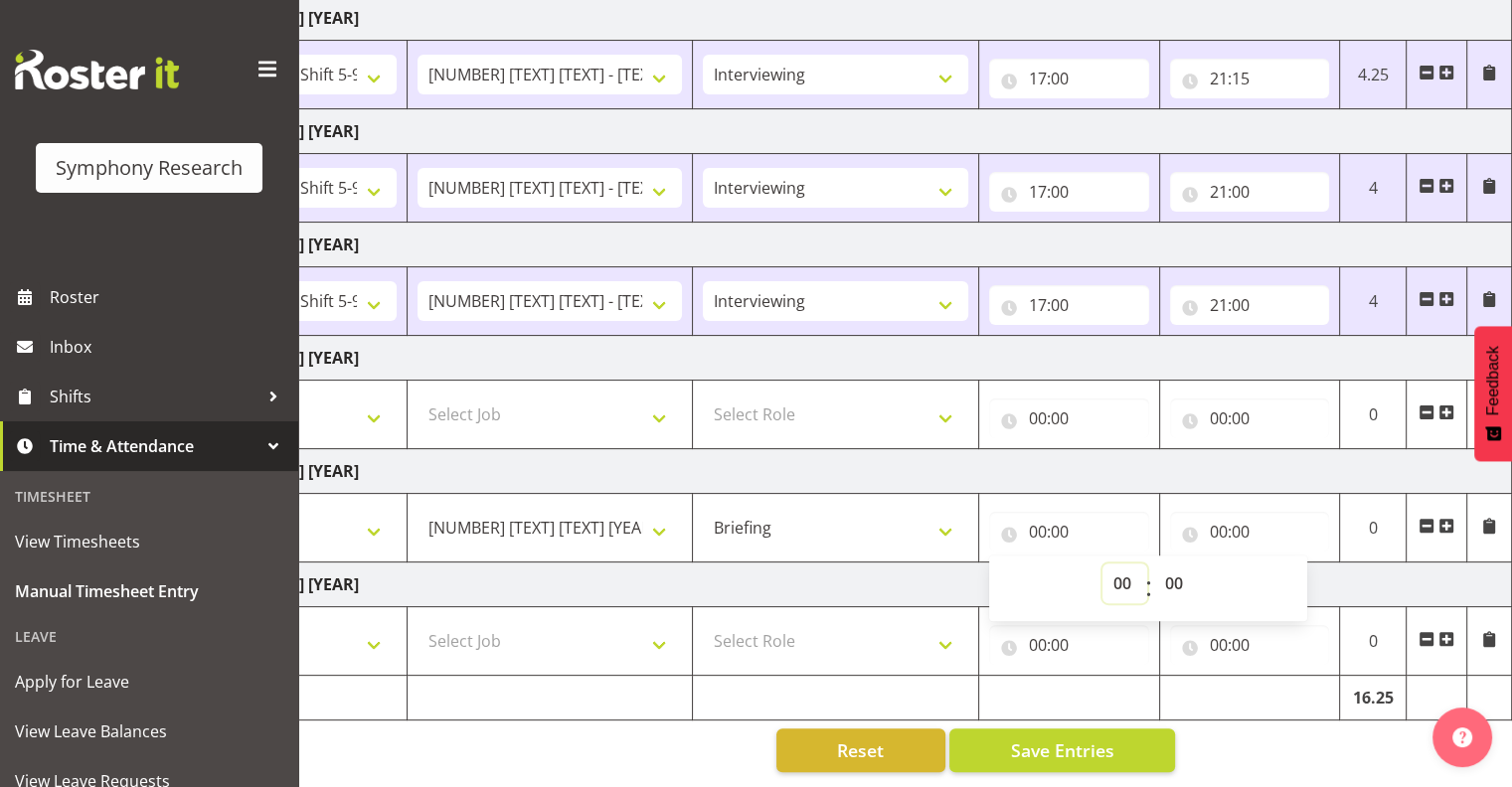 click on "00   01   02   03   04   05   06   07   08   09   10   11   12   13   14   15   16   17   18   19   20   21   22   23" at bounding box center (1124, 583) 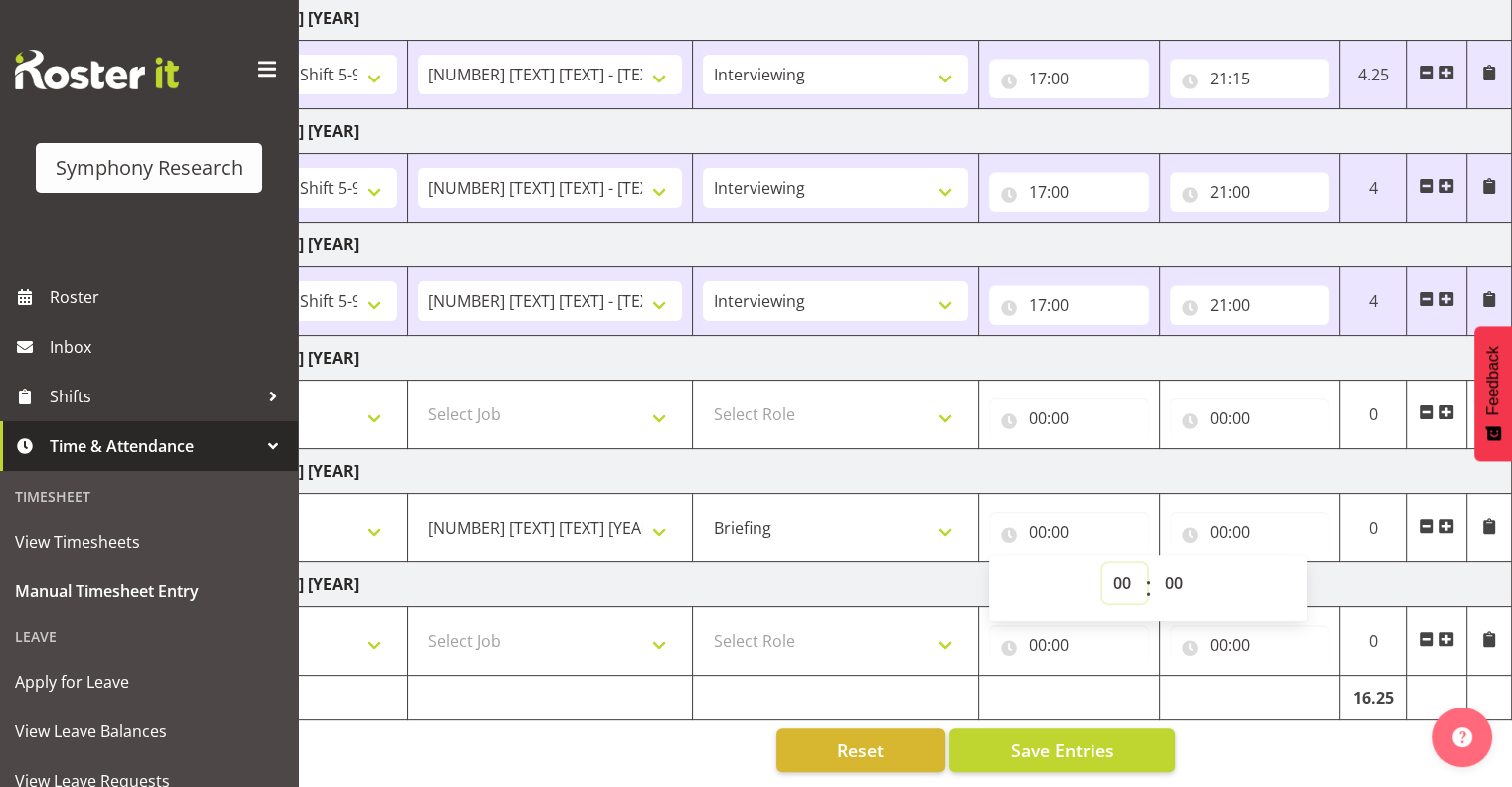select on "12" 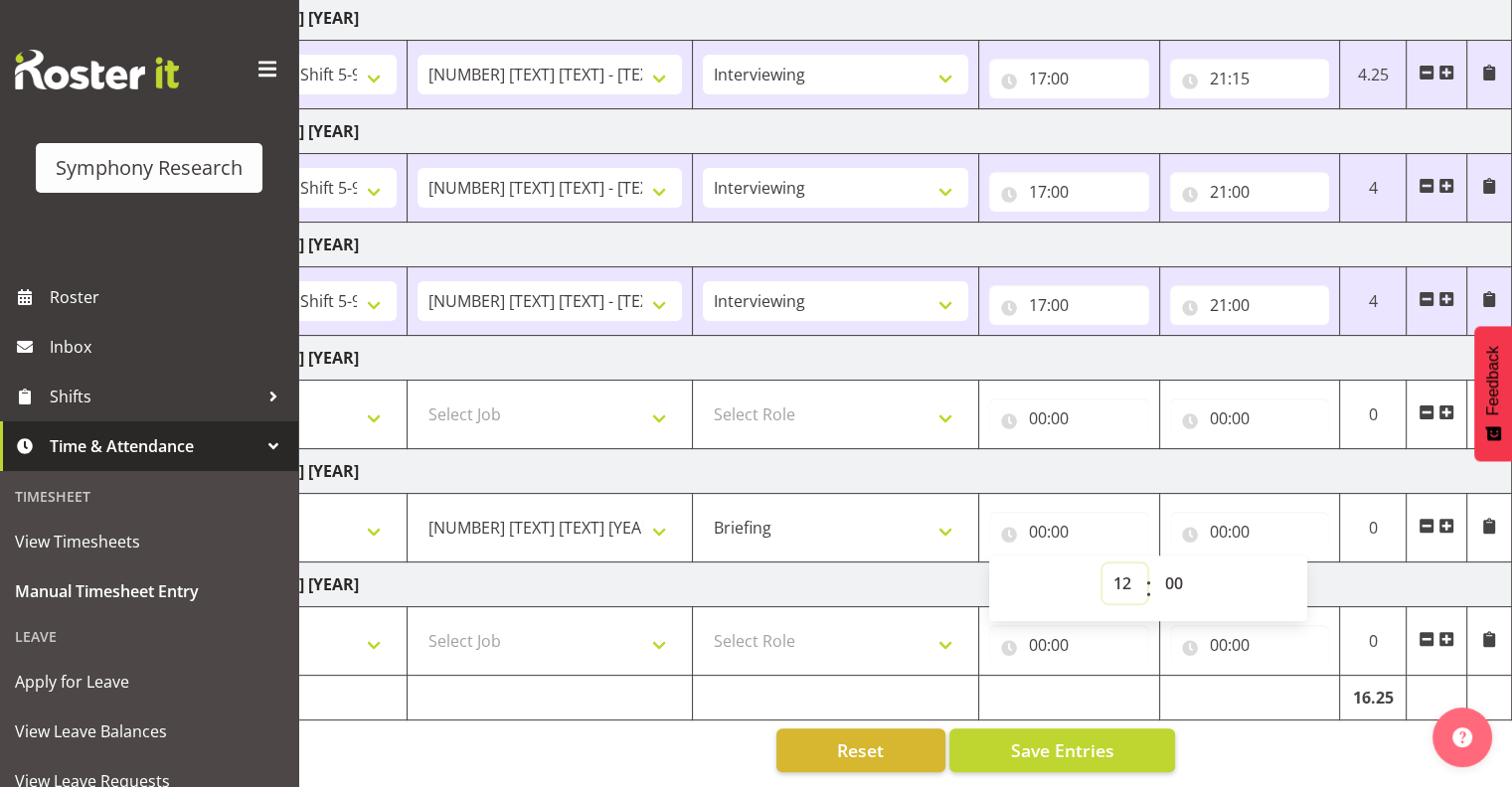 click on "00   01   02   03   04   05   06   07   08   09   10   11   12   13   14   15   16   17   18   19   20   21   22   23" at bounding box center [1124, 583] 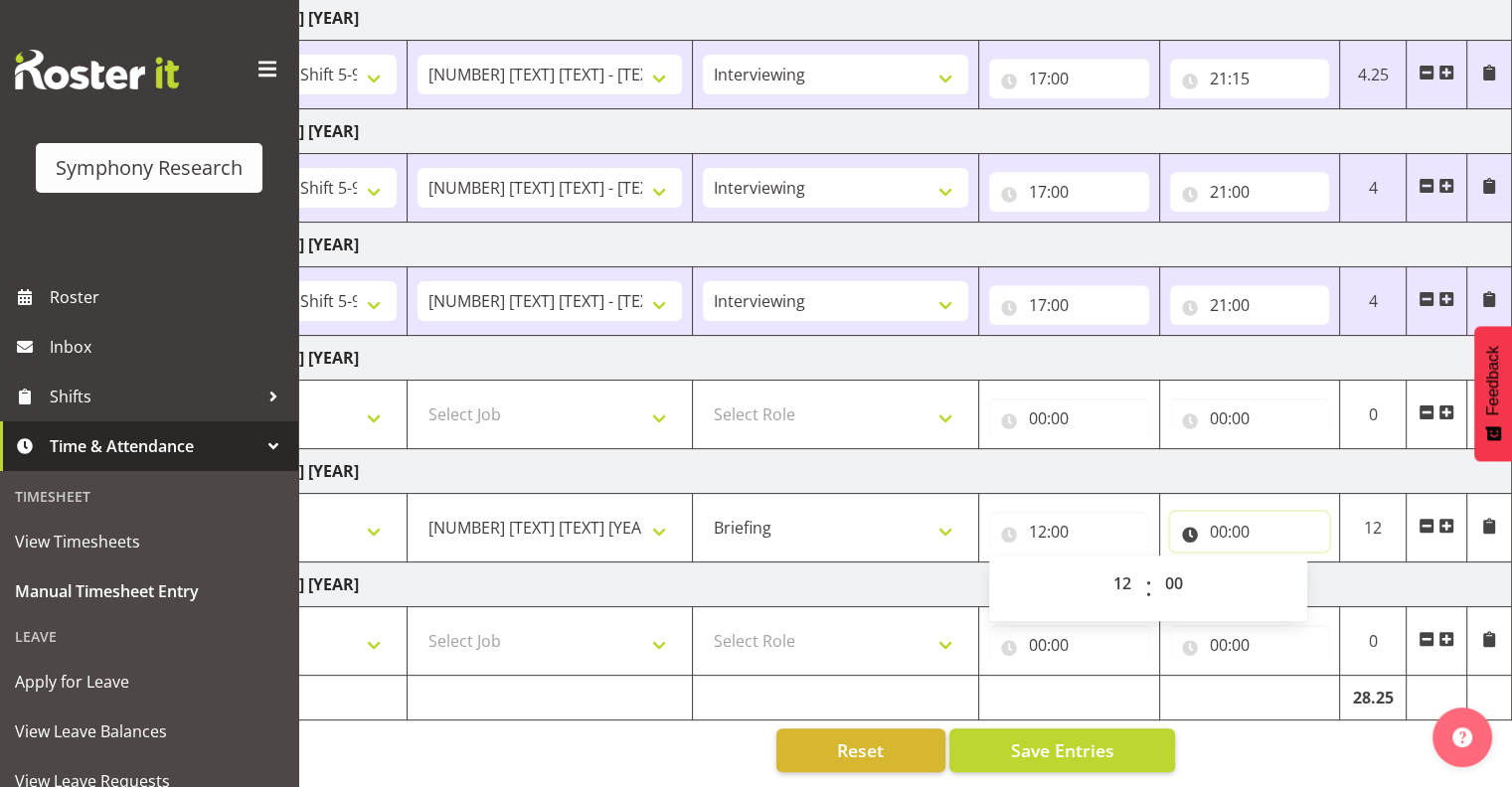 click on "00:00" at bounding box center (1250, 532) 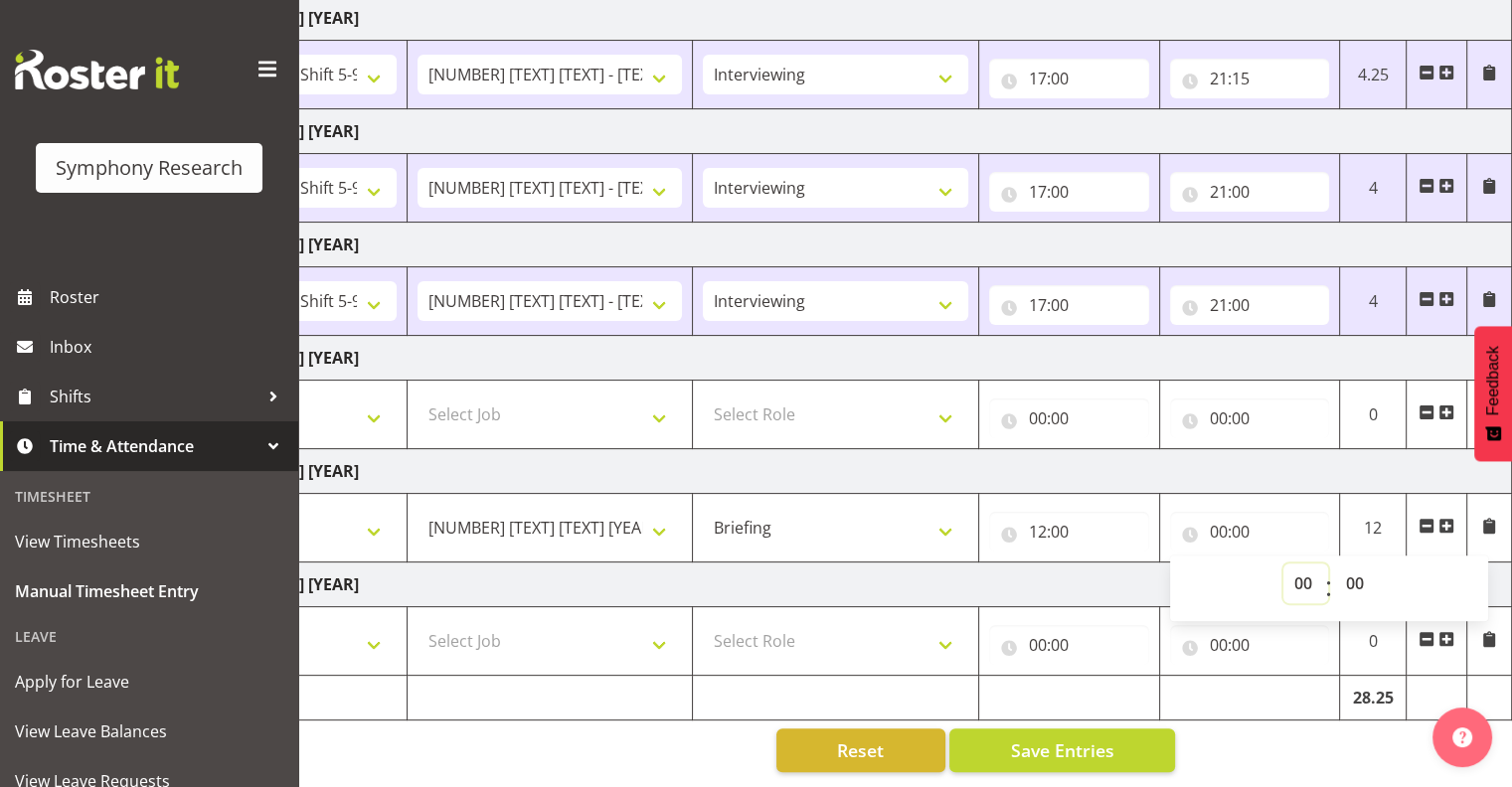click on "00   01   02   03   04   05   06   07   08   09   10   11   12   13   14   15   16   17   18   19   20   21   22   23" at bounding box center (1305, 583) 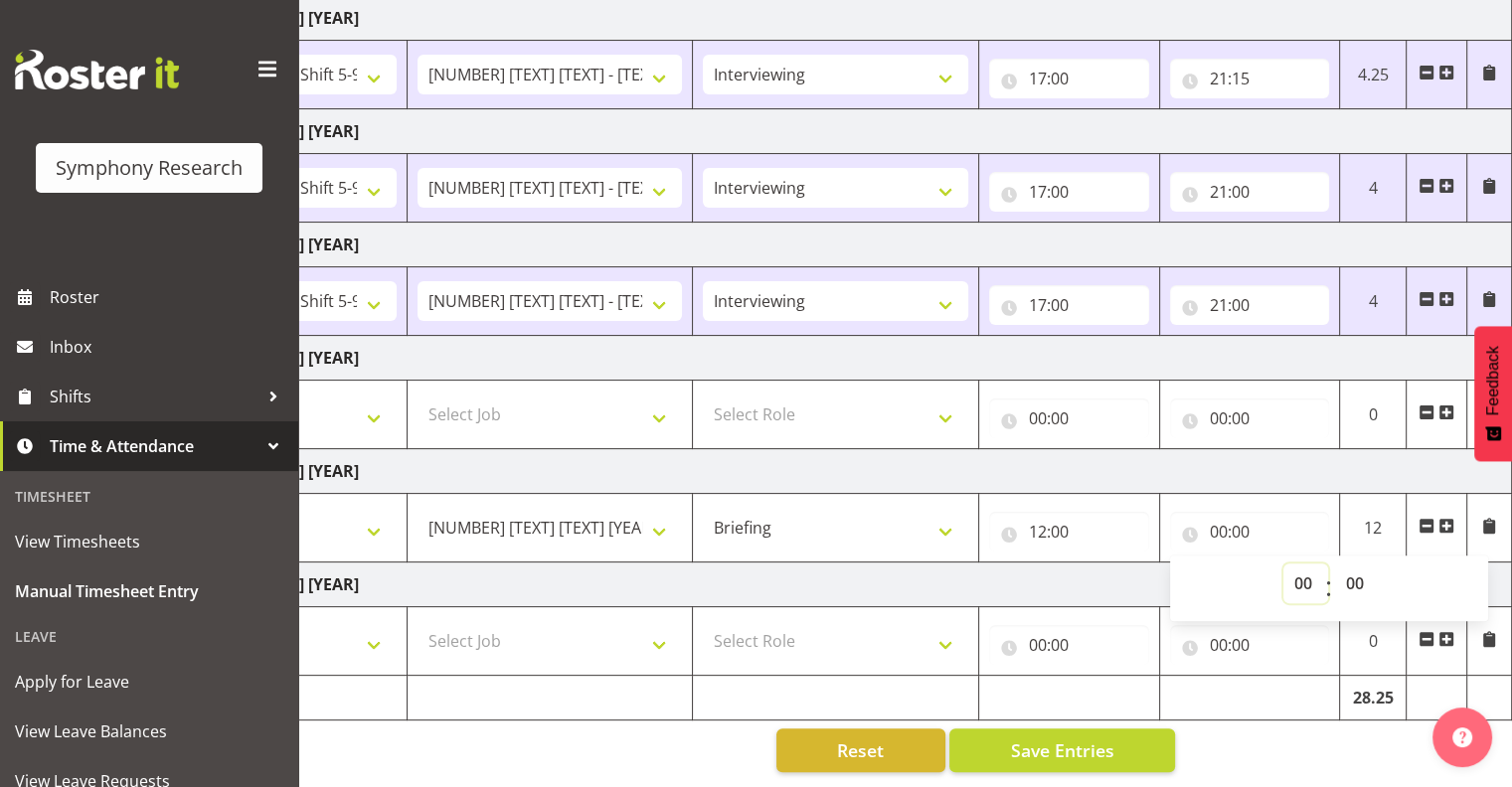 select on "12" 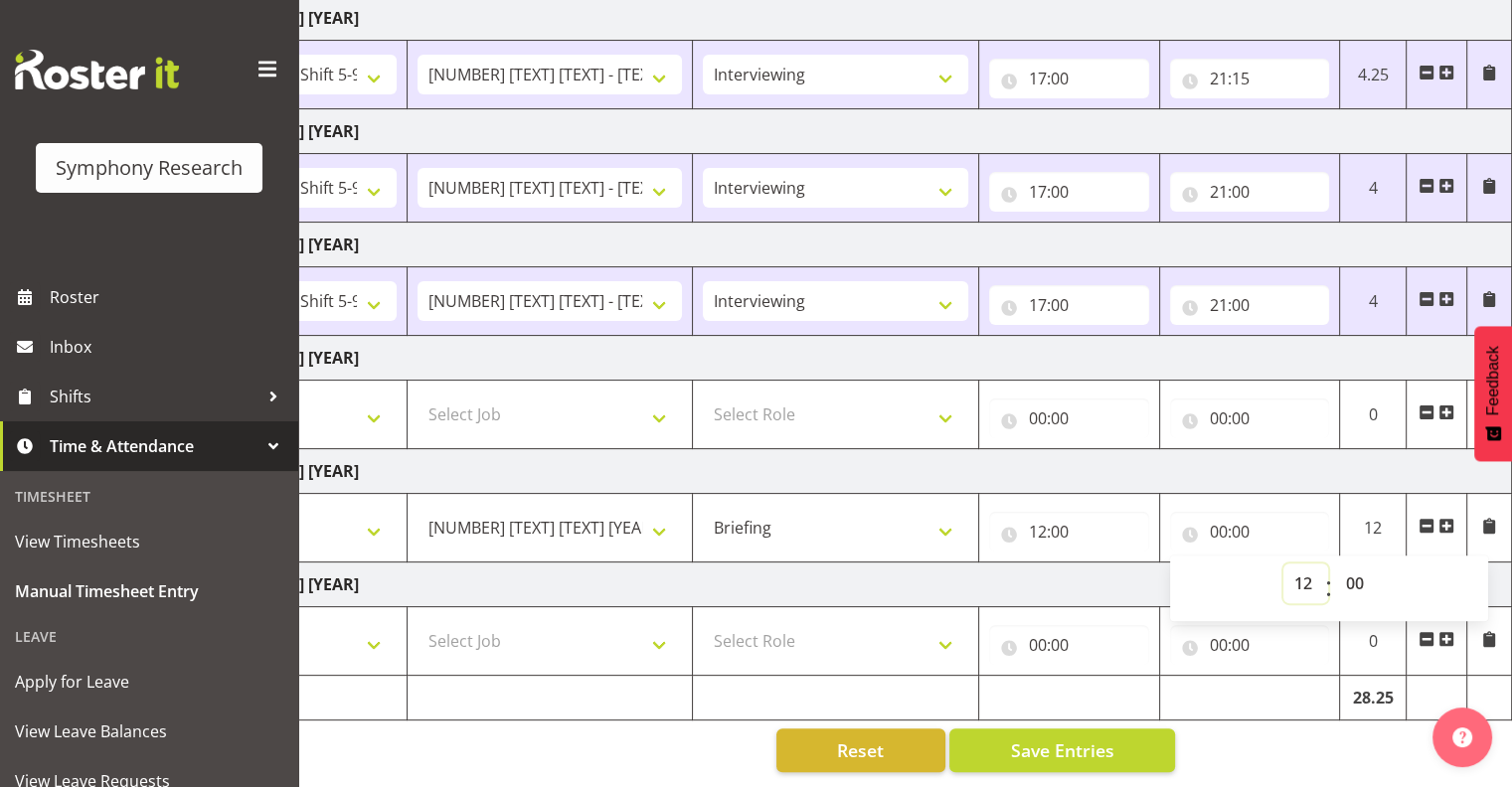 click on "00   01   02   03   04   05   06   07   08   09   10   11   12   13   14   15   16   17   18   19   20   21   22   23" at bounding box center [1305, 583] 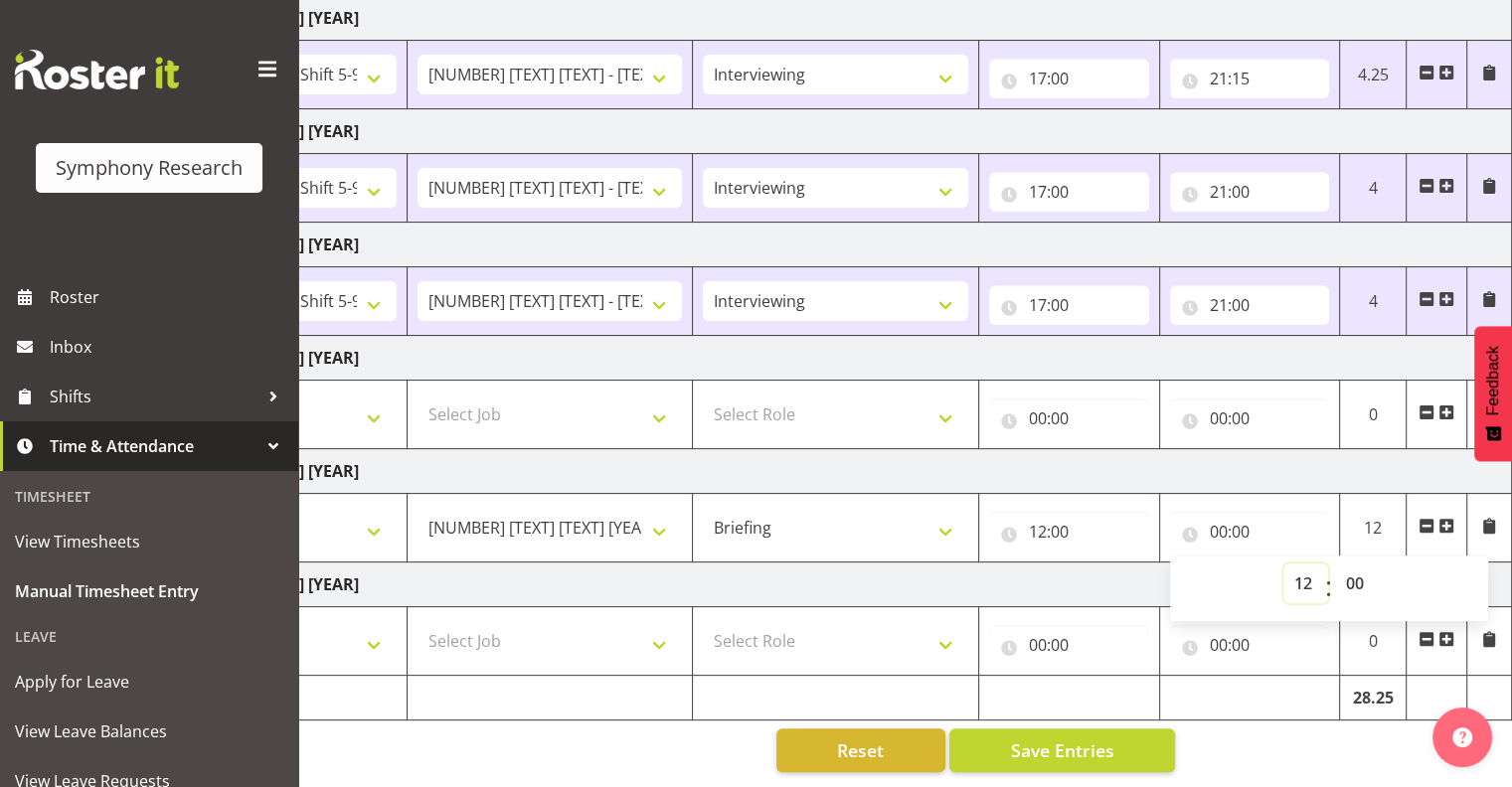 type on "12:00" 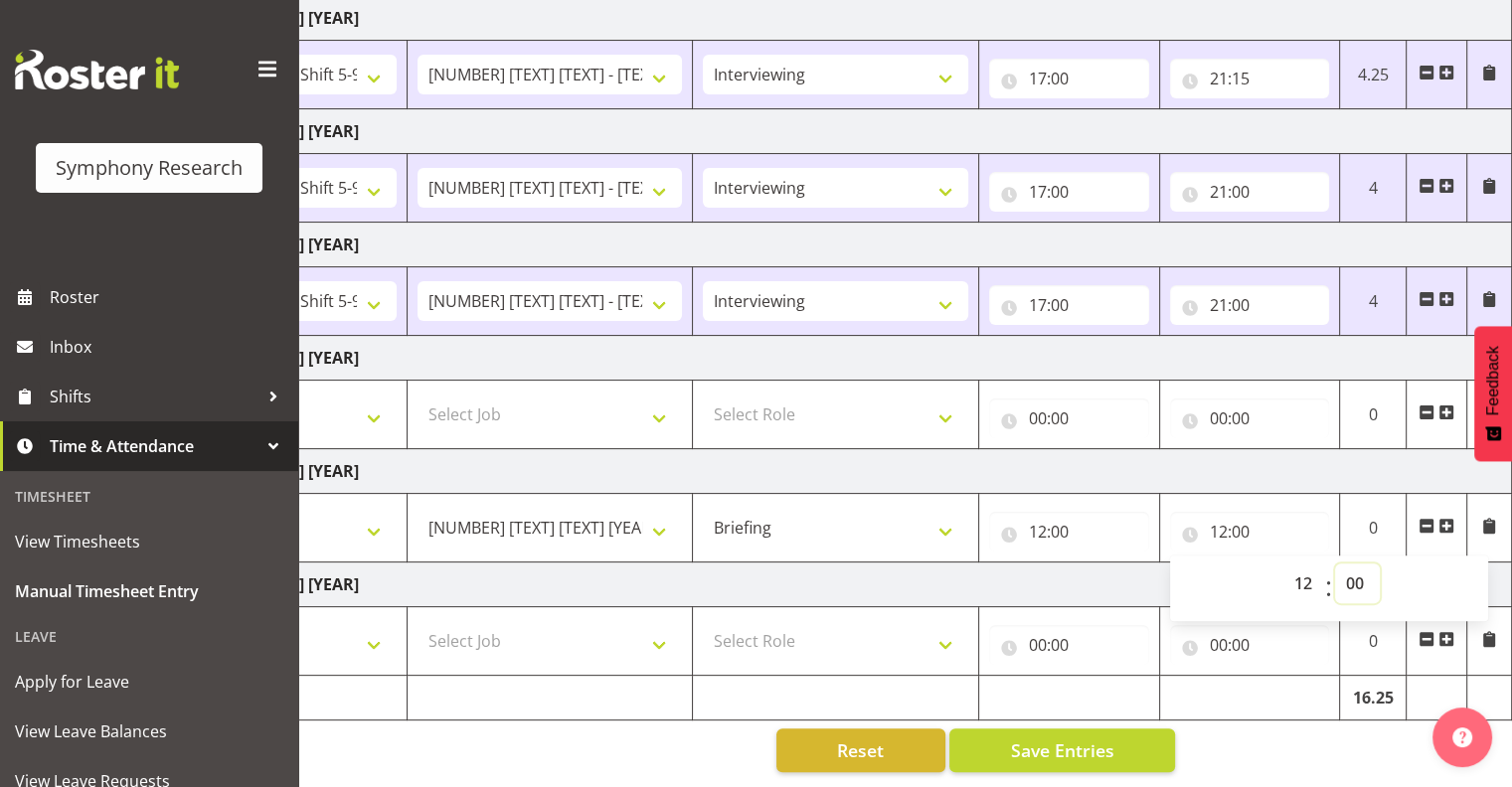 click on "00   01   02   03   04   05   06   07   08   09   10   11   12   13   14   15   16   17   18   19   20   21   22   23   24   25   26   27   28   29   30   31   32   33   34   35   36   37   38   39   40   41   42   43   44   45   46   47   48   49   50   51   52   53   54   55   56   57   58   59" at bounding box center (1357, 583) 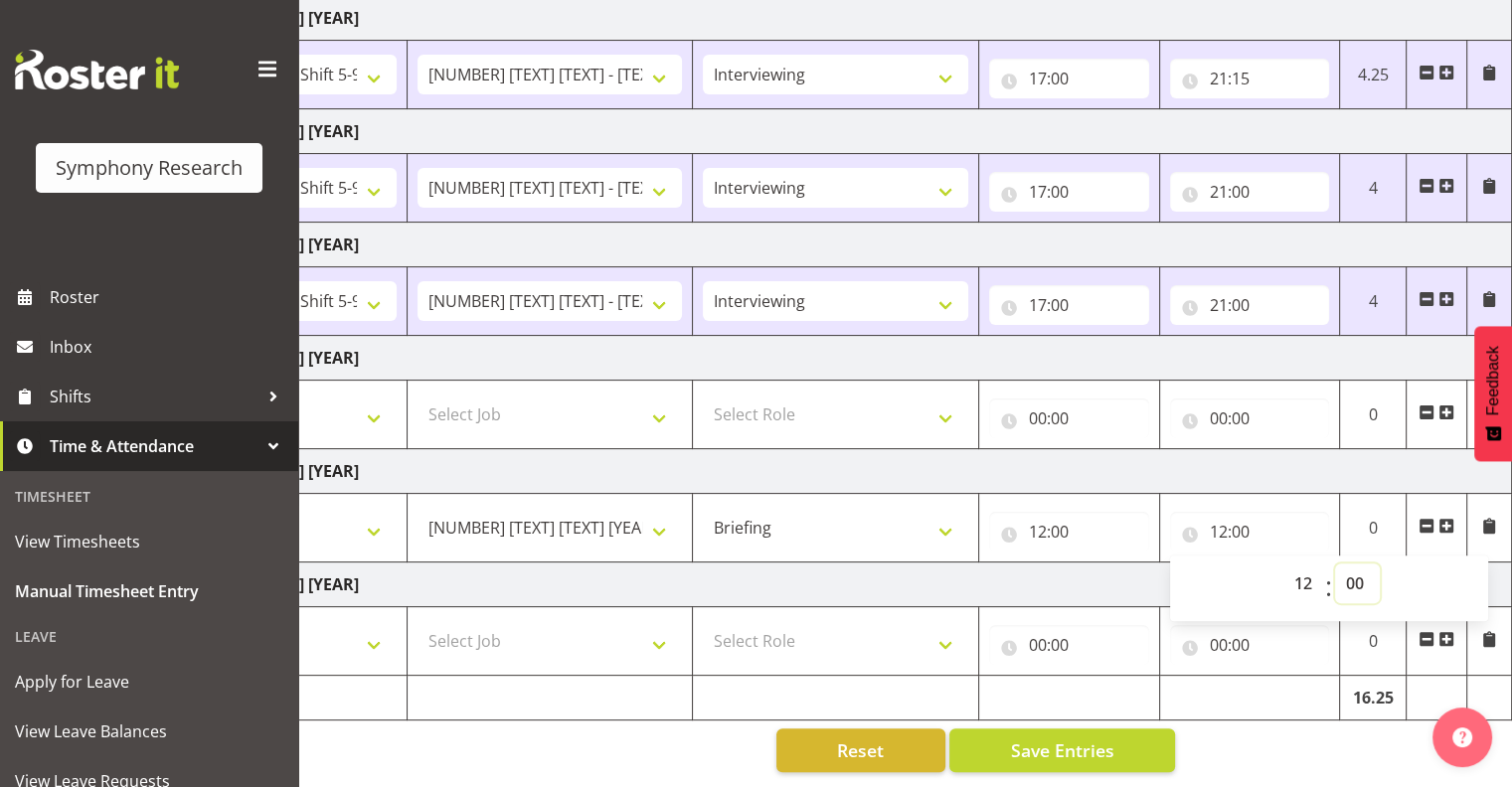 select on "30" 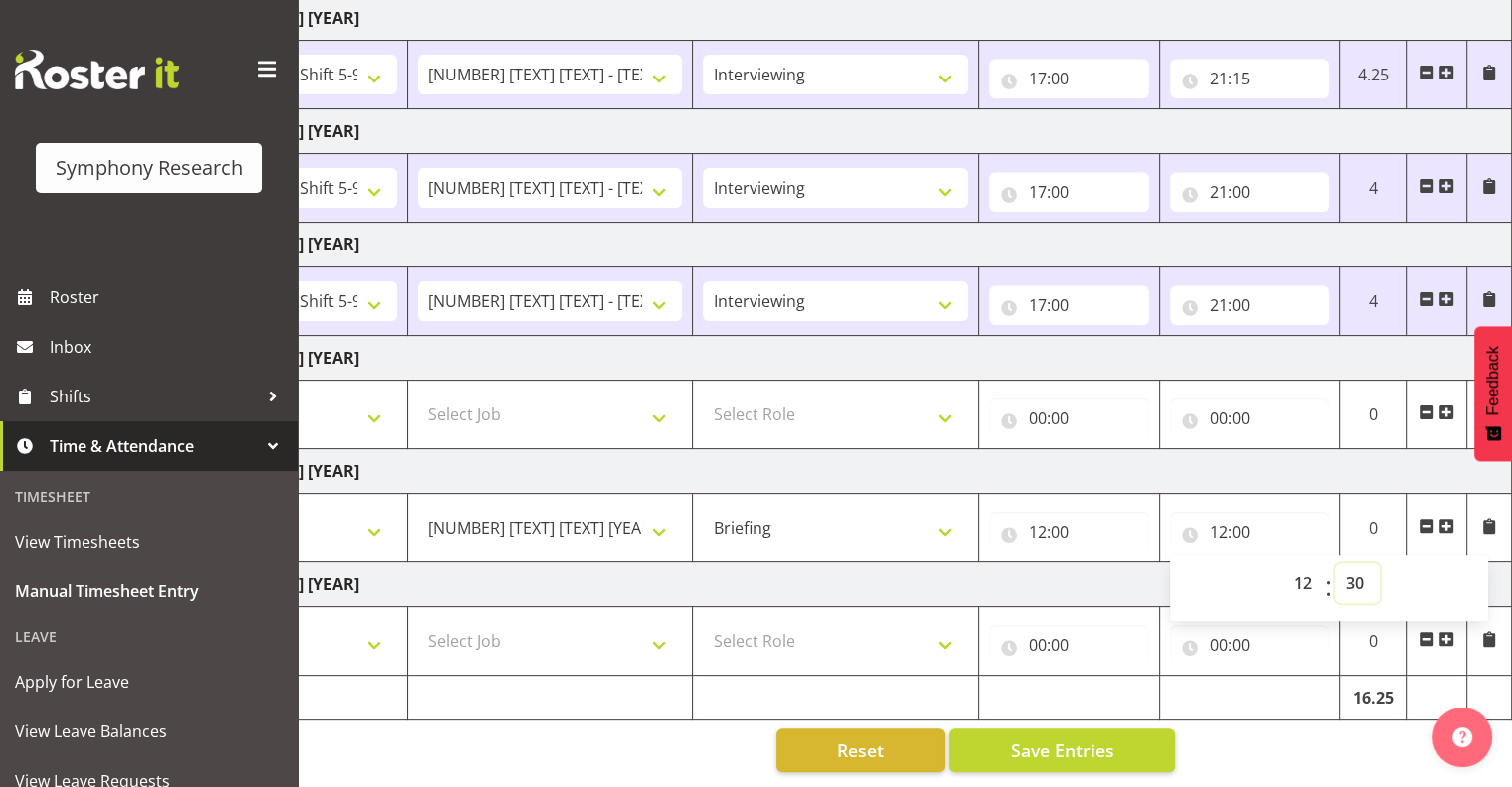 click on "00   01   02   03   04   05   06   07   08   09   10   11   12   13   14   15   16   17   18   19   20   21   22   23   24   25   26   27   28   29   30   31   32   33   34   35   36   37   38   39   40   41   42   43   44   45   46   47   48   49   50   51   52   53   54   55   56   57   58   59" at bounding box center [1357, 583] 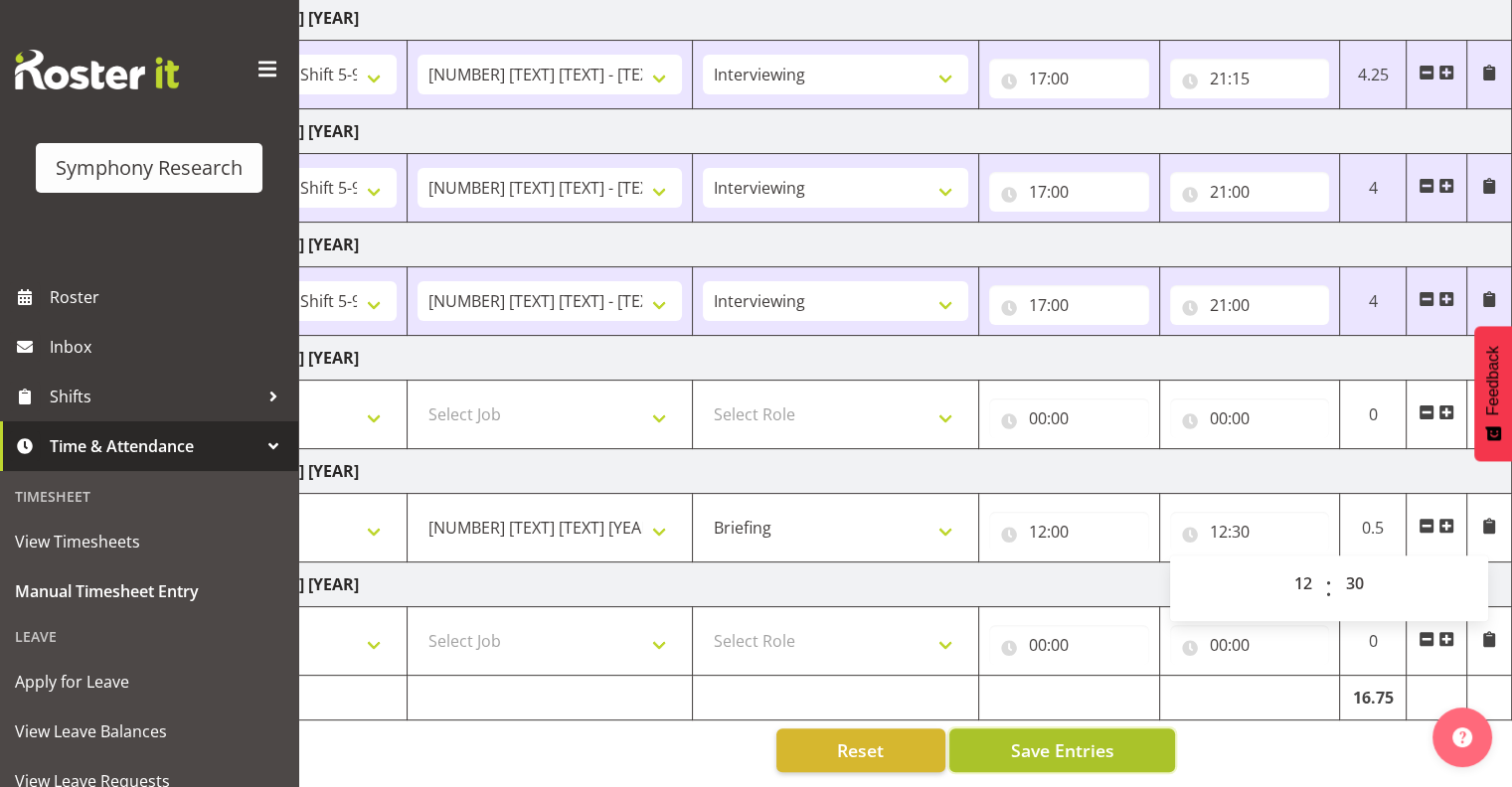 click on "Save
Entries" at bounding box center (1062, 750) 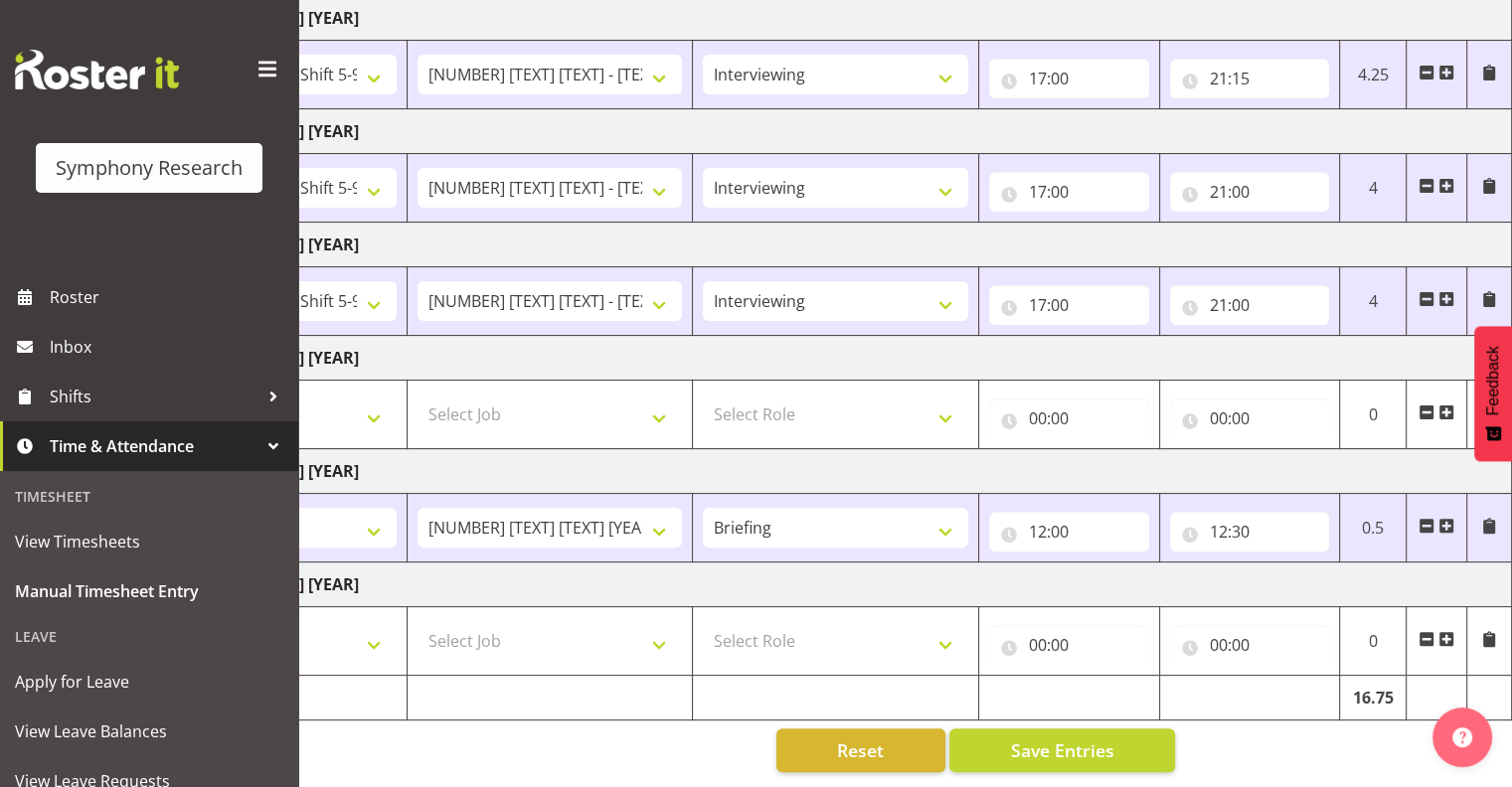 click at bounding box center (1446, 526) 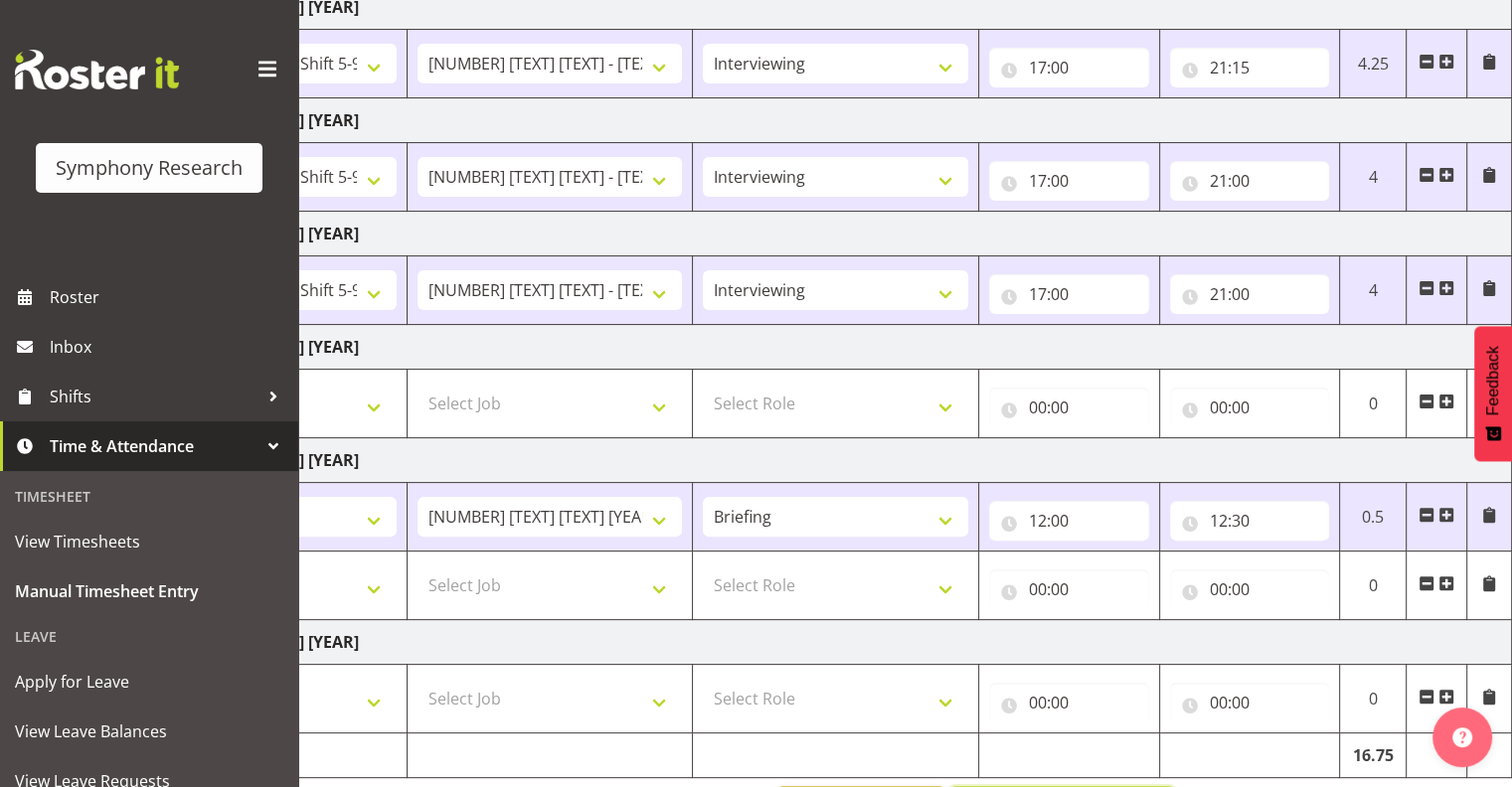 drag, startPoint x: 1157, startPoint y: 783, endPoint x: 1014, endPoint y: 774, distance: 143.28294 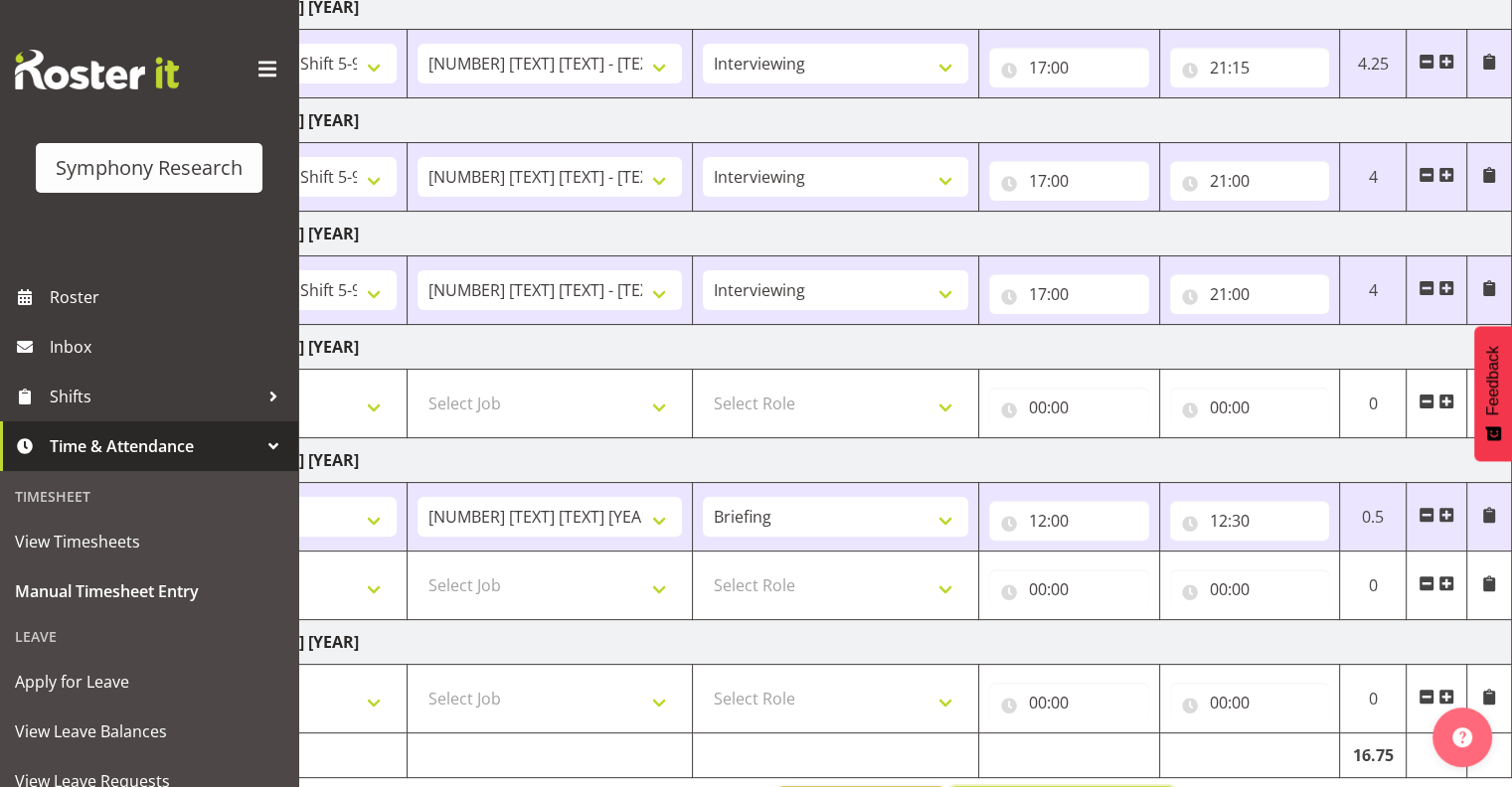 click on "[MONTH] [DATE] - [MONTH] [DATE] [YEAR]                             Shift   Job   Role   Start Time   End Time     Total
[DAY] [DATE] [MONTH] [YEAR]
!!Weekend Residential    (Roster IT Shift Label) *Business  9/10am ~ 4:30pm *Business Supervisor *Evening Residential Shift 5-9pm *RP Track  C *RP Track C Weekend *RP Weekly/Monthly Tracks *Supervisor Call Centre *Supervisor Evening *Supervisors  & Call Centre Weekend [TEXT] Weekend [TEXT] Test WP Aust briefing/training World Poll Aust Late 9p~10:30p World Poll Aust Wkend World Poll NZ  Weekends World Poll NZ Pilot World Poll NZ Wave 2 Pilot World Poll Pilot Aust 9:00~10:30pm   [NUMBER] IF Admin [NUMBER] [TEXT] [TEXT] [TEXT] [YEAR] [NUMBER] [TEXT] [TEXT] [TEXT] [YEAR] [NUMBER] [TEXT] [TEXT] [YEAR] [NUMBER] [TEXT] [TEXT] [YEAR] [NUMBER] General [NUMBER] [TEXT] [YEAR] [NUMBER] [TEXT] [YEAR] [NUMBER] [TEXT] [YEAR] [NUMBER] [TEXT] [YEAR] [NUMBER] [TEXT] [NUMBER] [TEXT] [YEAR] [NUMBER] Training [NUMBER] Recruitment  & Training [NUMBER] DT" at bounding box center (687, 282) 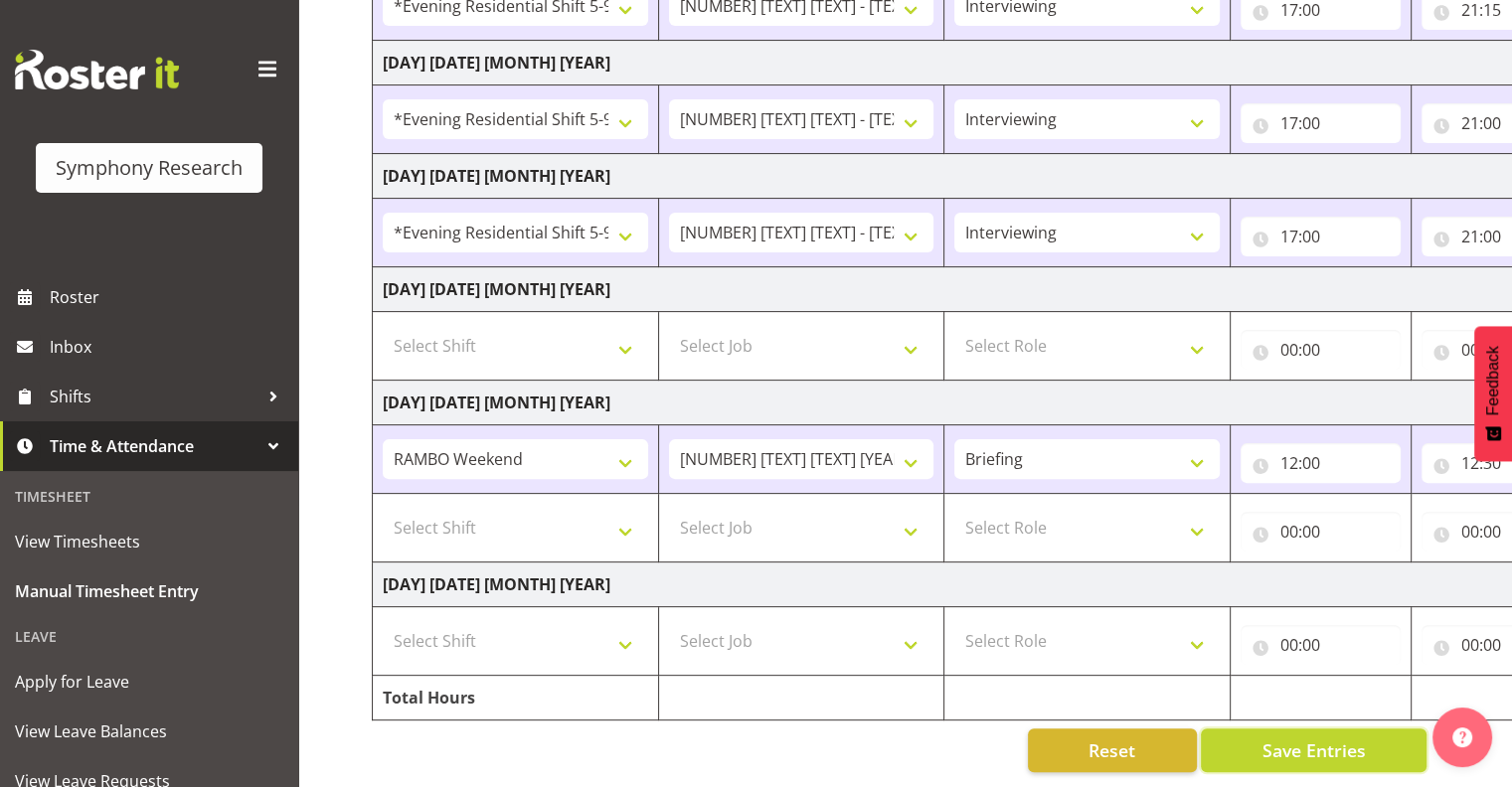 scroll, scrollTop: 0, scrollLeft: 0, axis: both 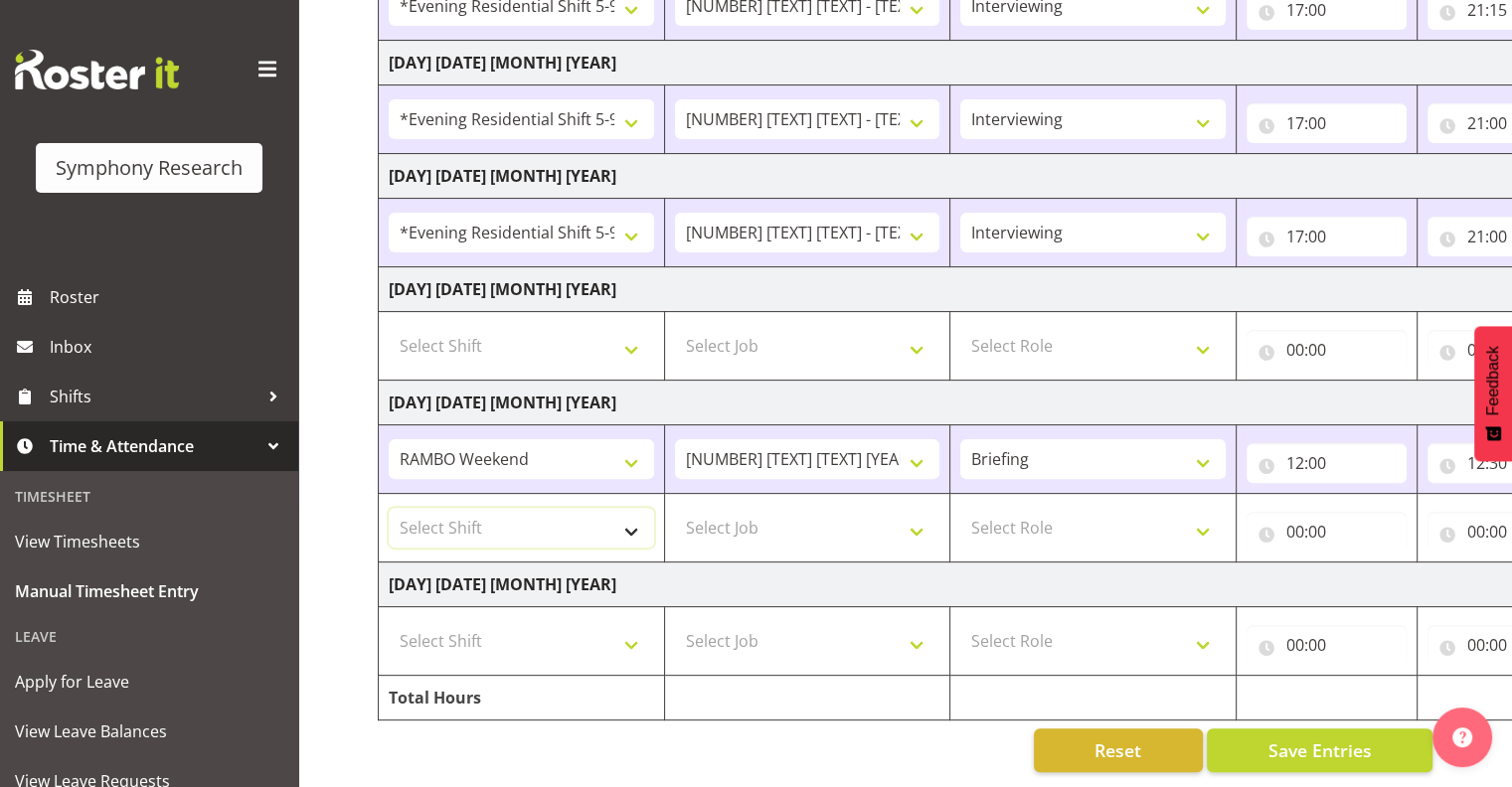 click on "Select Shift  !!Weekend Residential    (Roster IT Shift Label) *Business  9/10am ~ 4:30pm *Business Supervisor *Evening Residential Shift 5-9pm *RP Track  C *RP Track C Weekend *RP Weekly/Monthly Tracks *Supervisor Call Centre *Supervisor Evening *Supervisors  & Call Centre Weekend [TEXT] Weekend [TEXT] Test WP Aust briefing/training World Poll Aust Late 9p~10:30p World Poll Aust Wkend World Poll NZ  Weekends World Poll NZ Pilot World Poll NZ Wave 2 Pilot World Poll Pilot Aust 9:00~10:30pm" at bounding box center (521, 528) 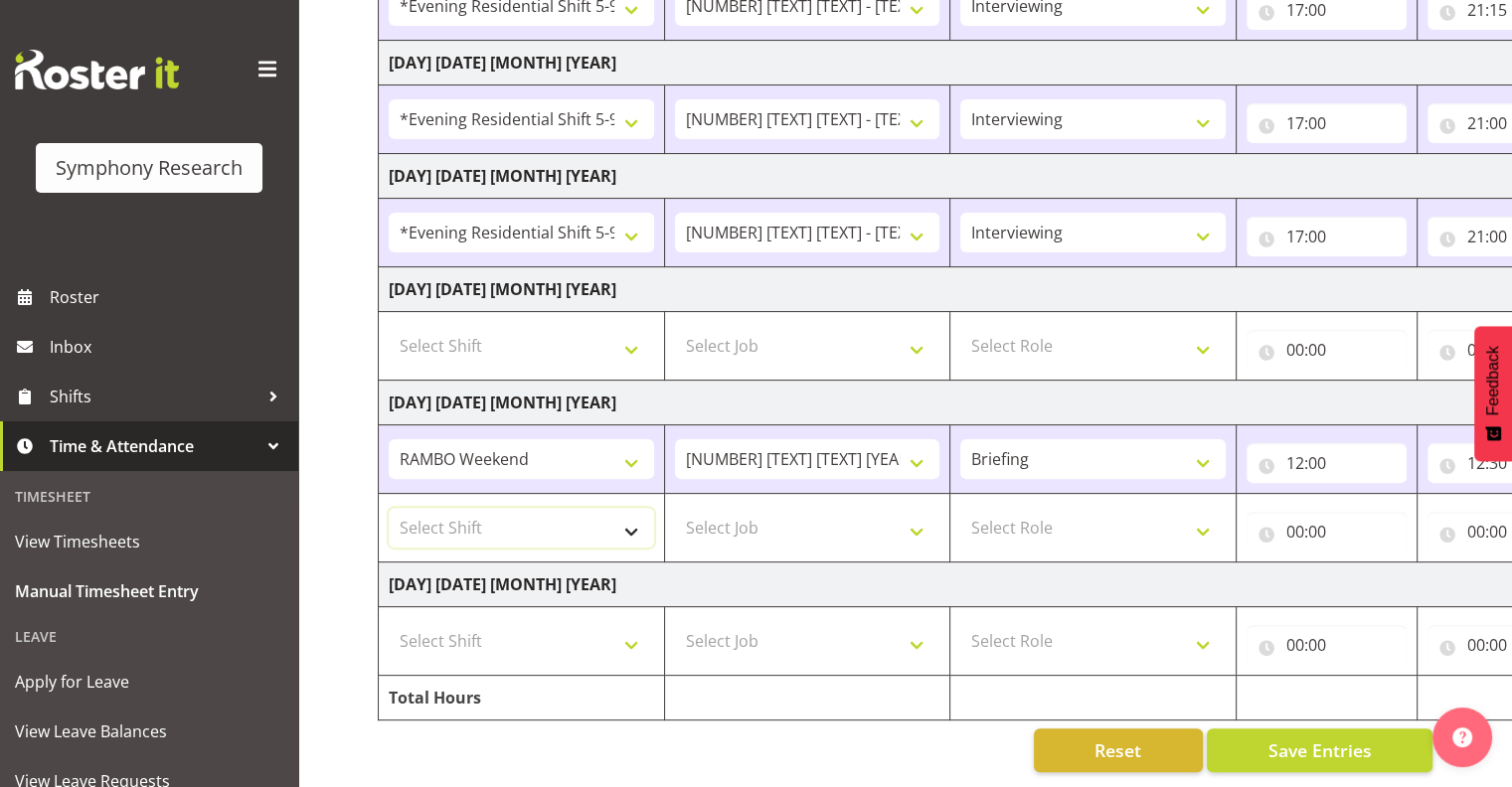 select on "43777" 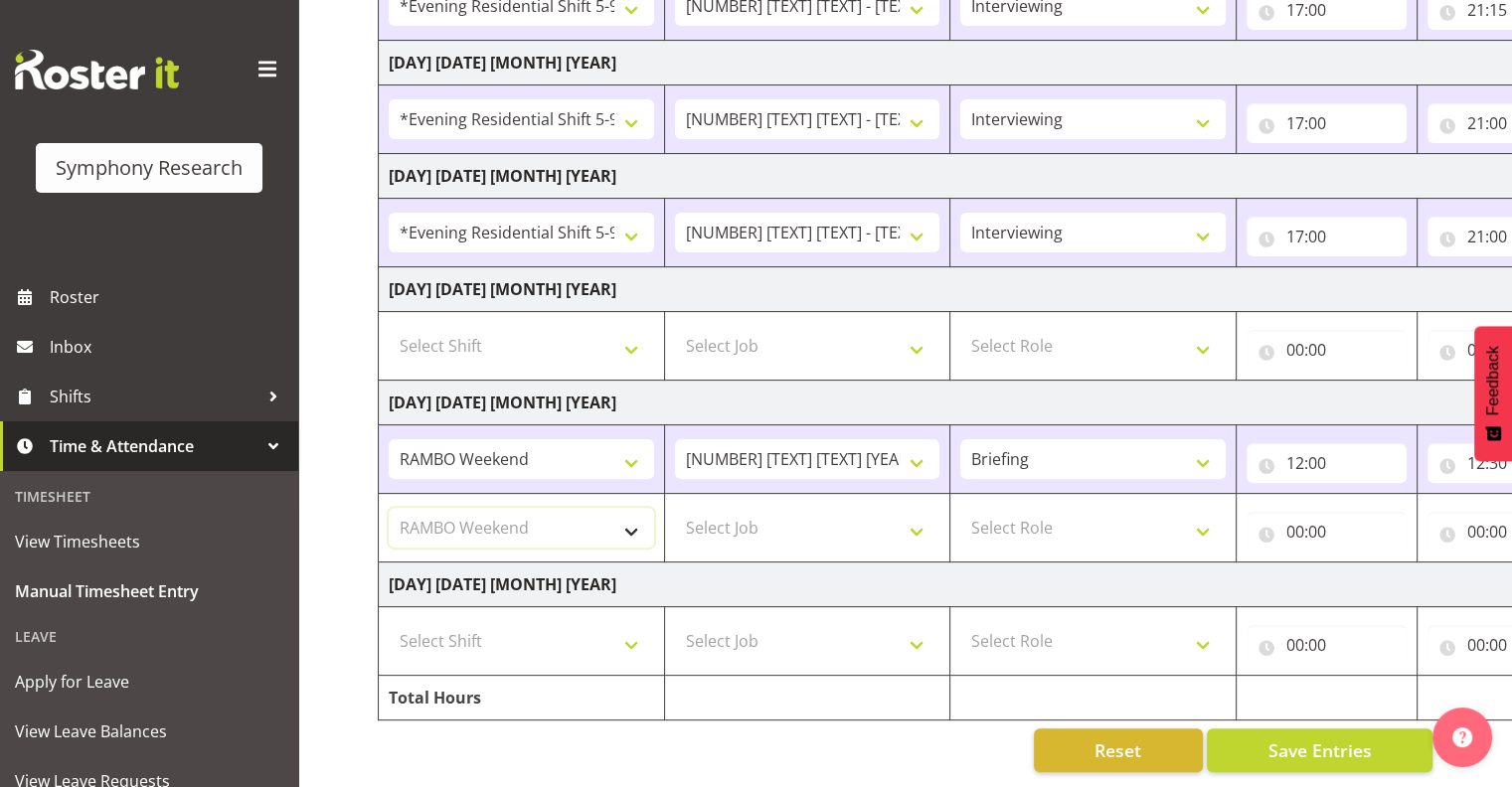 click on "Select Shift  !!Weekend Residential    (Roster IT Shift Label) *Business  9/10am ~ 4:30pm *Business Supervisor *Evening Residential Shift 5-9pm *RP Track  C *RP Track C Weekend *RP Weekly/Monthly Tracks *Supervisor Call Centre *Supervisor Evening *Supervisors  & Call Centre Weekend [TEXT] Weekend [TEXT] Test WP Aust briefing/training World Poll Aust Late 9p~10:30p World Poll Aust Wkend World Poll NZ  Weekends World Poll NZ Pilot World Poll NZ Wave 2 Pilot World Poll Pilot Aust 9:00~10:30pm" at bounding box center (521, 528) 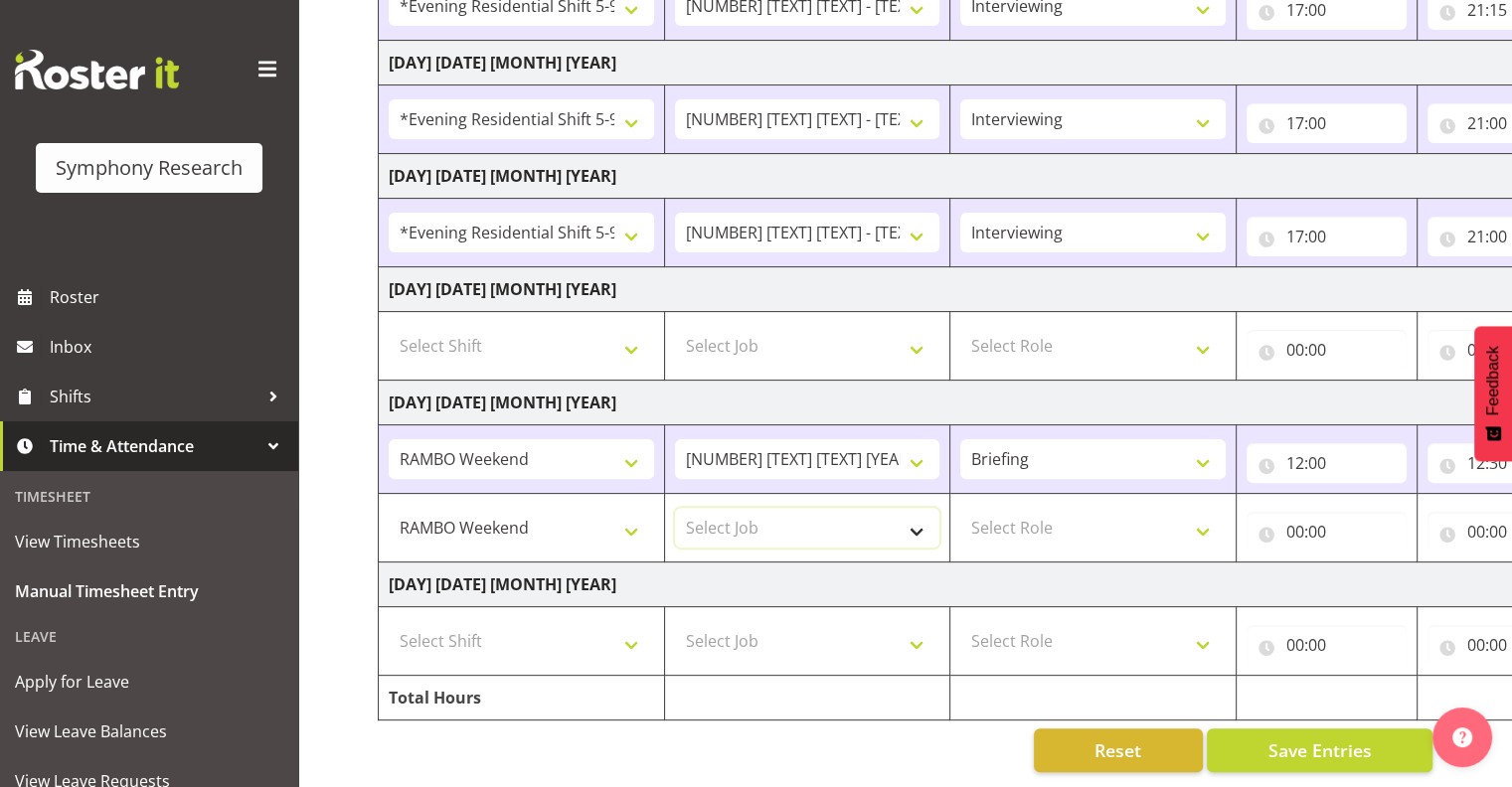 click on "Select Job  [NUMBER] IF Admin [NUMBER] [TEXT] [TEXT] [TEXT] [YEAR] [NUMBER] [TEXT] [TEXT] [TEXT] [YEAR] [NUMBER] [TEXT] [TEXT] [YEAR] [NUMBER] [TEXT] [TEXT] [YEAR] [NUMBER] General [NUMBER] [TEXT] [YEAR] [NUMBER] [TEXT] [YEAR] [NUMBER] [TEXT] [NUMBER] [TEXT] [YEAR] [NUMBER] [TEXT] [NUMBER] [TEXT] [YEAR] [NUMBER] Training [NUMBER] Recruitment  & Training [NUMBER] DT" at bounding box center [807, 528] 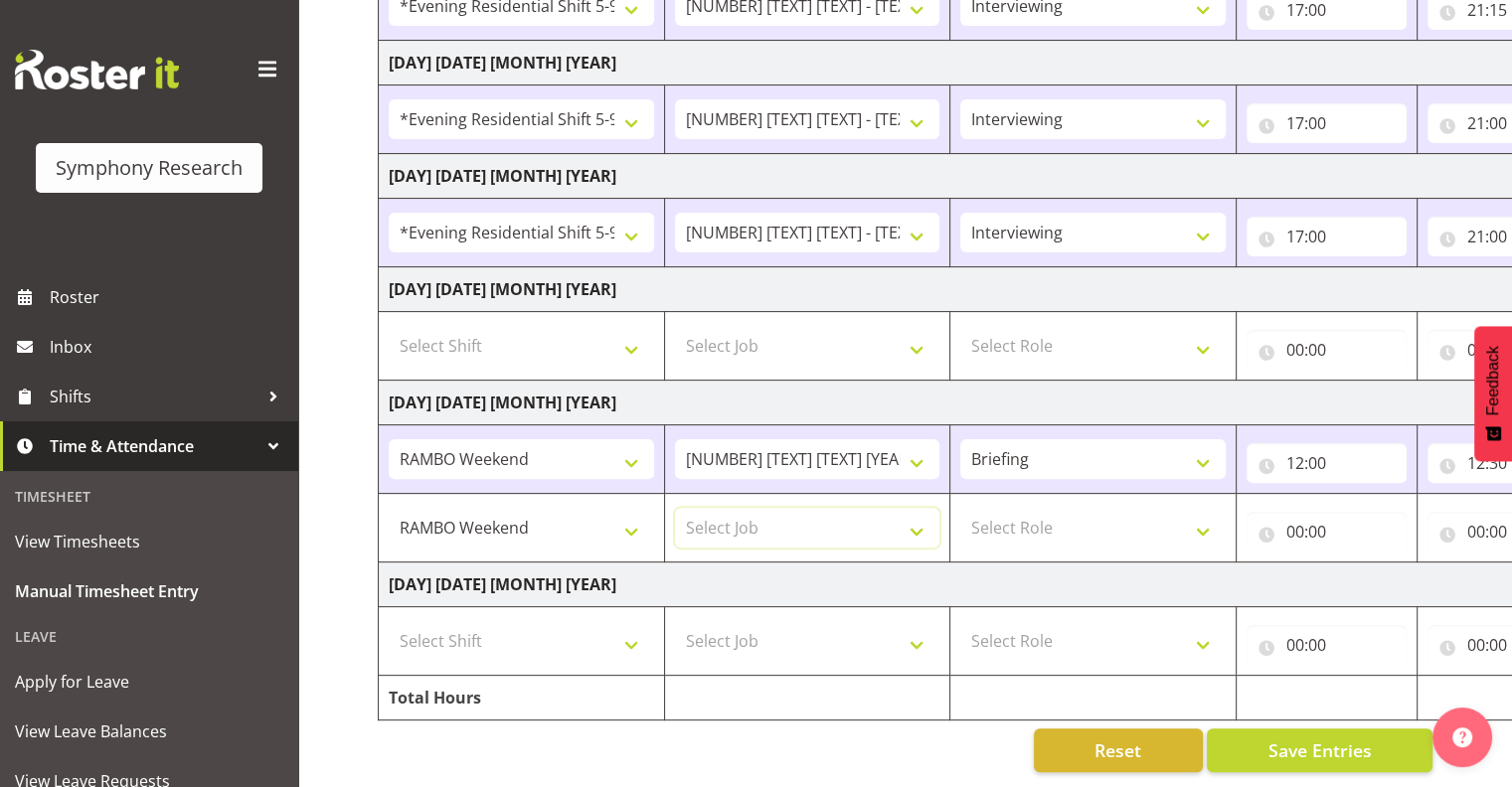 select on "10461" 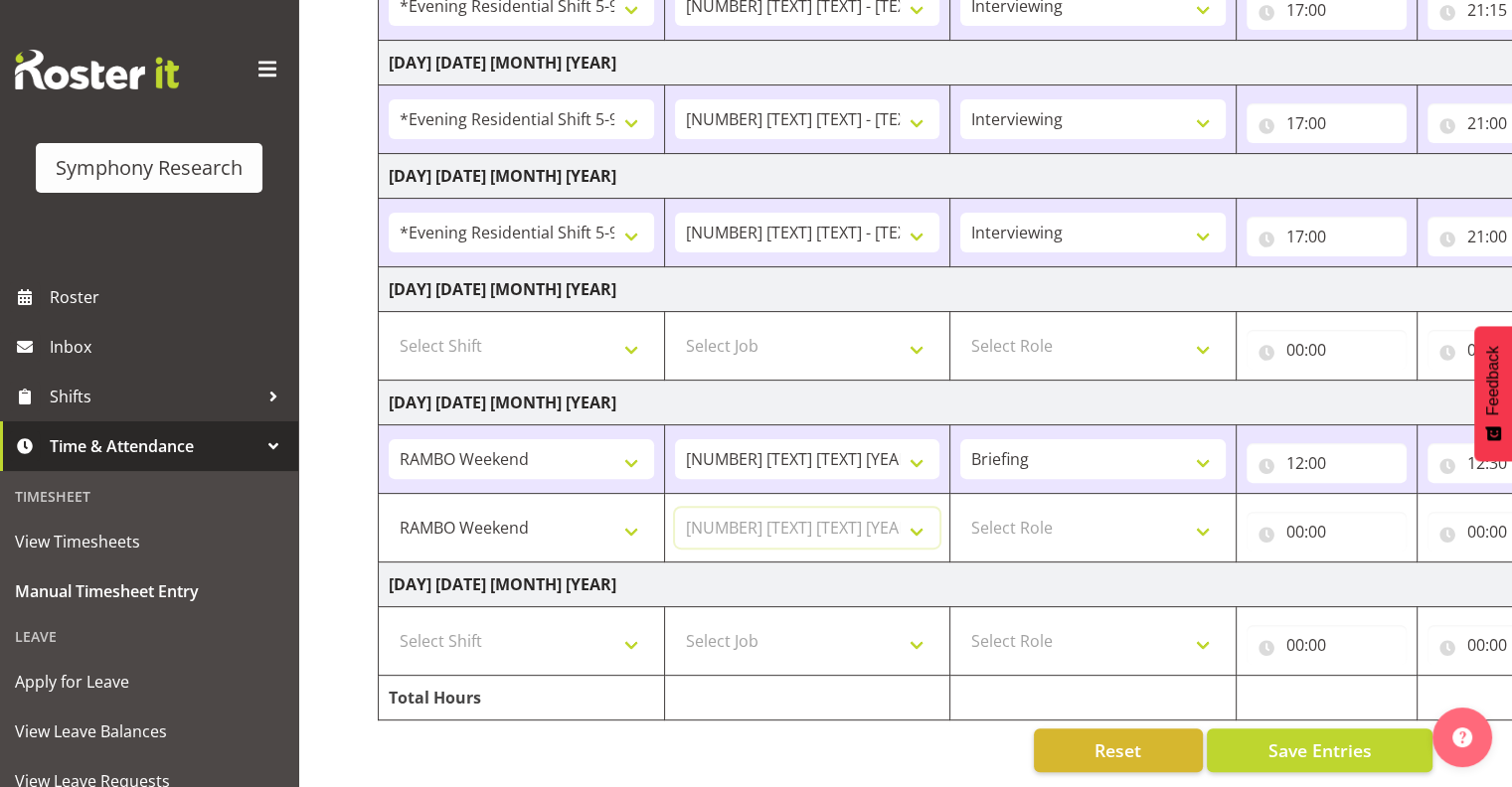click on "Select Job  [NUMBER] IF Admin [NUMBER] [TEXT] [TEXT] [TEXT] [YEAR] [NUMBER] [TEXT] [TEXT] [TEXT] [YEAR] [NUMBER] [TEXT] [TEXT] [YEAR] [NUMBER] [TEXT] [TEXT] [YEAR] [NUMBER] General [NUMBER] [TEXT] [YEAR] [NUMBER] [TEXT] [YEAR] [NUMBER] [TEXT] [NUMBER] [TEXT] [YEAR] [NUMBER] [TEXT] [NUMBER] [TEXT] [YEAR] [NUMBER] Training [NUMBER] Recruitment  & Training [NUMBER] DT" at bounding box center (807, 528) 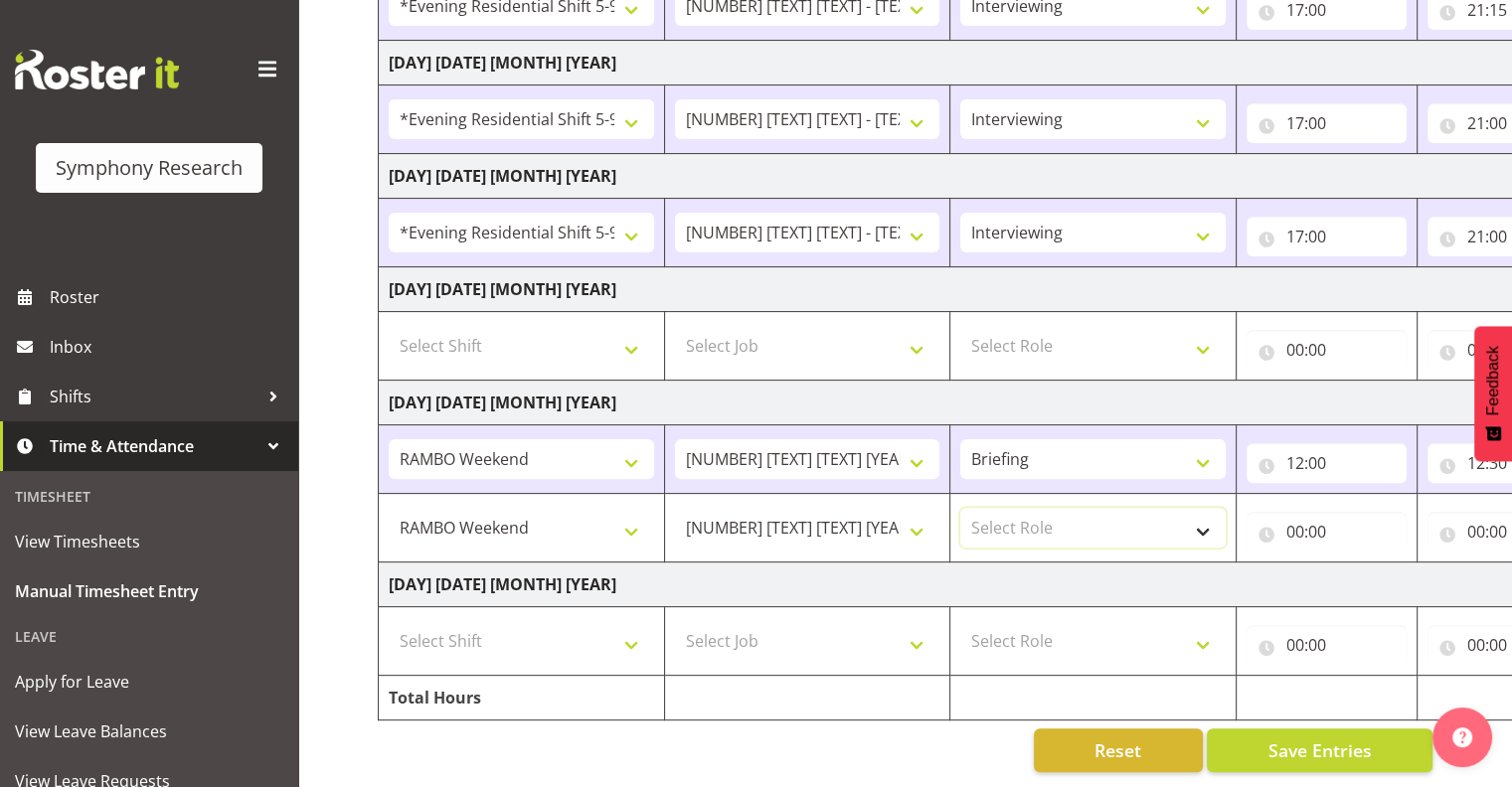 click on "Select Role  Interviewing Briefing" at bounding box center (1092, 528) 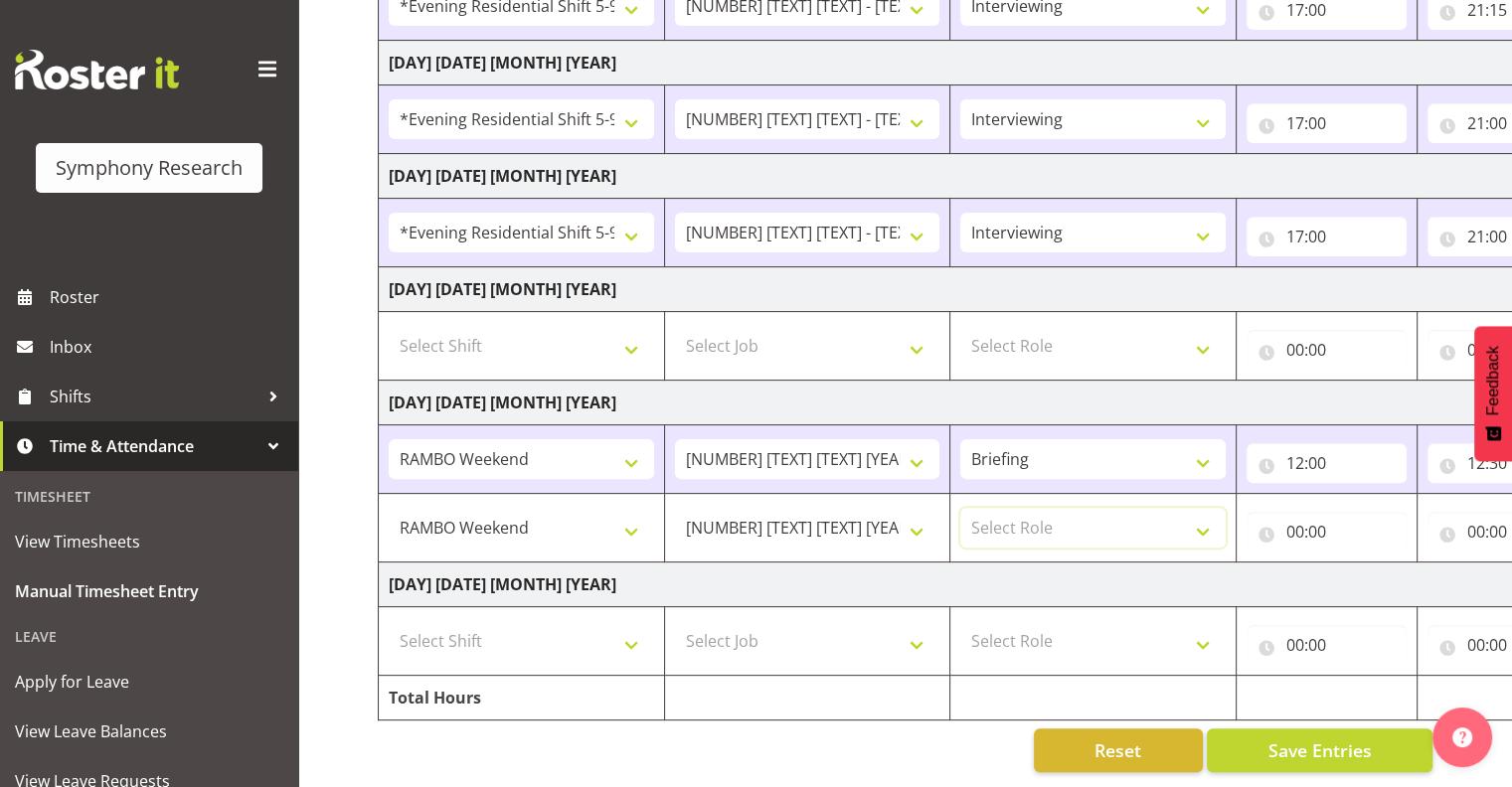 select on "47" 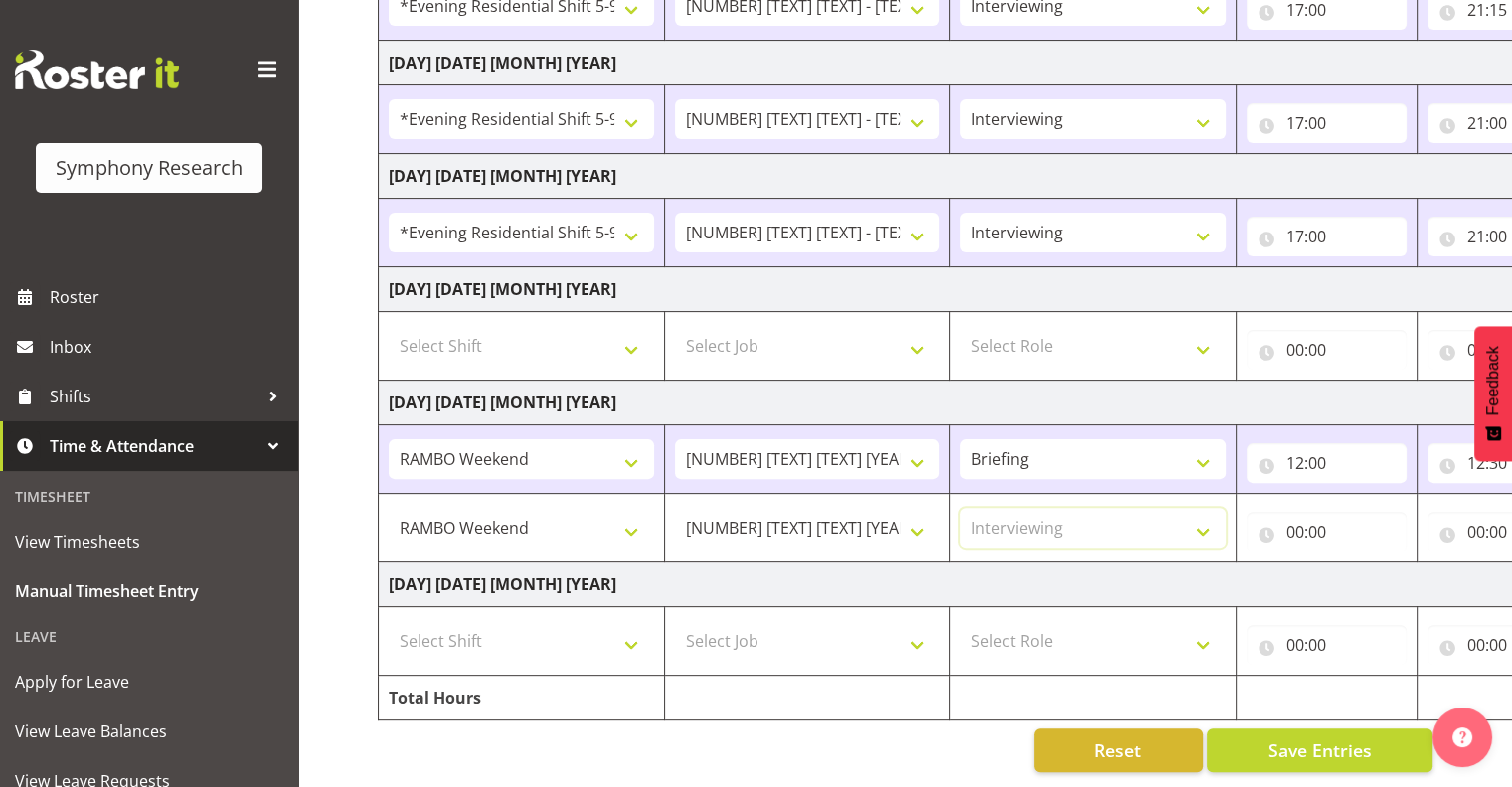 click on "Select Role  Interviewing Briefing" at bounding box center [1092, 528] 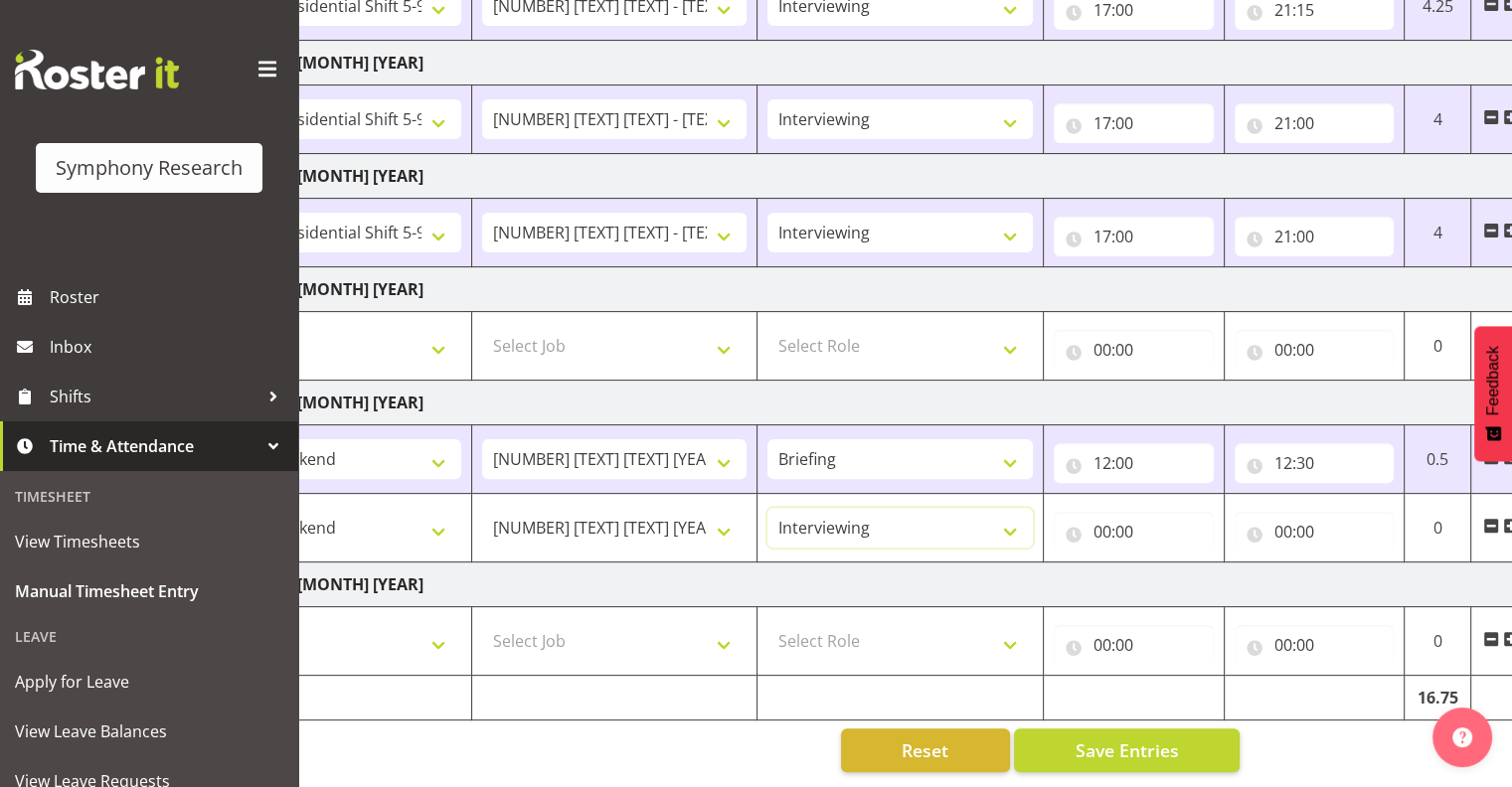 scroll, scrollTop: 0, scrollLeft: 257, axis: horizontal 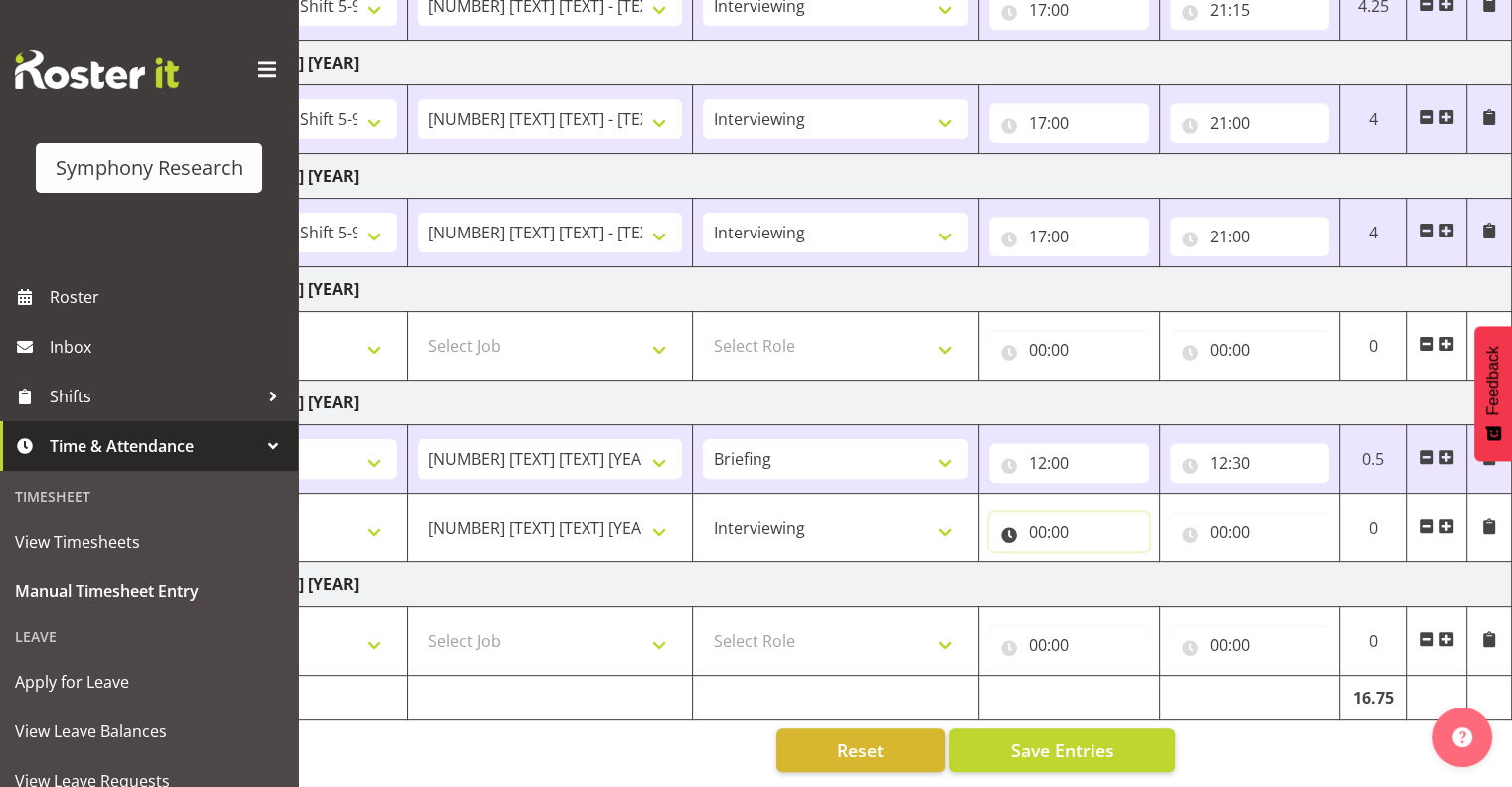 drag, startPoint x: 1036, startPoint y: 512, endPoint x: 1055, endPoint y: 517, distance: 19.646883 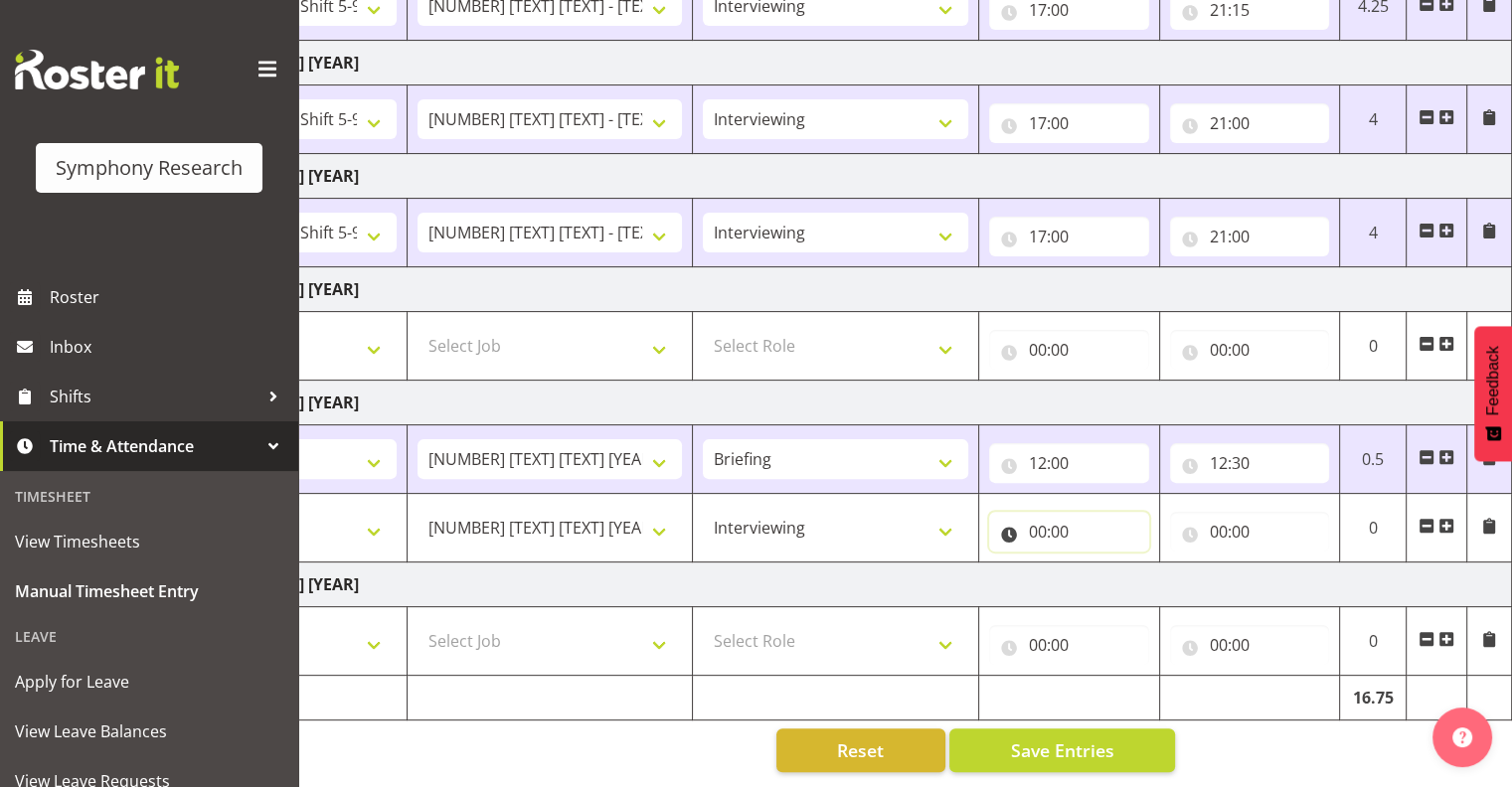 click on "00:00" at bounding box center [1069, 532] 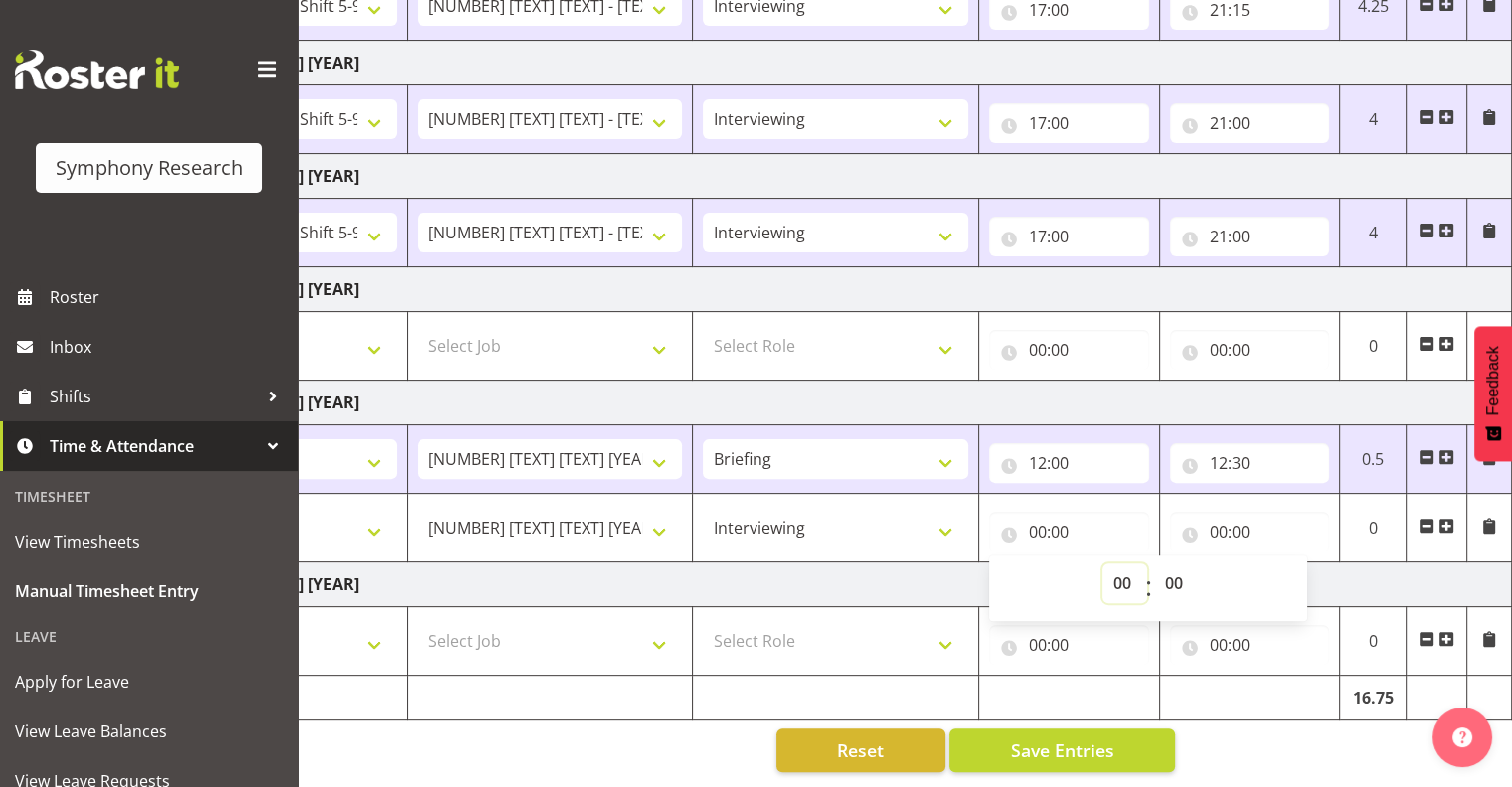 click on "00   01   02   03   04   05   06   07   08   09   10   11   12   13   14   15   16   17   18   19   20   21   22   23" at bounding box center (1124, 583) 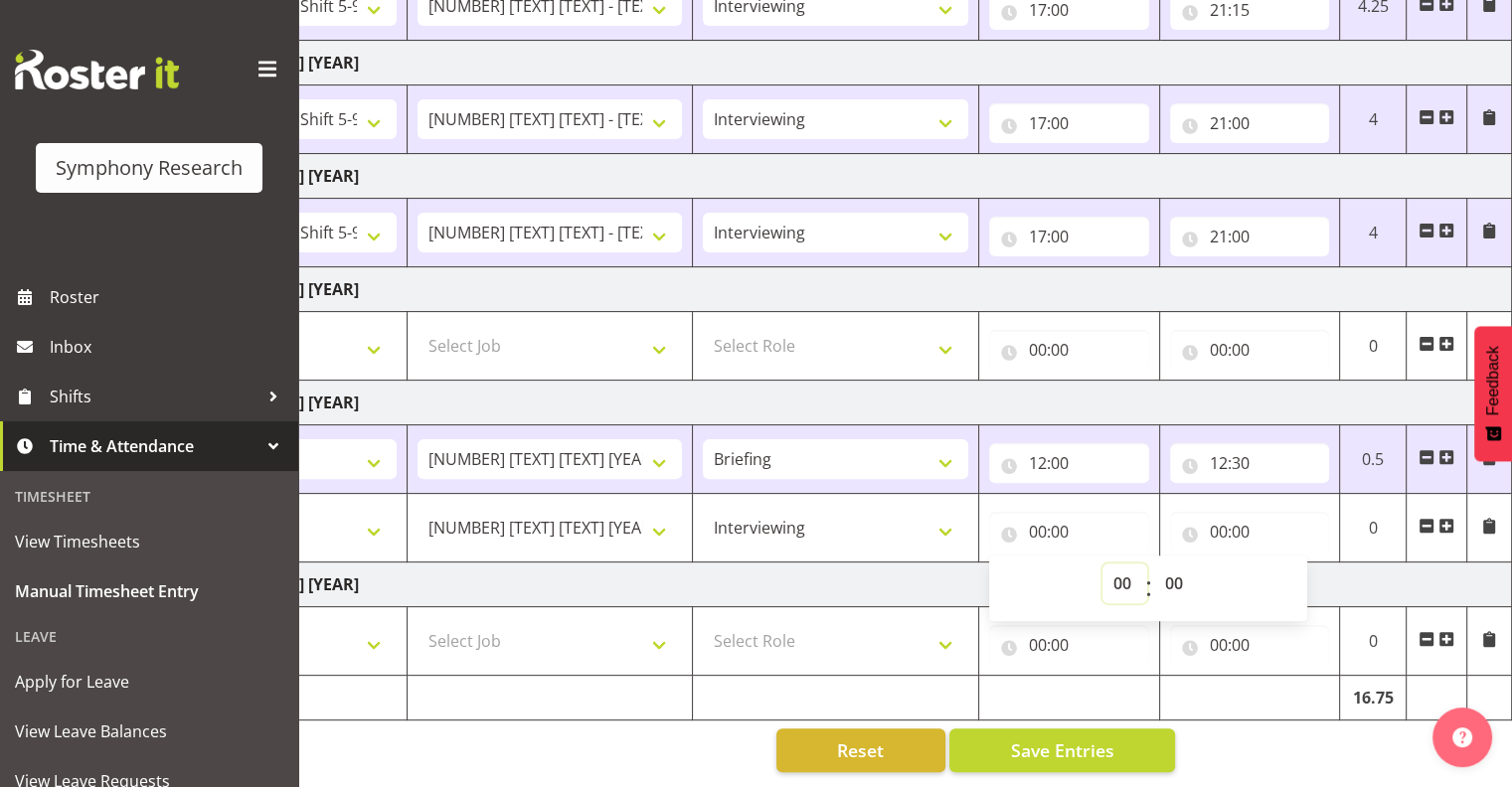 select on "12" 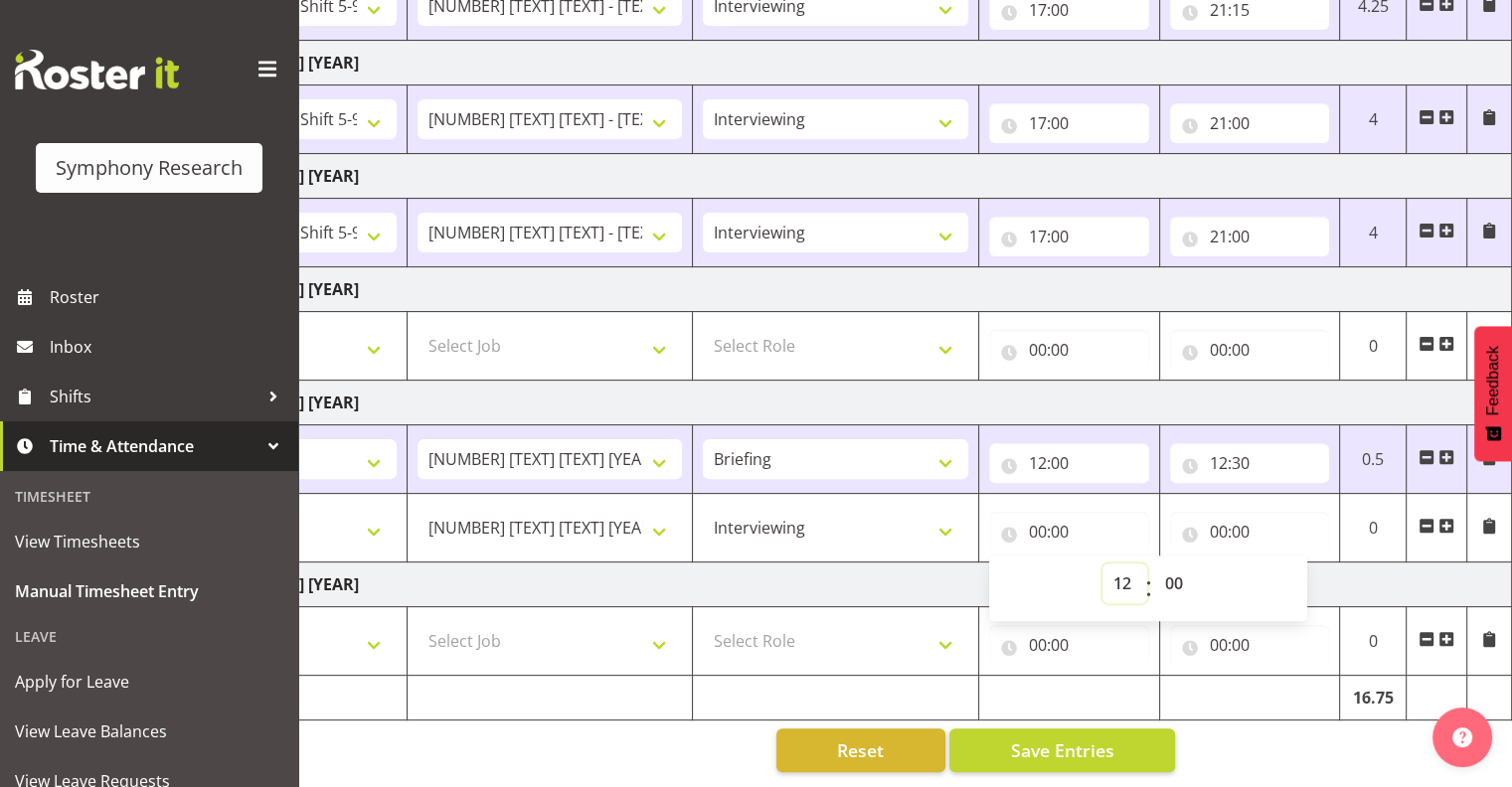 click on "00   01   02   03   04   05   06   07   08   09   10   11   12   13   14   15   16   17   18   19   20   21   22   23" at bounding box center [1124, 583] 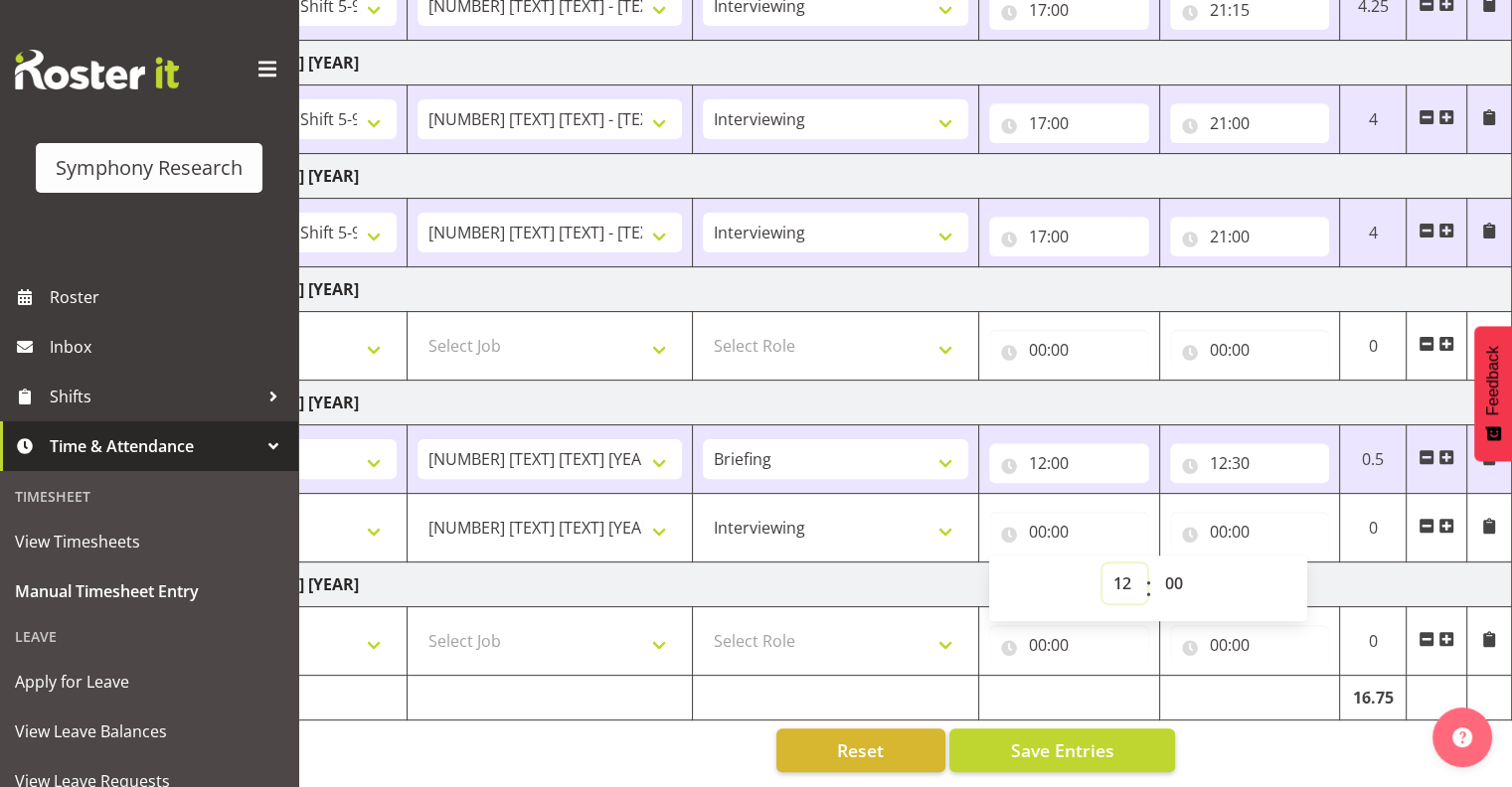 type on "12:00" 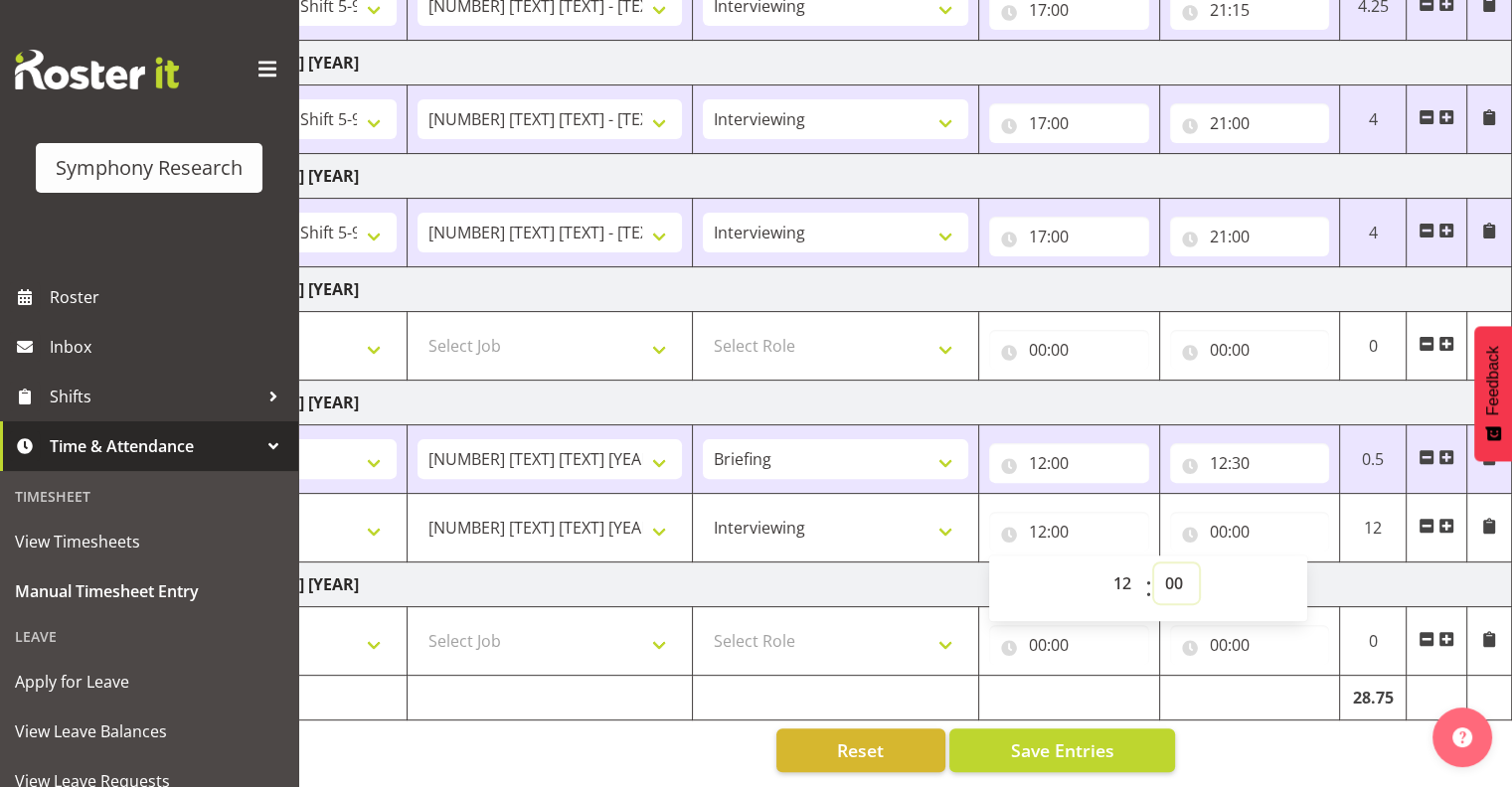 drag, startPoint x: 1173, startPoint y: 565, endPoint x: 1189, endPoint y: 570, distance: 16.763055 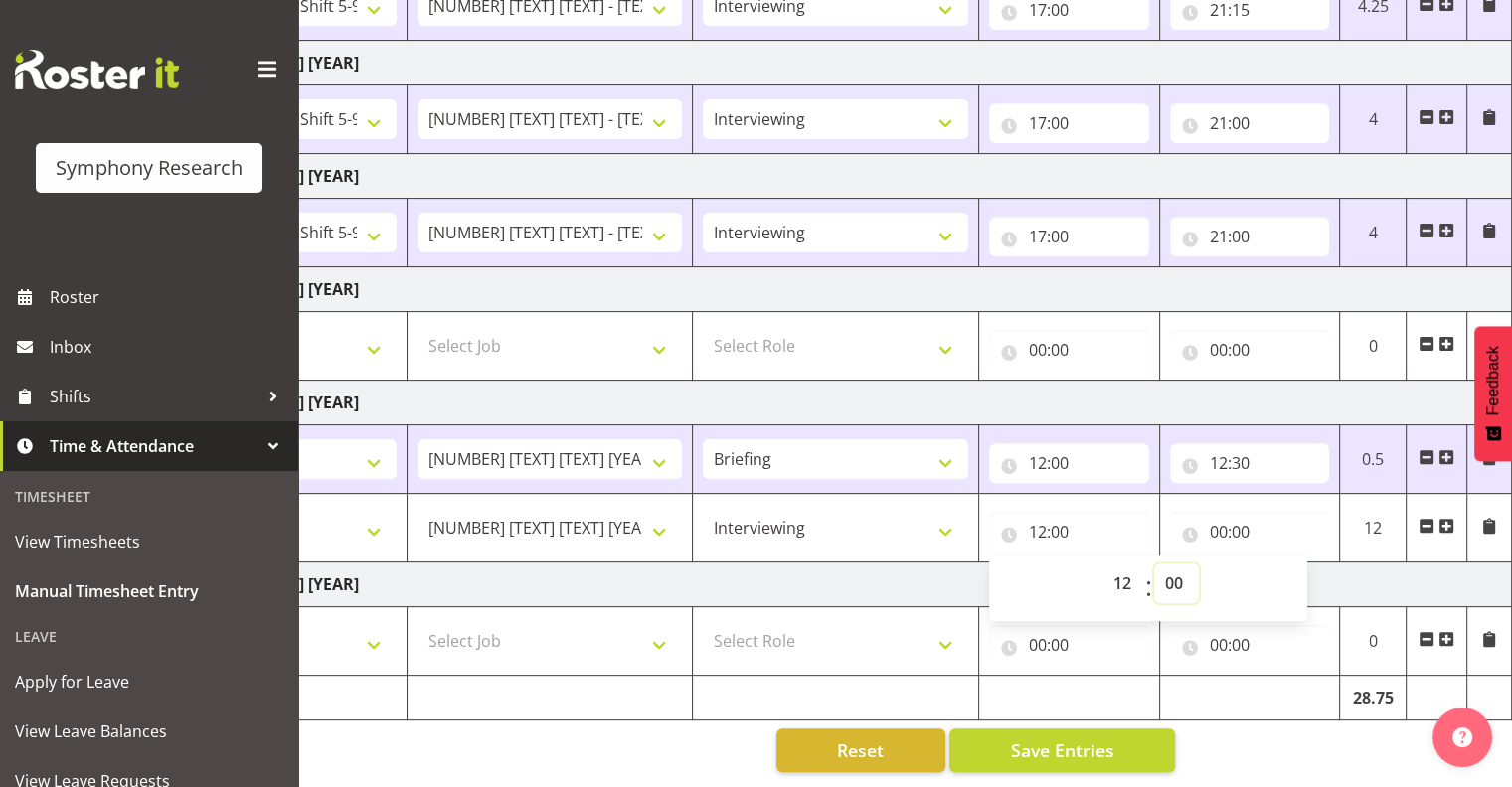 select on "35" 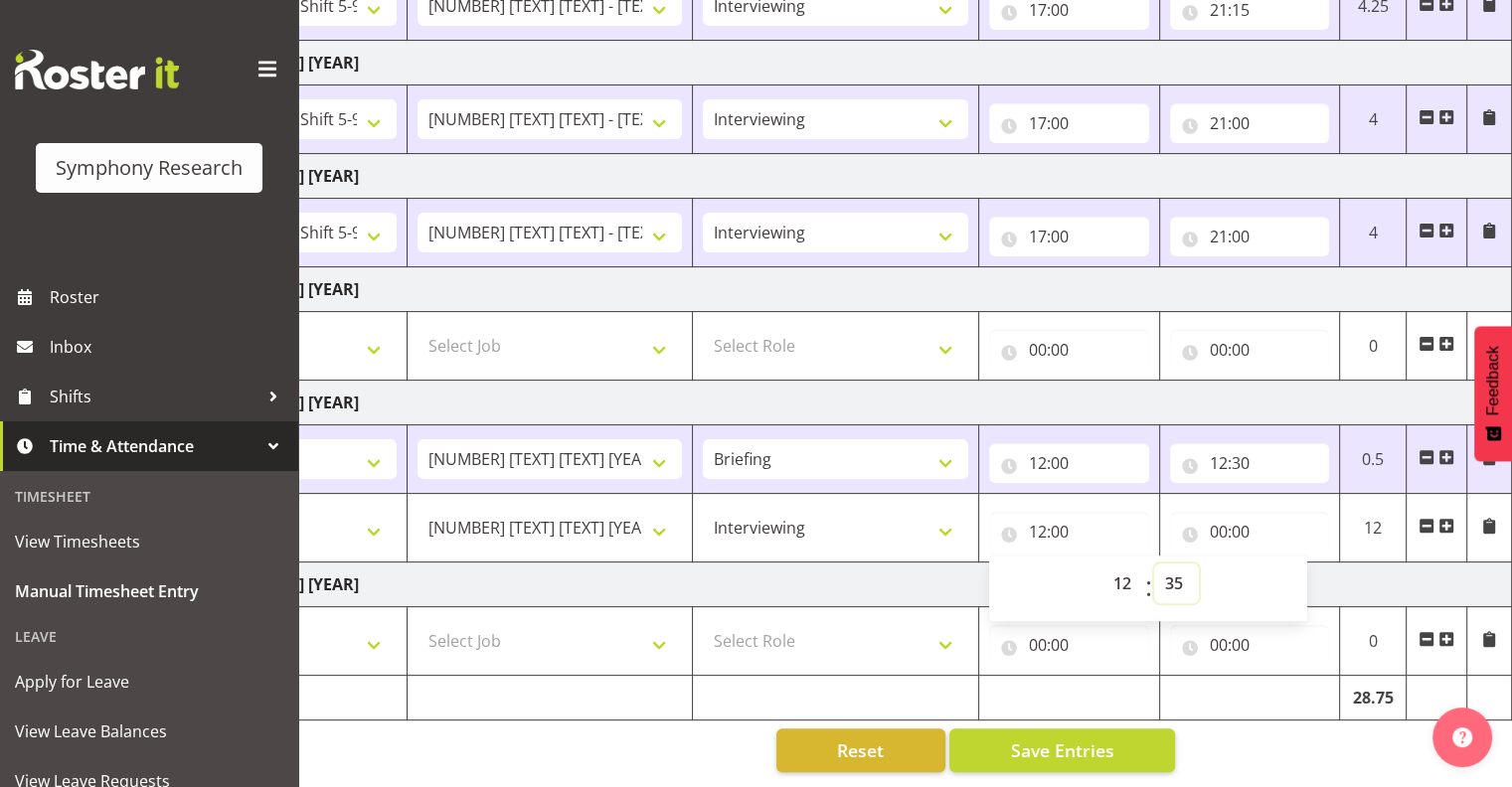 click on "00   01   02   03   04   05   06   07   08   09   10   11   12   13   14   15   16   17   18   19   20   21   22   23   24   25   26   27   28   29   30   31   32   33   34   35   36   37   38   39   40   41   42   43   44   45   46   47   48   49   50   51   52   53   54   55   56   57   58   59" at bounding box center [1176, 583] 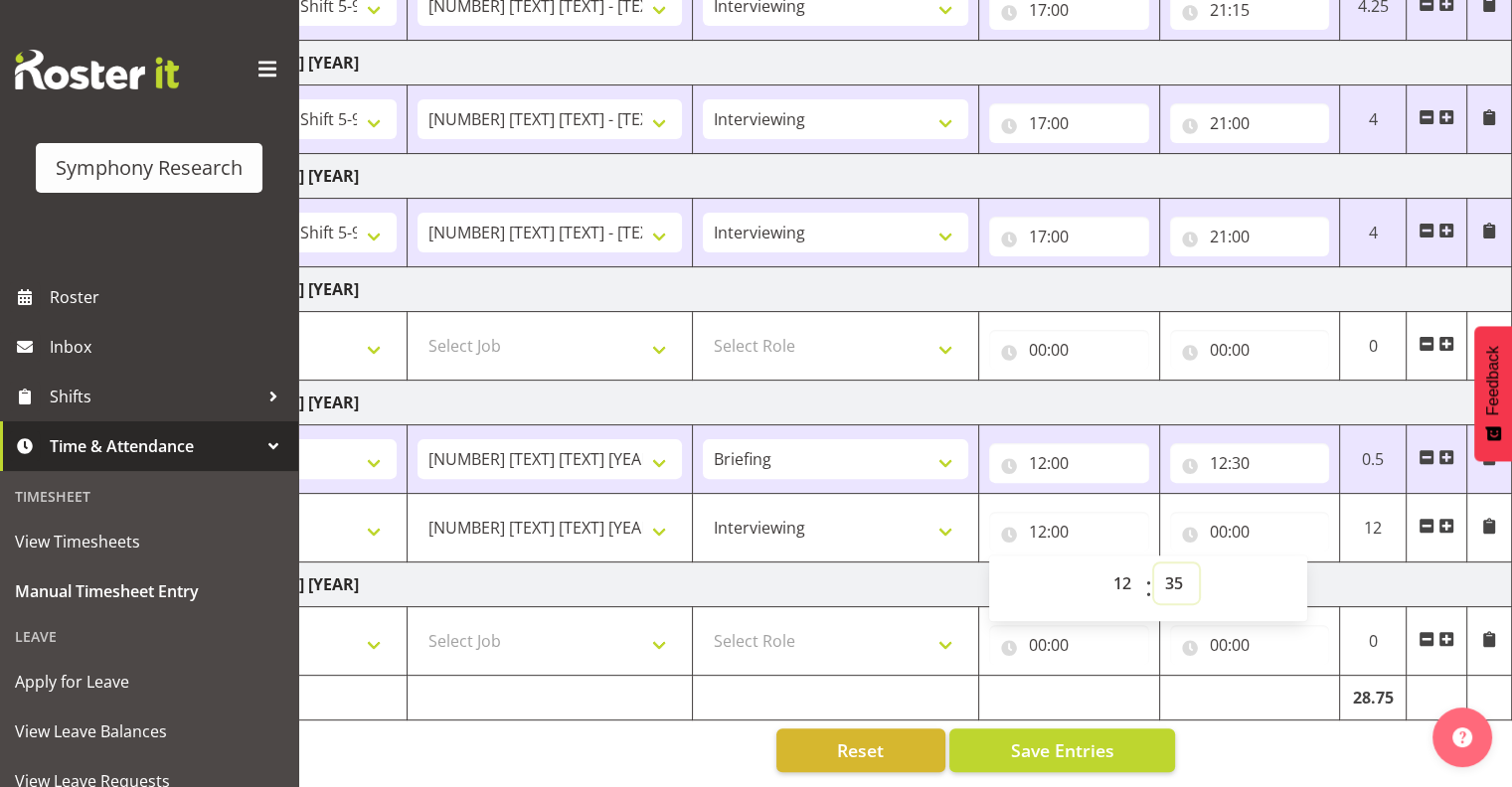 type on "12:35" 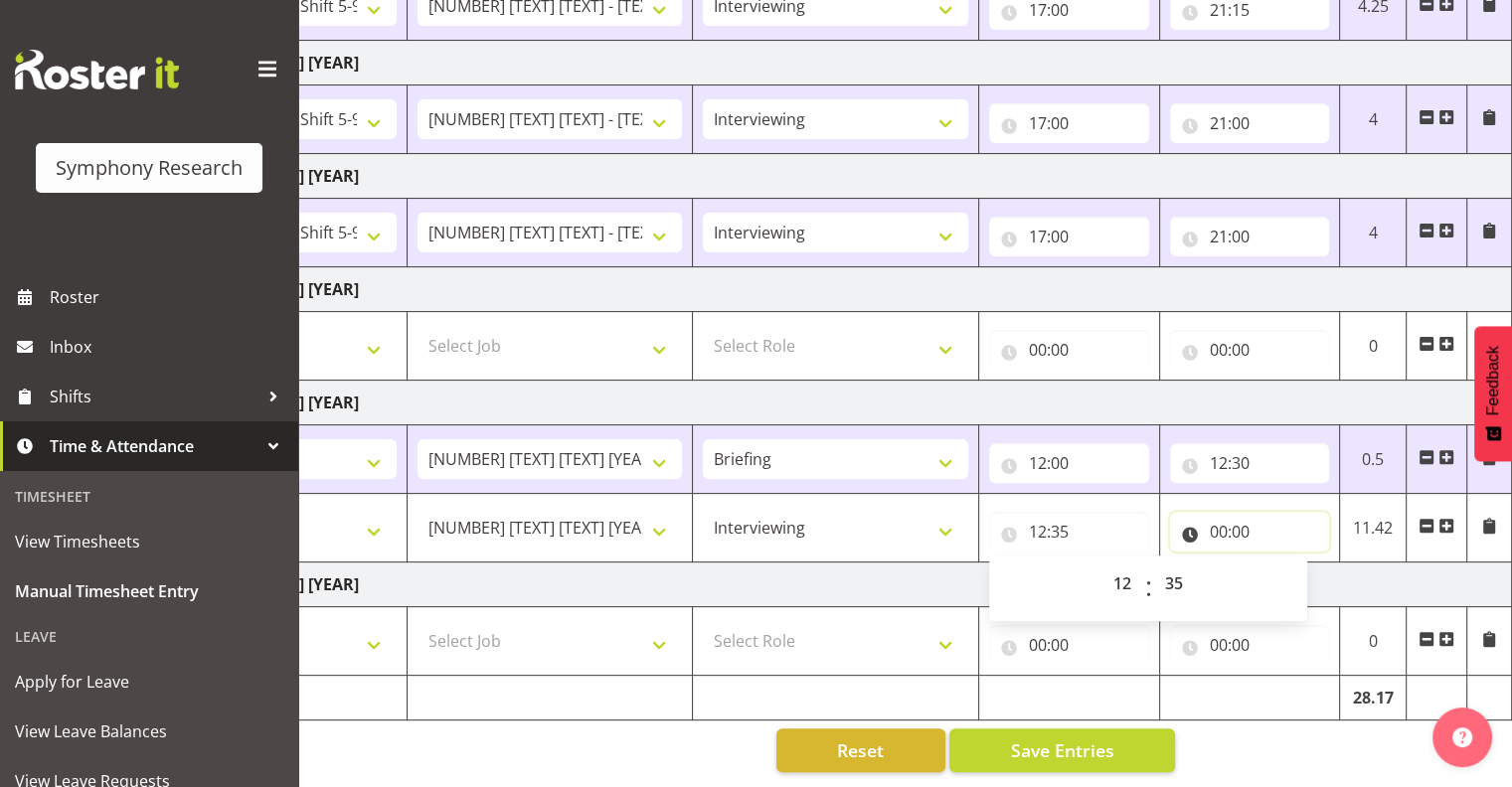click on "00:00" at bounding box center (1250, 532) 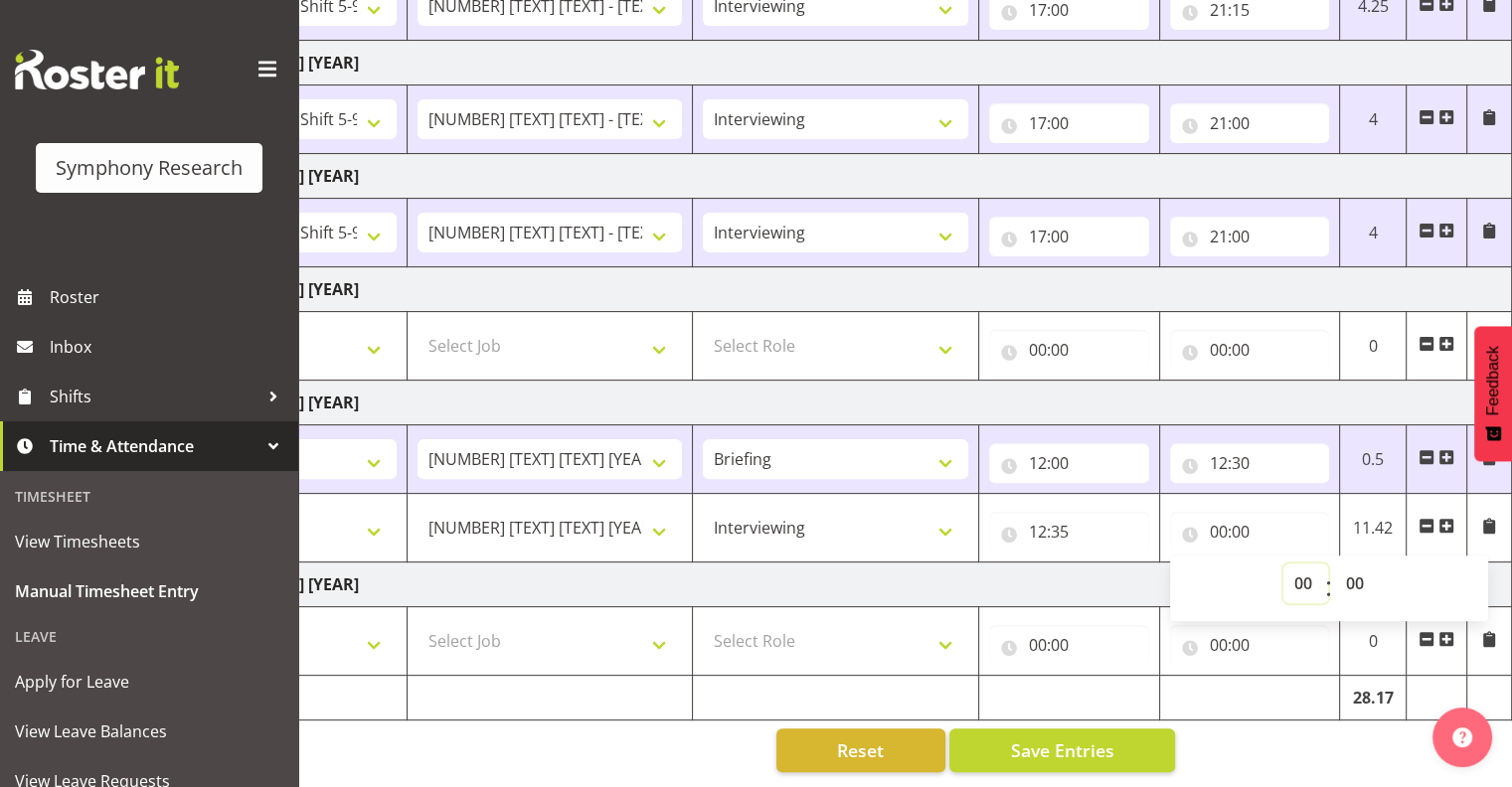 click on "00   01   02   03   04   05   06   07   08   09   10   11   12   13   14   15   16   17   18   19   20   21   22   23" at bounding box center [1305, 583] 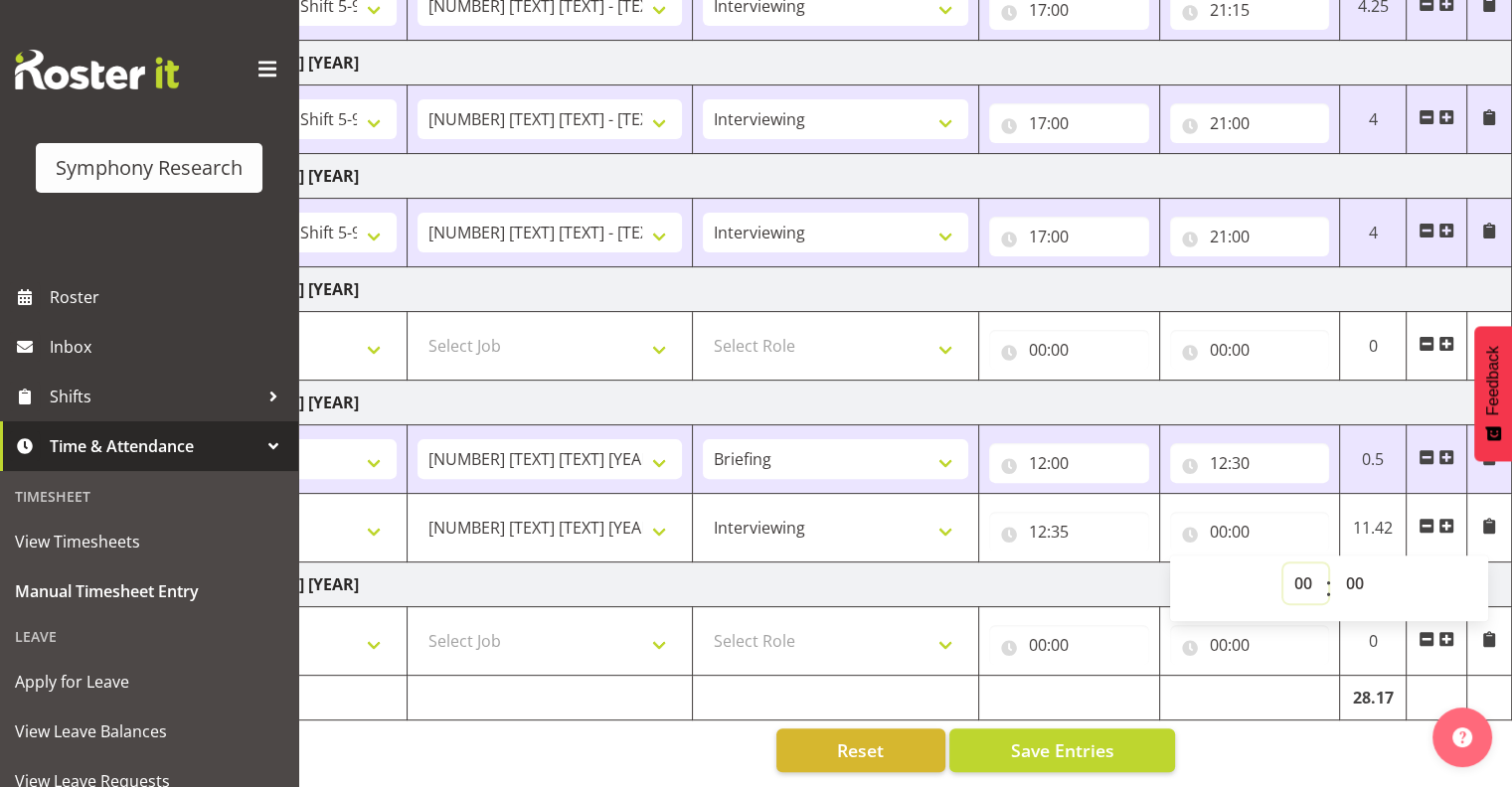 select on "14" 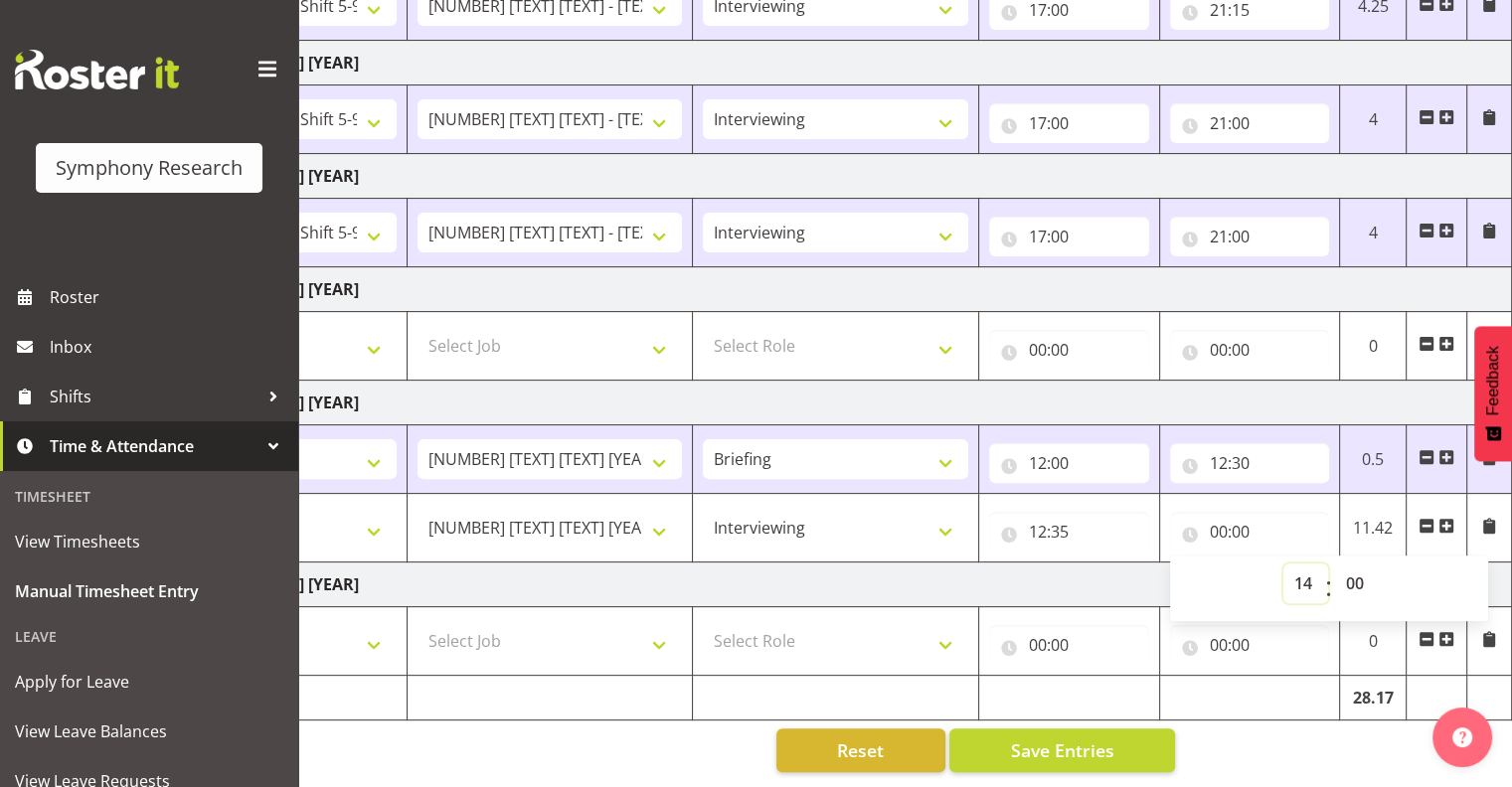 click on "00   01   02   03   04   05   06   07   08   09   10   11   12   13   14   15   16   17   18   19   20   21   22   23" at bounding box center (1305, 583) 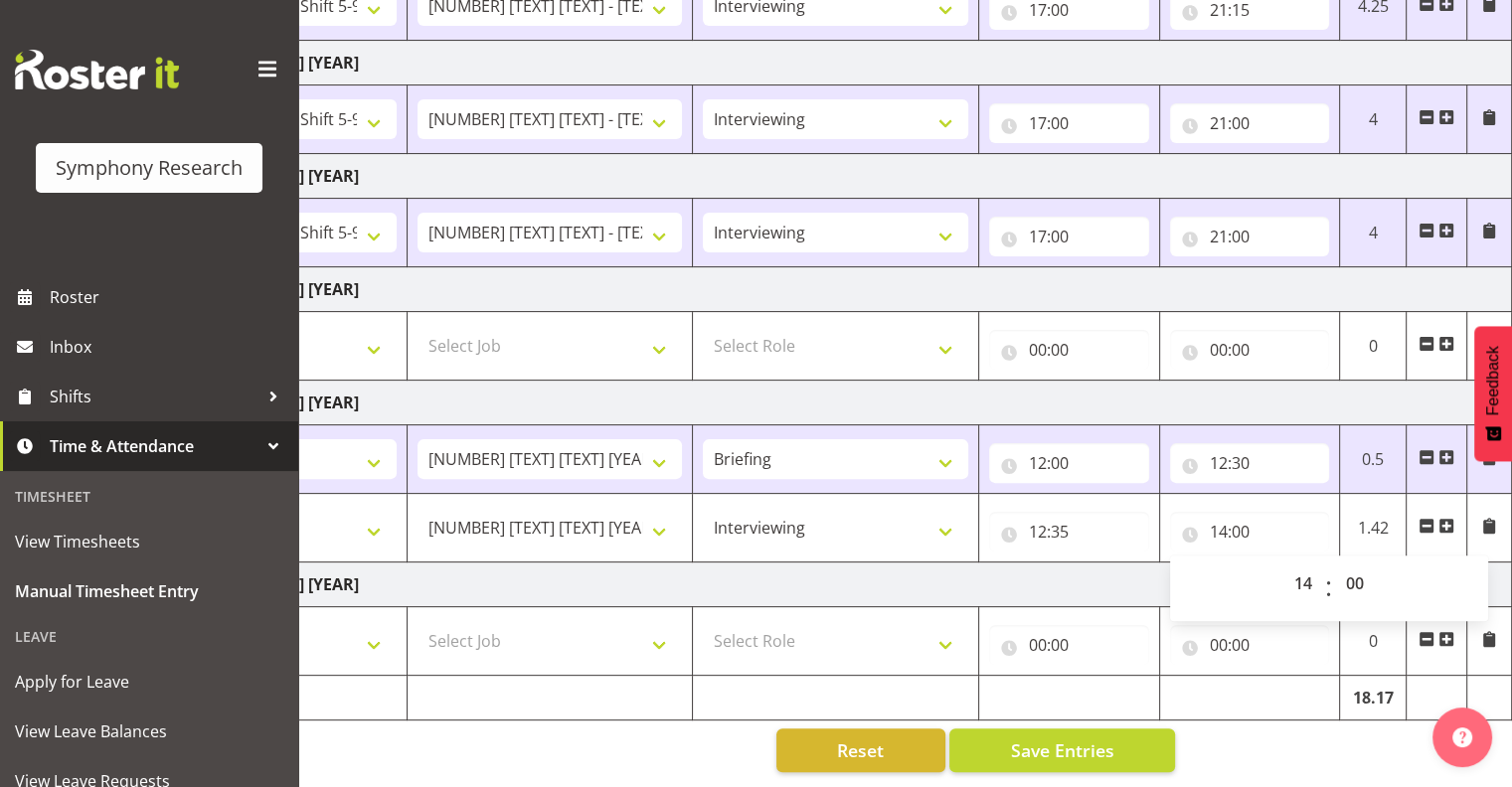 click at bounding box center (1446, 526) 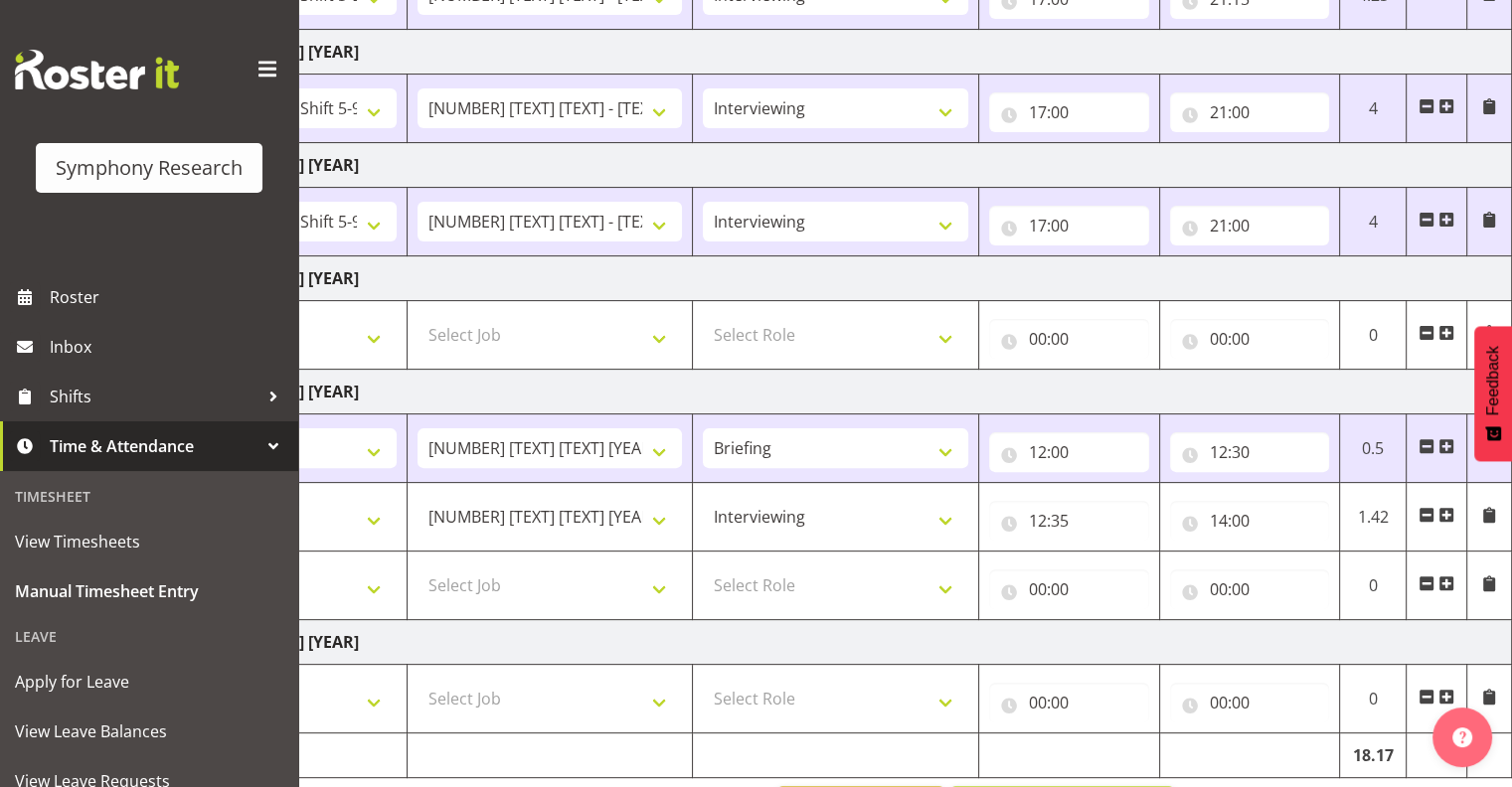 scroll, scrollTop: 579, scrollLeft: 0, axis: vertical 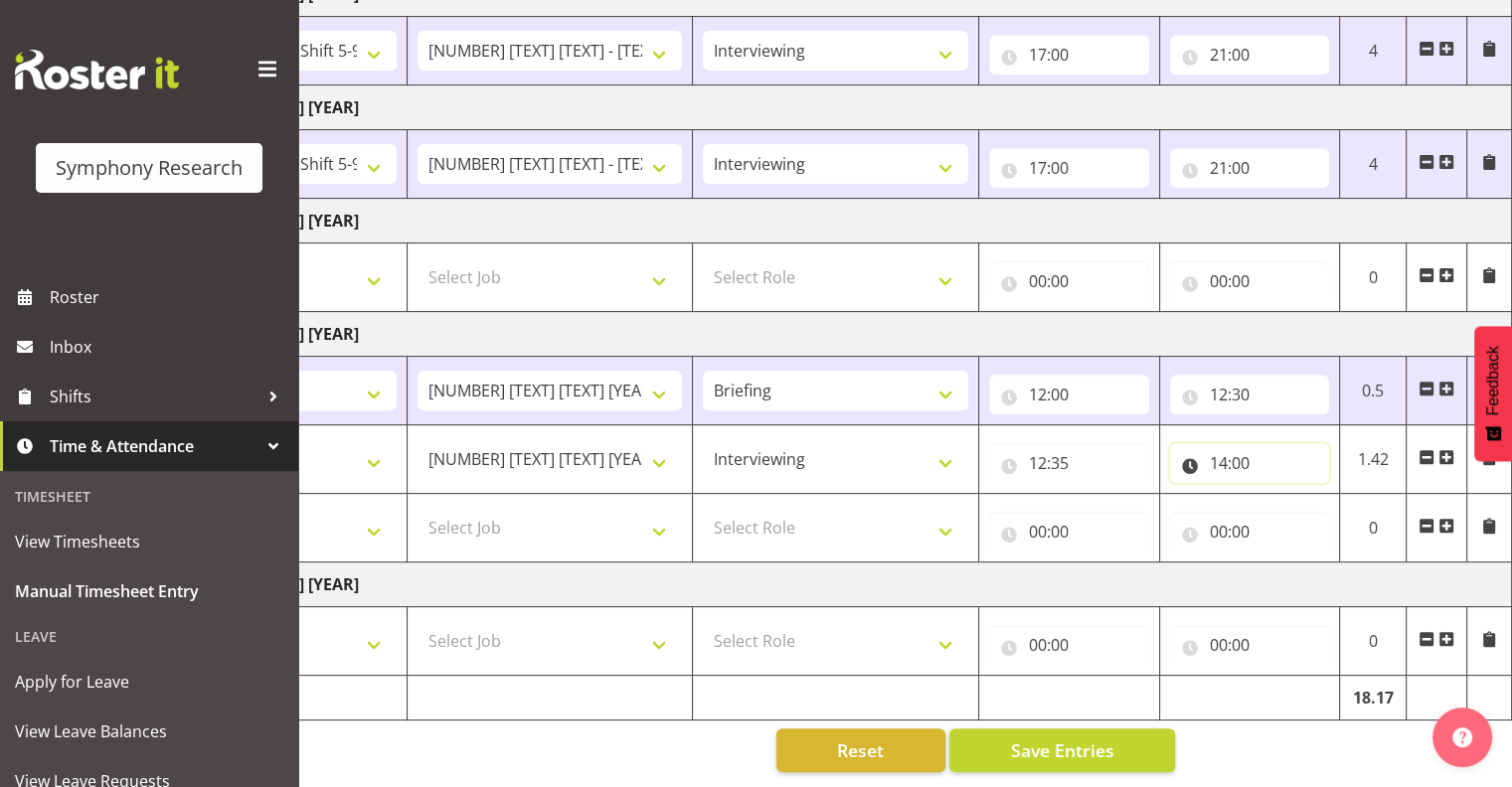 click on "14:00" at bounding box center (1250, 463) 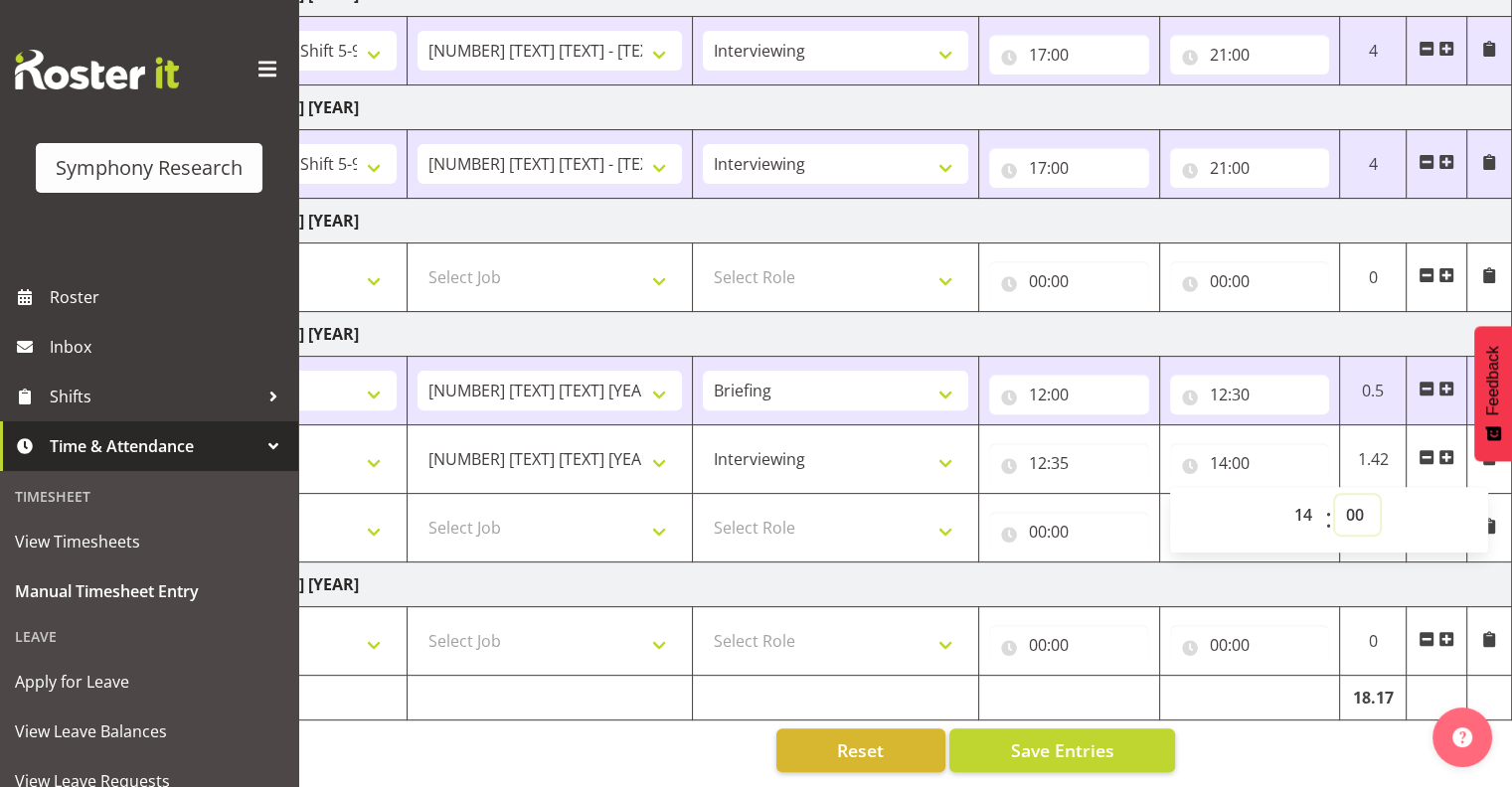 click on "00   01   02   03   04   05   06   07   08   09   10   11   12   13   14   15   16   17   18   19   20   21   22   23   24   25   26   27   28   29   30   31   32   33   34   35   36   37   38   39   40   41   42   43   44   45   46   47   48   49   50   51   52   53   54   55   56   57   58   59" at bounding box center [1357, 515] 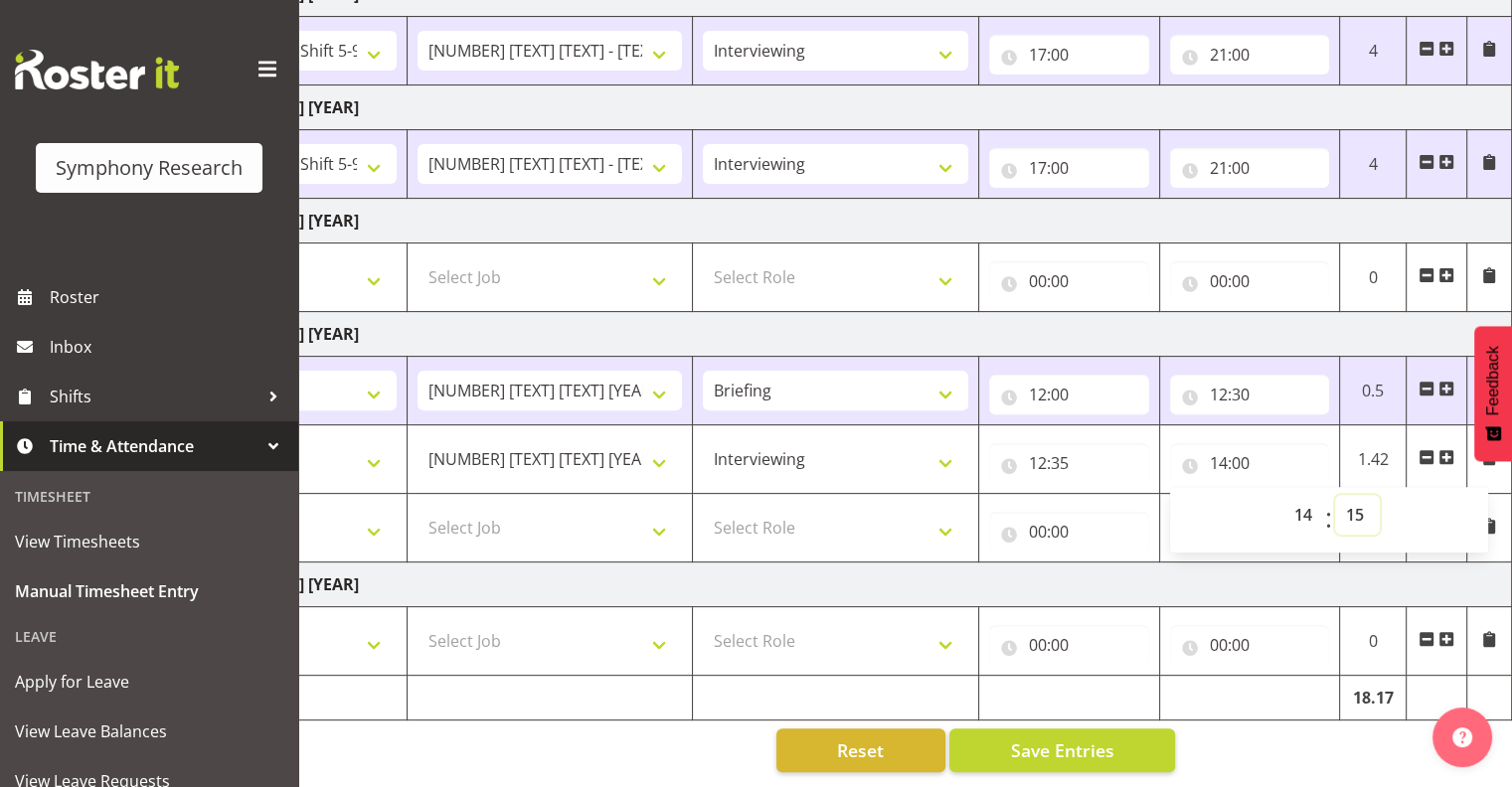 click on "00   01   02   03   04   05   06   07   08   09   10   11   12   13   14   15   16   17   18   19   20   21   22   23   24   25   26   27   28   29   30   31   32   33   34   35   36   37   38   39   40   41   42   43   44   45   46   47   48   49   50   51   52   53   54   55   56   57   58   59" at bounding box center [1357, 515] 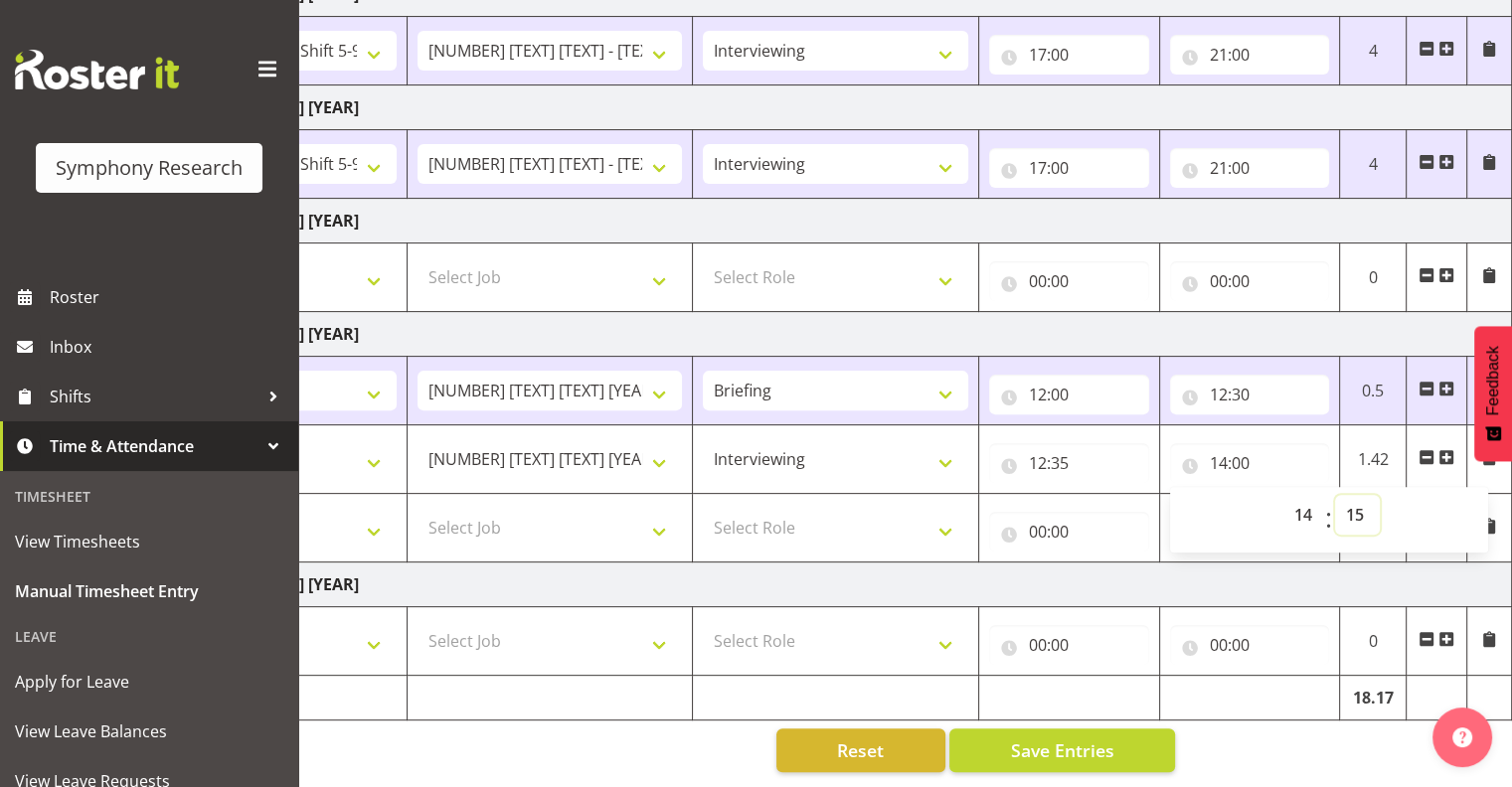 type on "14:15" 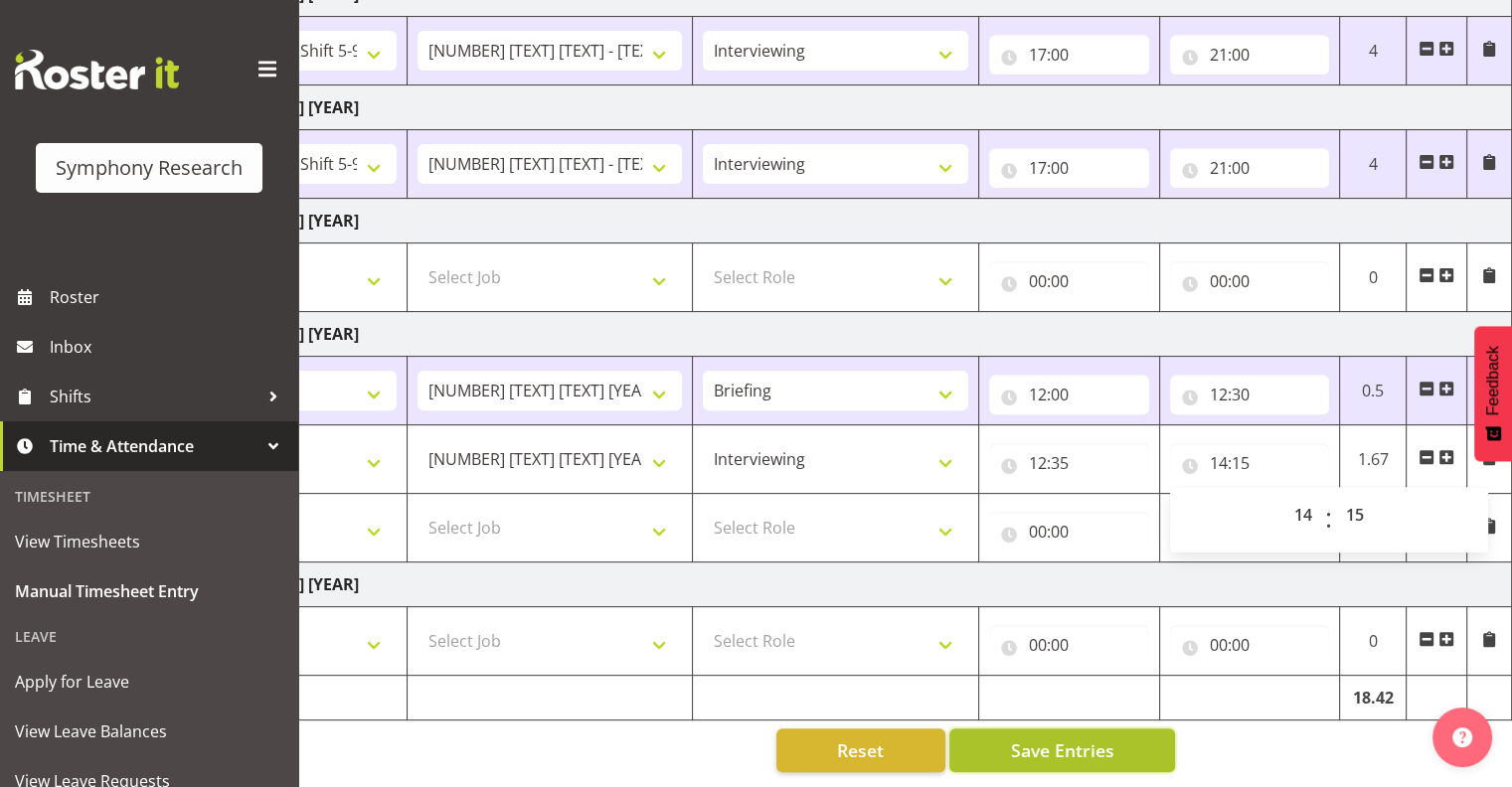 click on "Save
Entries" at bounding box center (1062, 750) 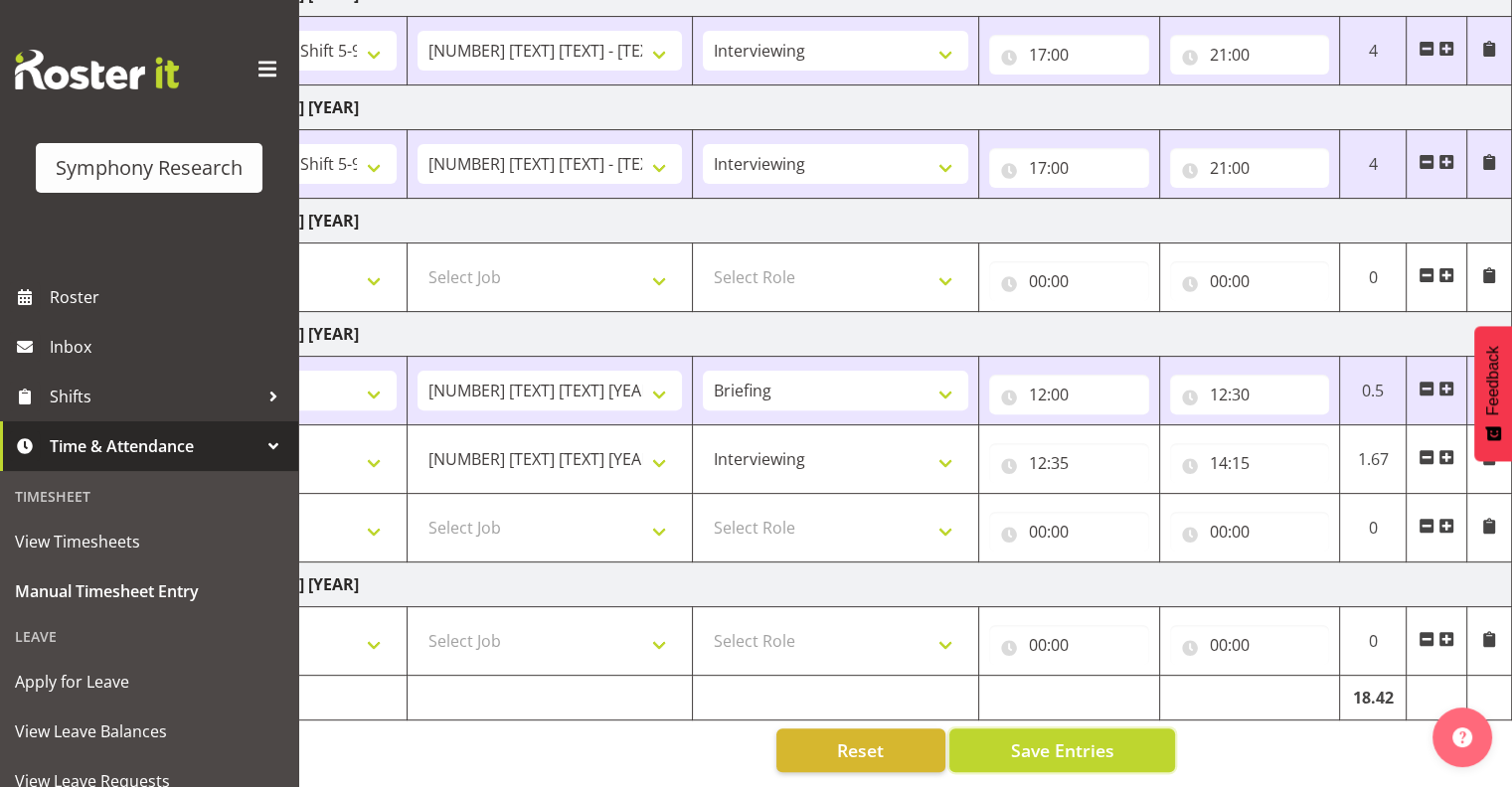 scroll, scrollTop: 511, scrollLeft: 0, axis: vertical 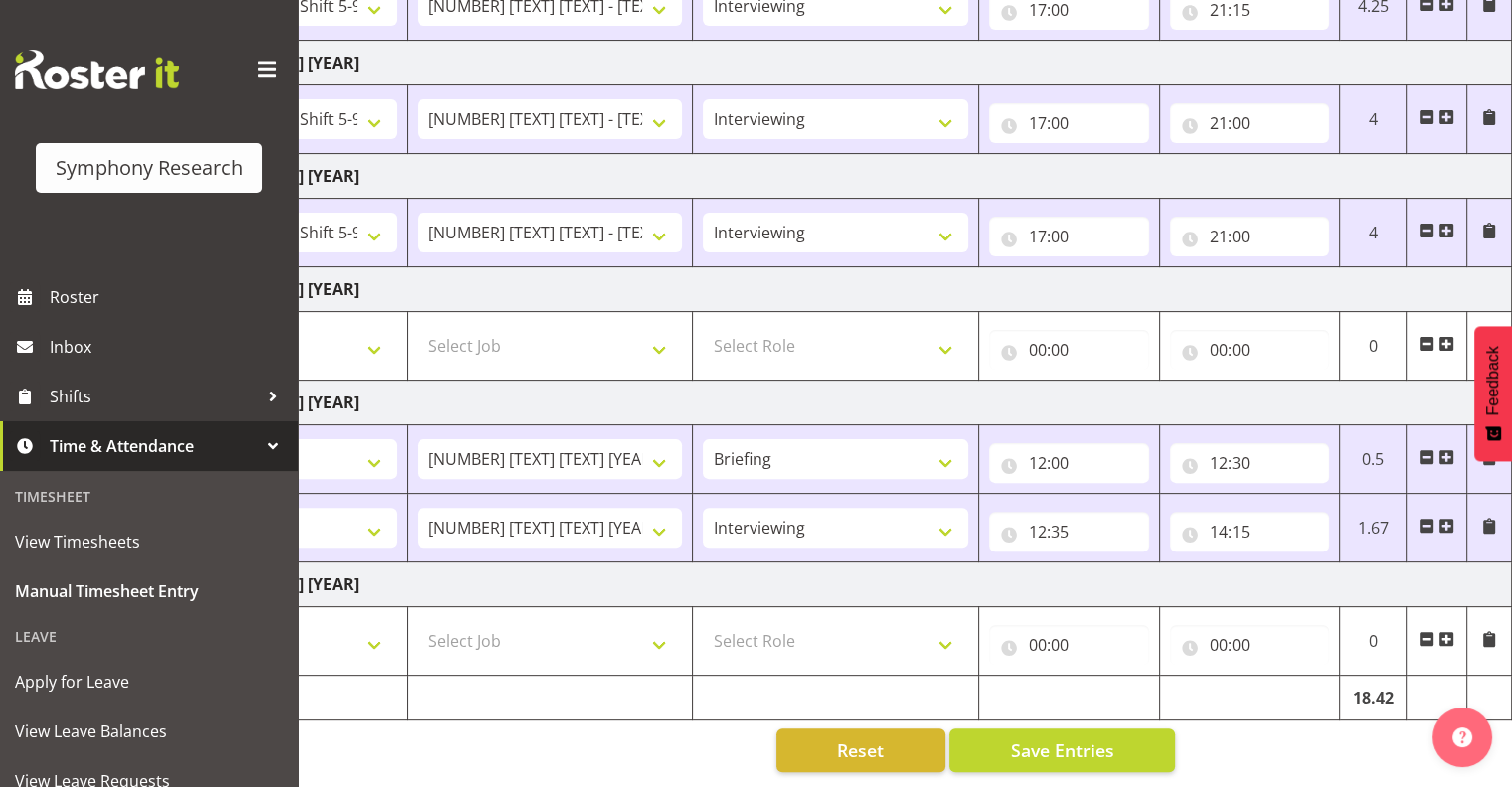 drag, startPoint x: 1446, startPoint y: 506, endPoint x: 1451, endPoint y: 517, distance: 12.083046 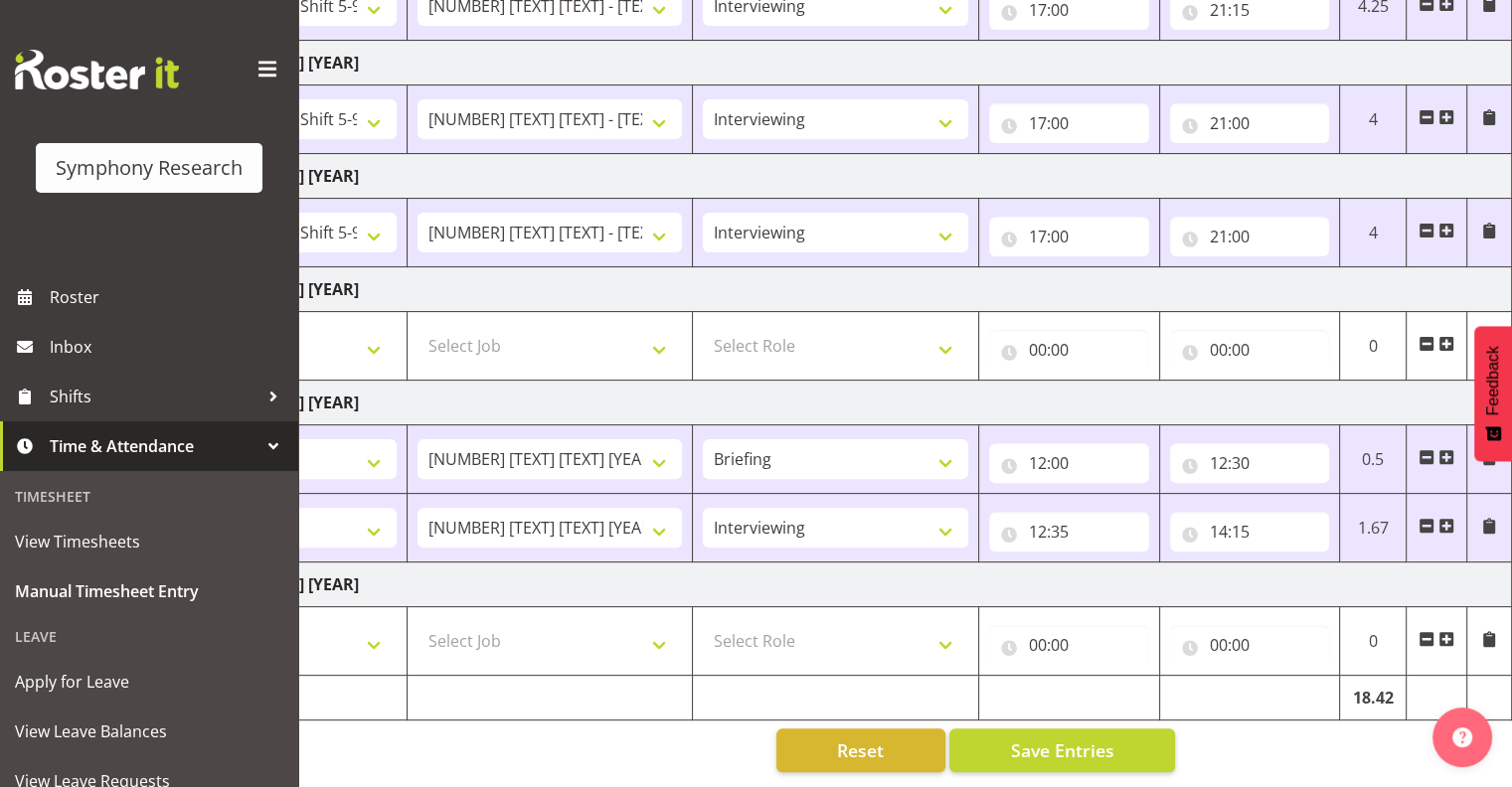 click at bounding box center (1446, 526) 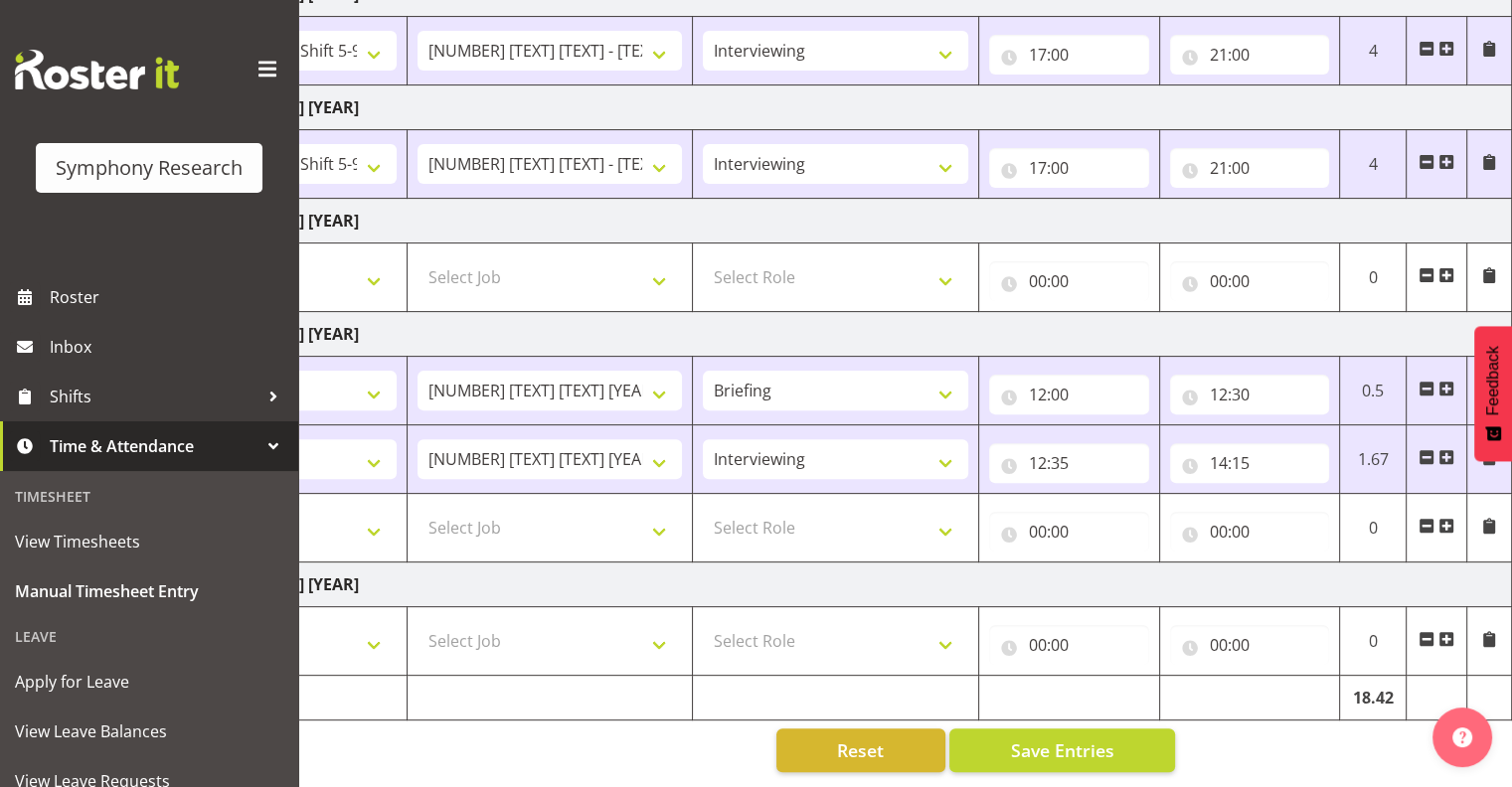 scroll, scrollTop: 579, scrollLeft: 0, axis: vertical 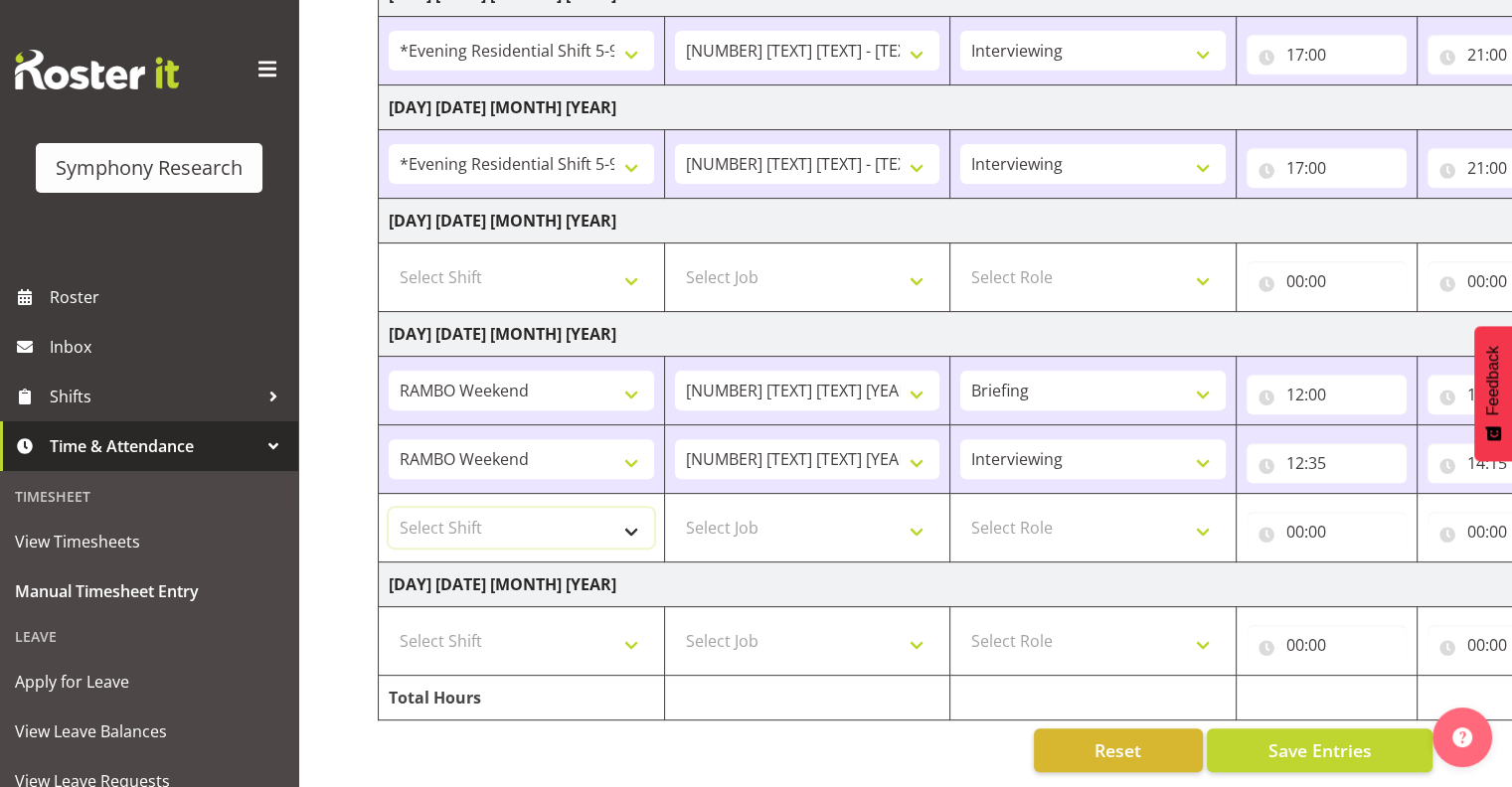 click on "Select Shift  !!Weekend Residential    (Roster IT Shift Label) *Business  9/10am ~ 4:30pm *Business Supervisor *Evening Residential Shift 5-9pm *RP Track  C *RP Track C Weekend *RP Weekly/Monthly Tracks *Supervisor Call Centre *Supervisor Evening *Supervisors  & Call Centre Weekend [TEXT] Weekend [TEXT] Test WP Aust briefing/training World Poll Aust Late 9p~10:30p World Poll Aust Wkend World Poll NZ  Weekends World Poll NZ Pilot World Poll NZ Wave 2 Pilot World Poll Pilot Aust 9:00~10:30pm" at bounding box center [521, 528] 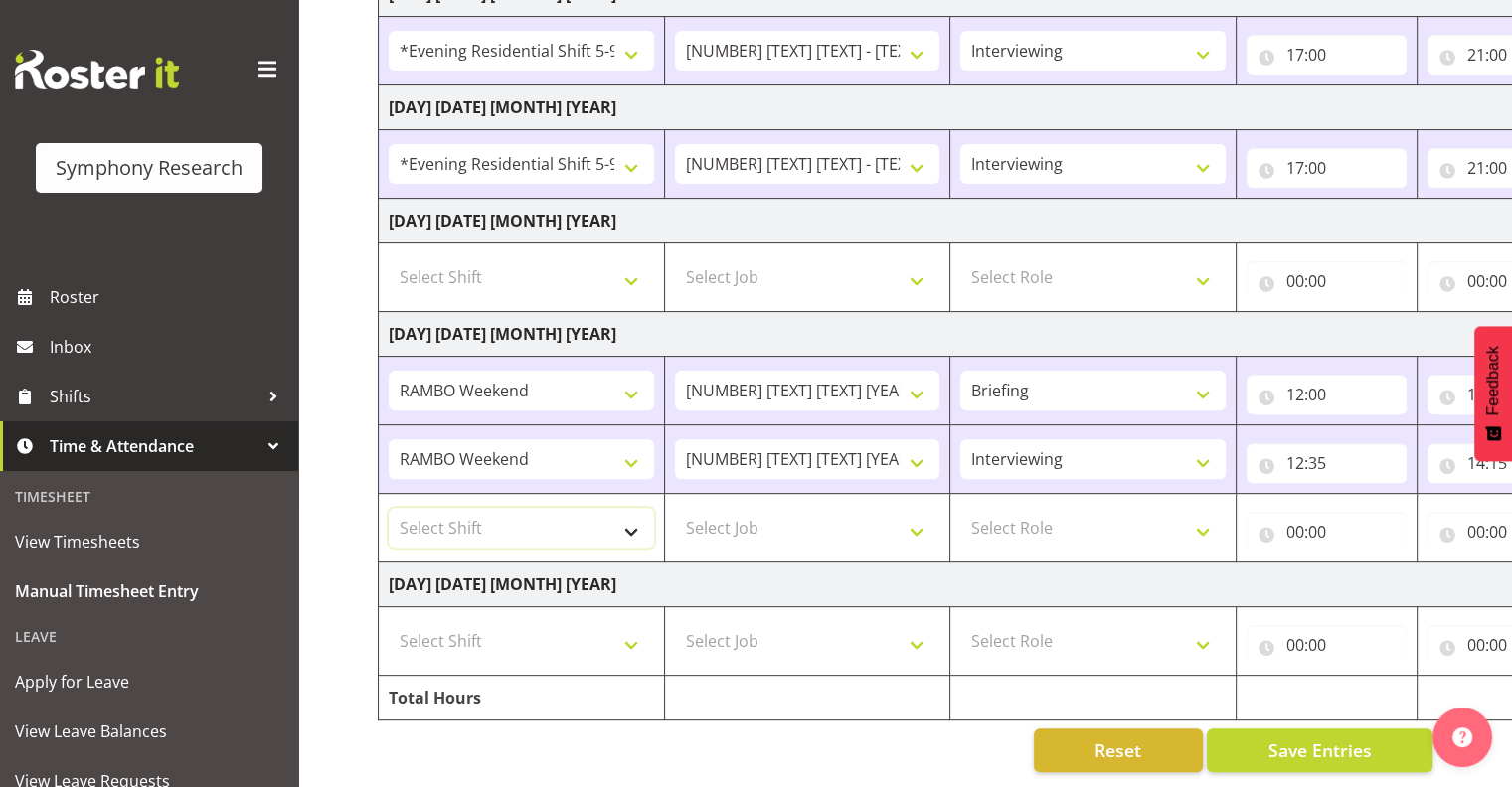 select on "43777" 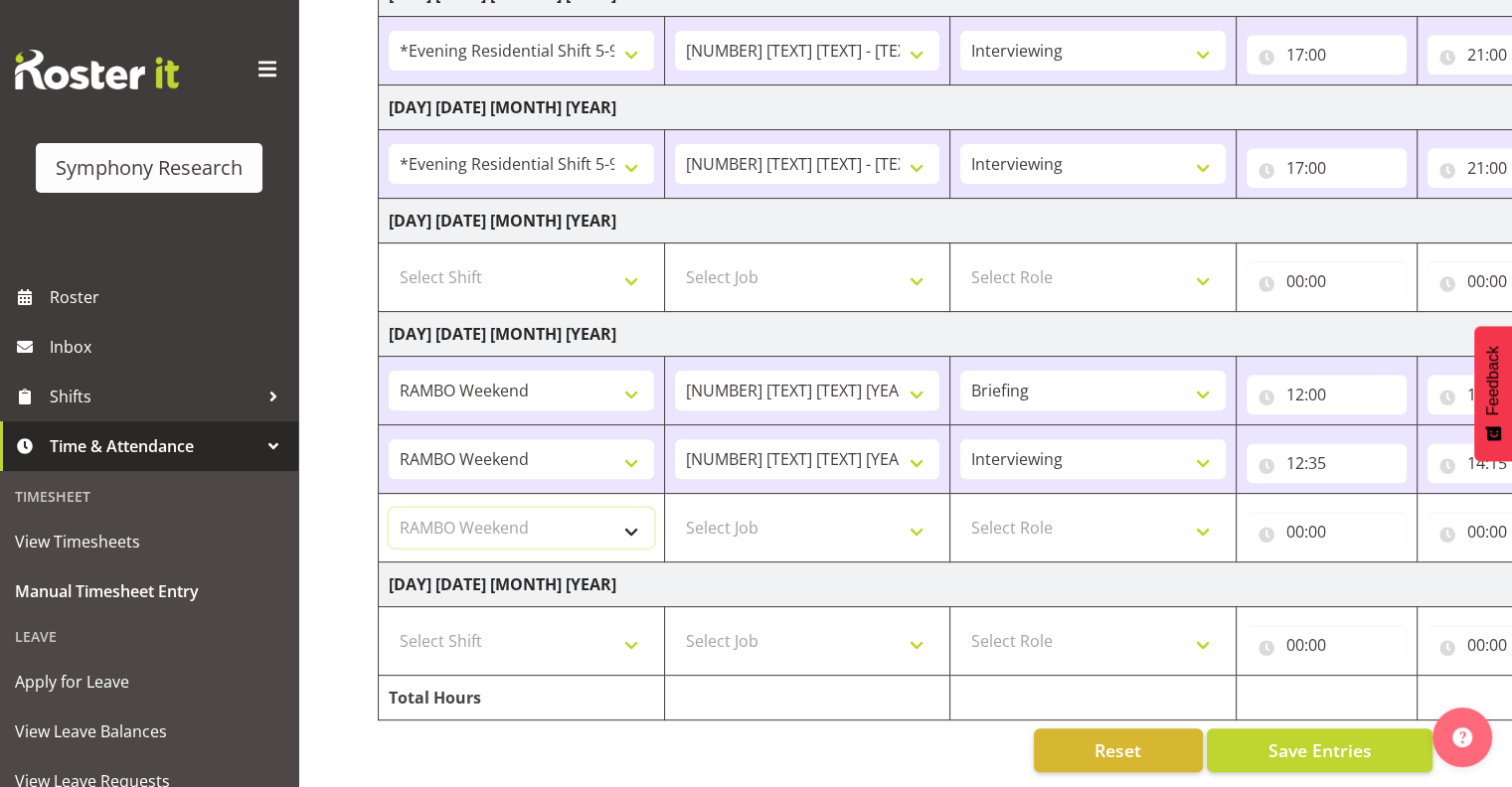 click on "Select Shift  !!Weekend Residential    (Roster IT Shift Label) *Business  9/10am ~ 4:30pm *Business Supervisor *Evening Residential Shift 5-9pm *RP Track  C *RP Track C Weekend *RP Weekly/Monthly Tracks *Supervisor Call Centre *Supervisor Evening *Supervisors  & Call Centre Weekend [TEXT] Weekend [TEXT] Test WP Aust briefing/training World Poll Aust Late 9p~10:30p World Poll Aust Wkend World Poll NZ  Weekends World Poll NZ Pilot World Poll NZ Wave 2 Pilot World Poll Pilot Aust 9:00~10:30pm" at bounding box center [521, 528] 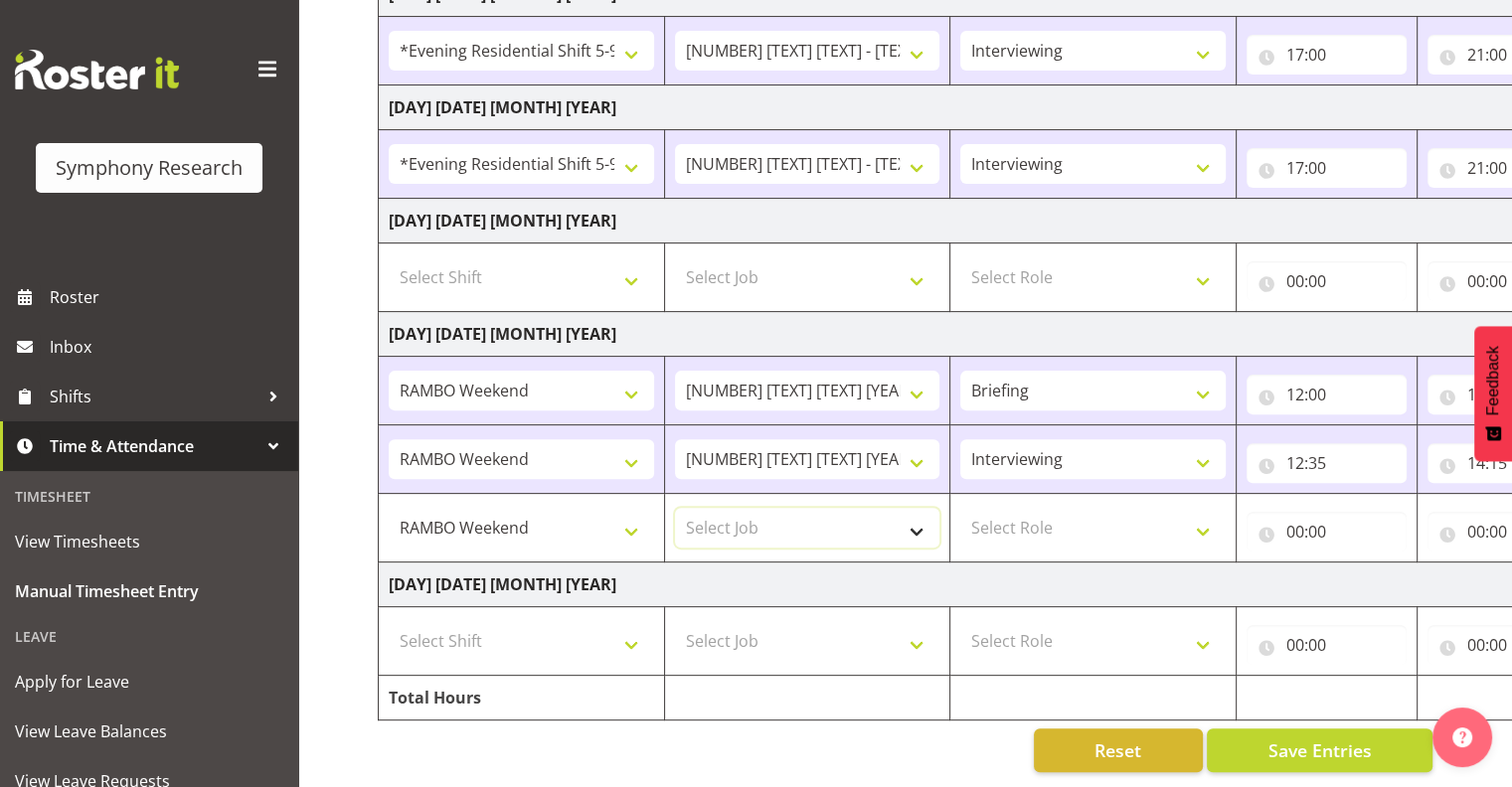 click on "Select Job  [NUMBER] IF Admin [NUMBER] [TEXT] [TEXT] [TEXT] [YEAR] [NUMBER] [TEXT] [TEXT] [TEXT] [YEAR] [NUMBER] [TEXT] [TEXT] [YEAR] [NUMBER] [TEXT] [TEXT] [YEAR] [NUMBER] General [NUMBER] [TEXT] [YEAR] [NUMBER] [TEXT] [YEAR] [NUMBER] [TEXT] [NUMBER] [TEXT] [YEAR] [NUMBER] [TEXT] [NUMBER] [TEXT] [YEAR] [NUMBER] Training [NUMBER] Recruitment  & Training [NUMBER] DT" at bounding box center [807, 528] 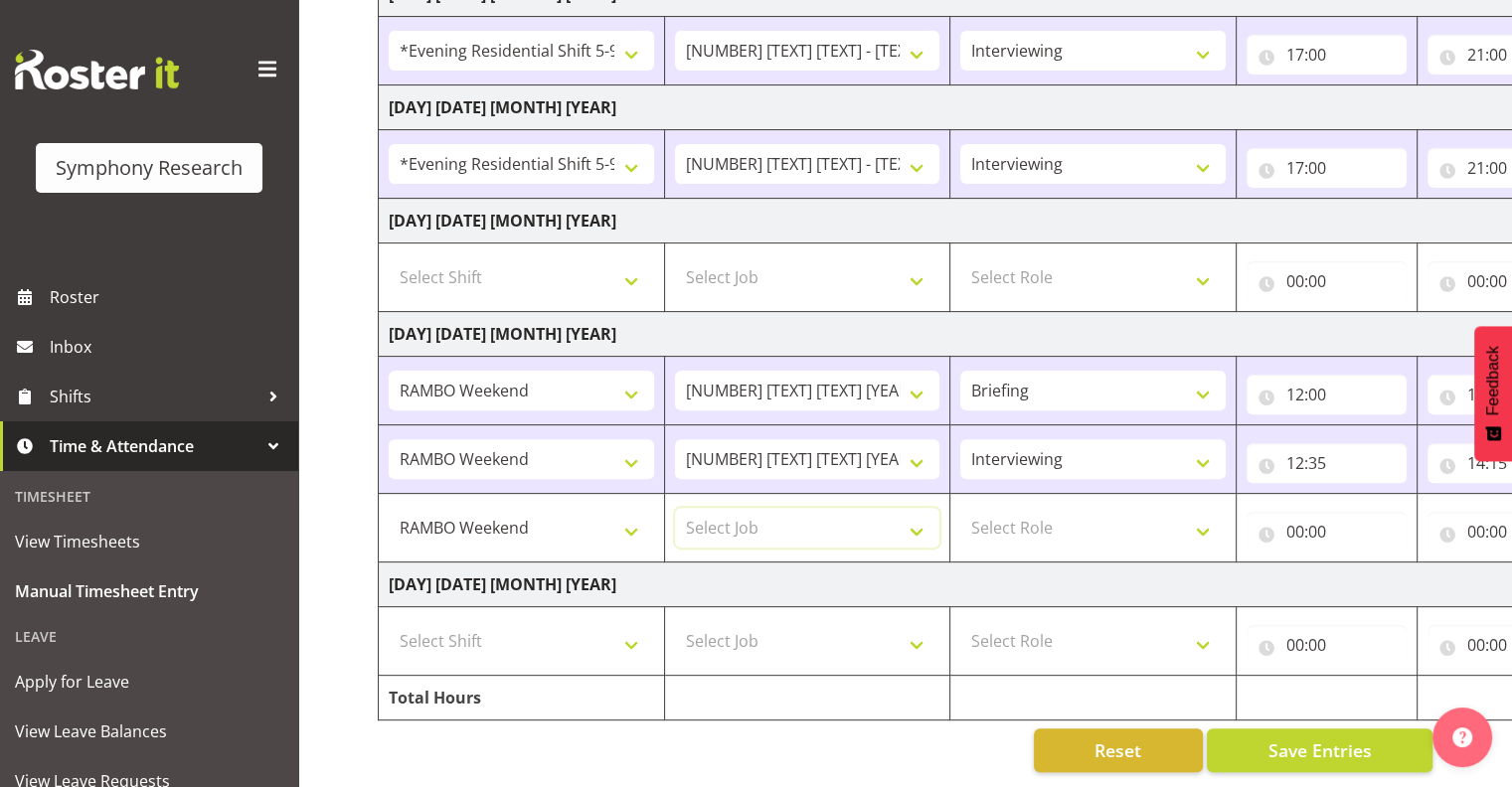 select on "10461" 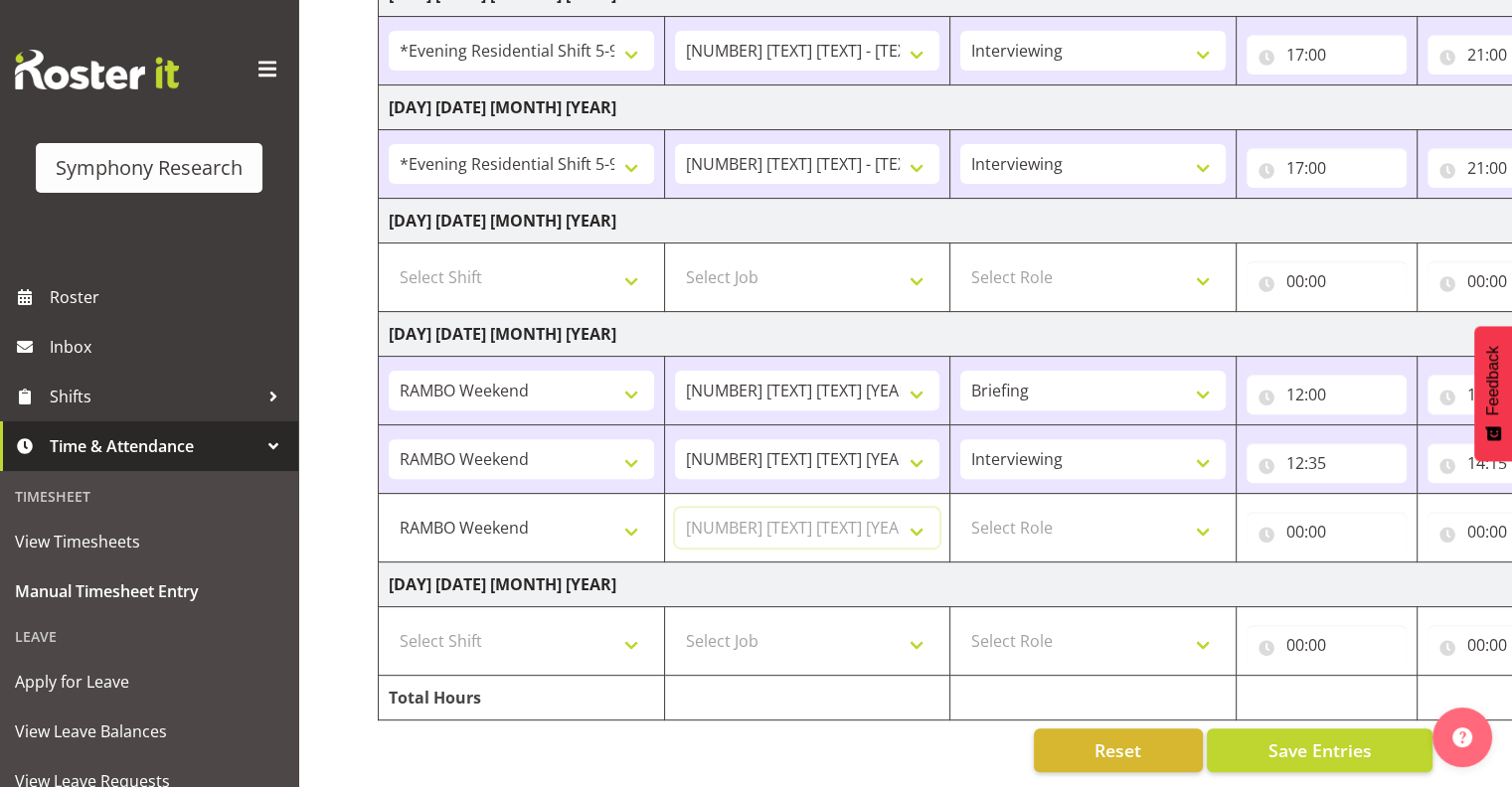 click on "Select Job  [NUMBER] IF Admin [NUMBER] [TEXT] [TEXT] [TEXT] [YEAR] [NUMBER] [TEXT] [TEXT] [TEXT] [YEAR] [NUMBER] [TEXT] [TEXT] [YEAR] [NUMBER] [TEXT] [TEXT] [YEAR] [NUMBER] General [NUMBER] [TEXT] [YEAR] [NUMBER] [TEXT] [YEAR] [NUMBER] [TEXT] [NUMBER] [TEXT] [YEAR] [NUMBER] [TEXT] [NUMBER] [TEXT] [YEAR] [NUMBER] Training [NUMBER] Recruitment  & Training [NUMBER] DT" at bounding box center [807, 528] 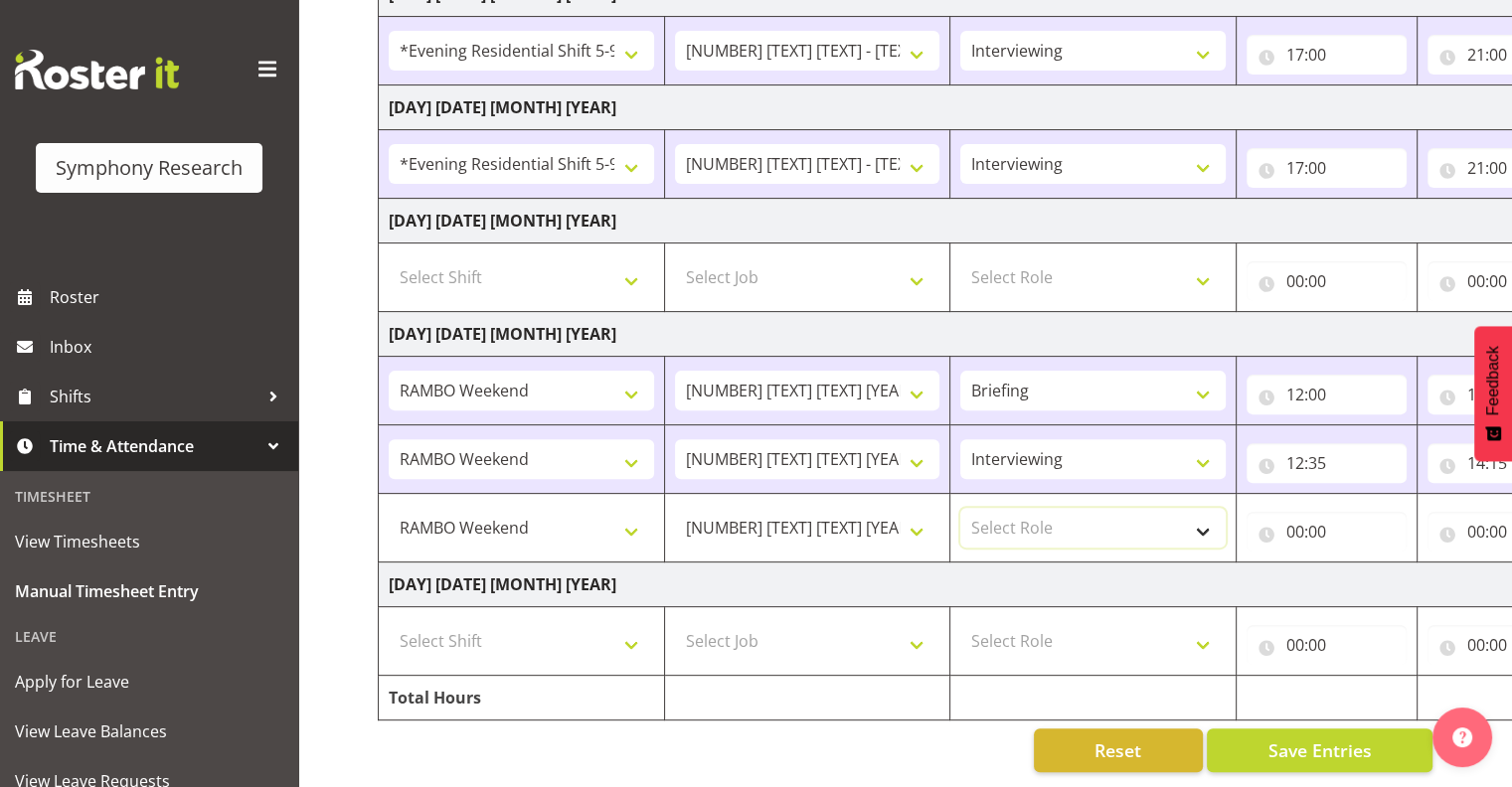 click on "Select Role  Interviewing Briefing" at bounding box center [1092, 528] 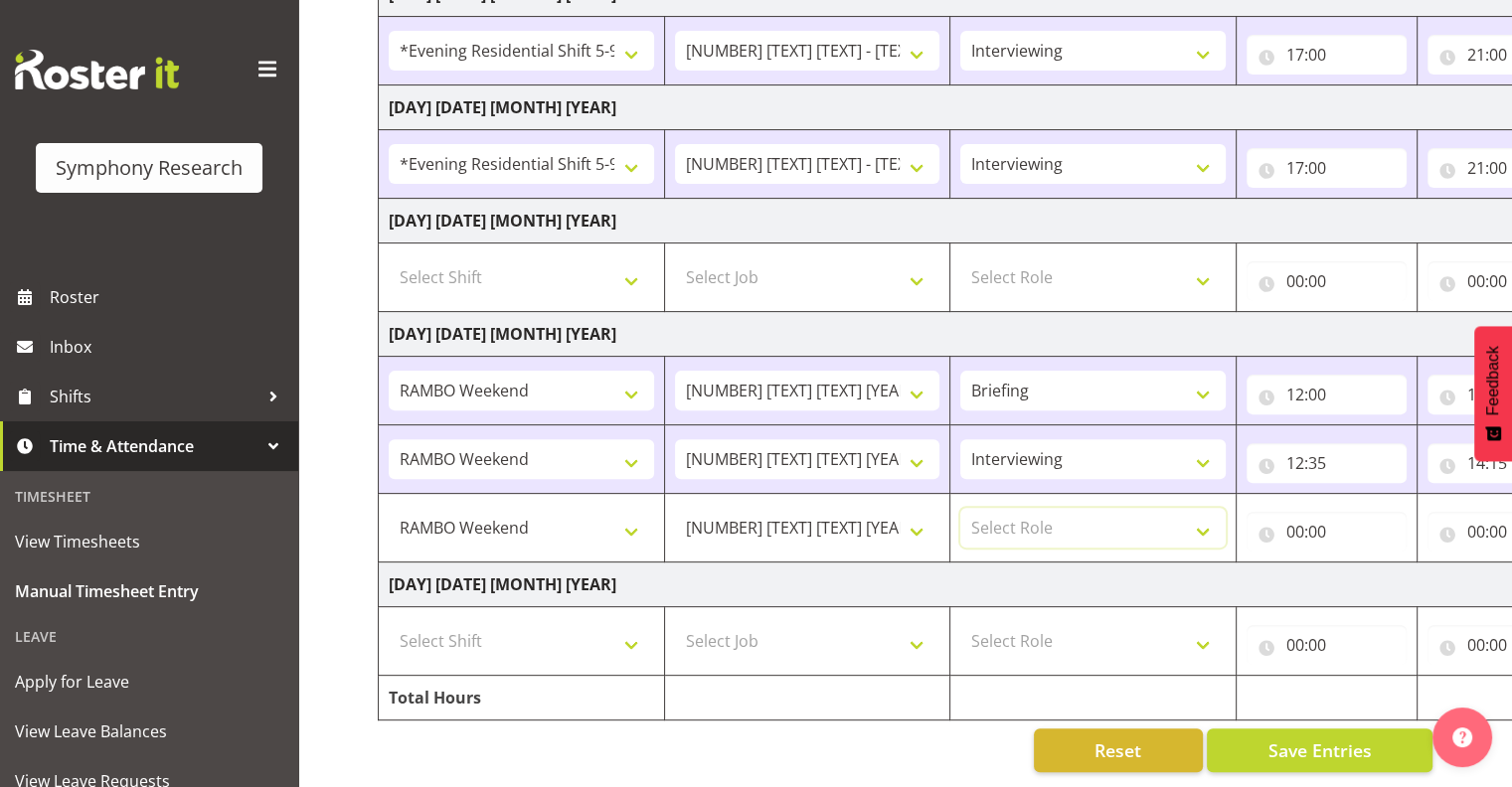 select on "47" 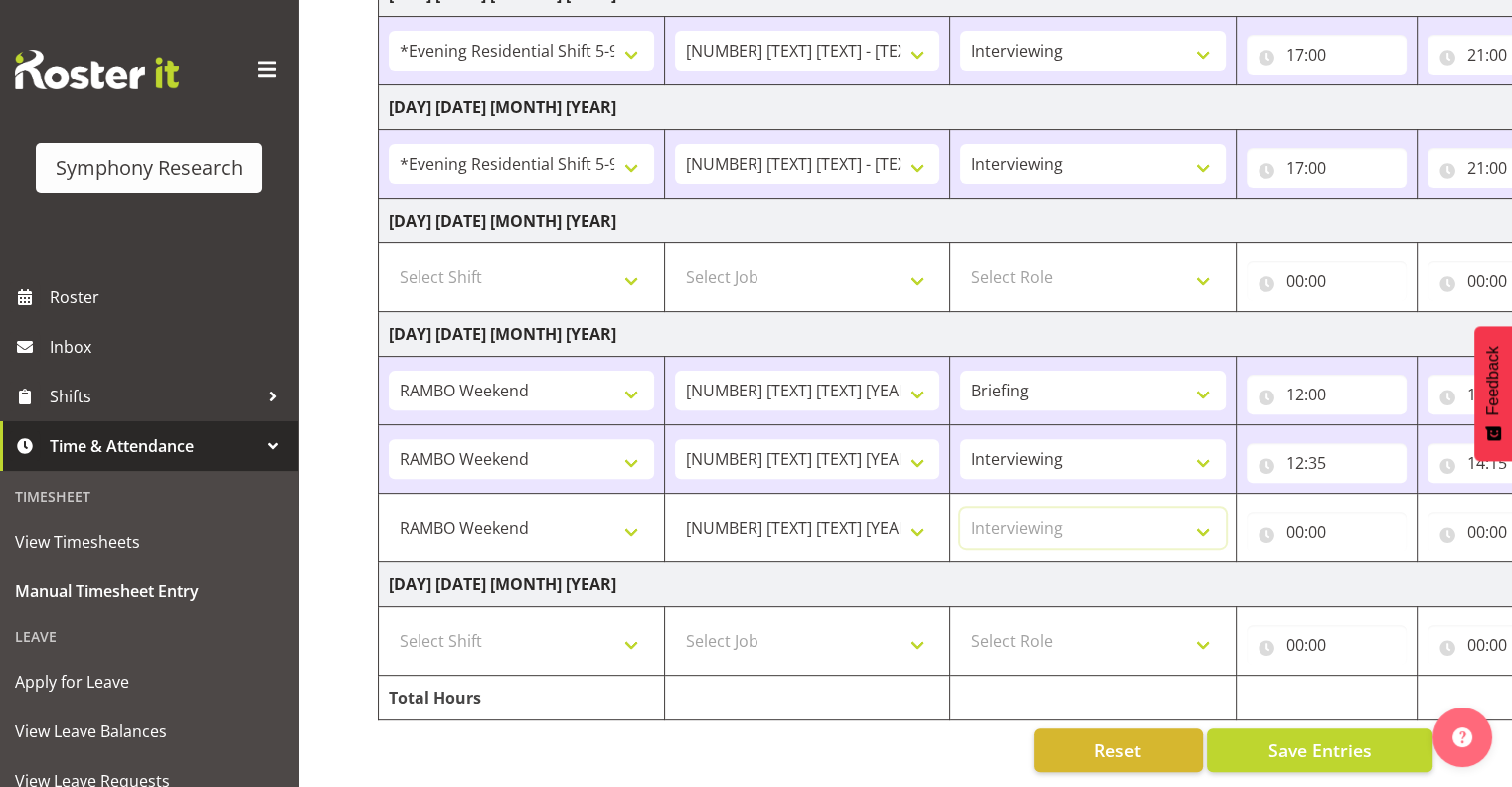 click on "Select Role  Interviewing Briefing" at bounding box center [1092, 528] 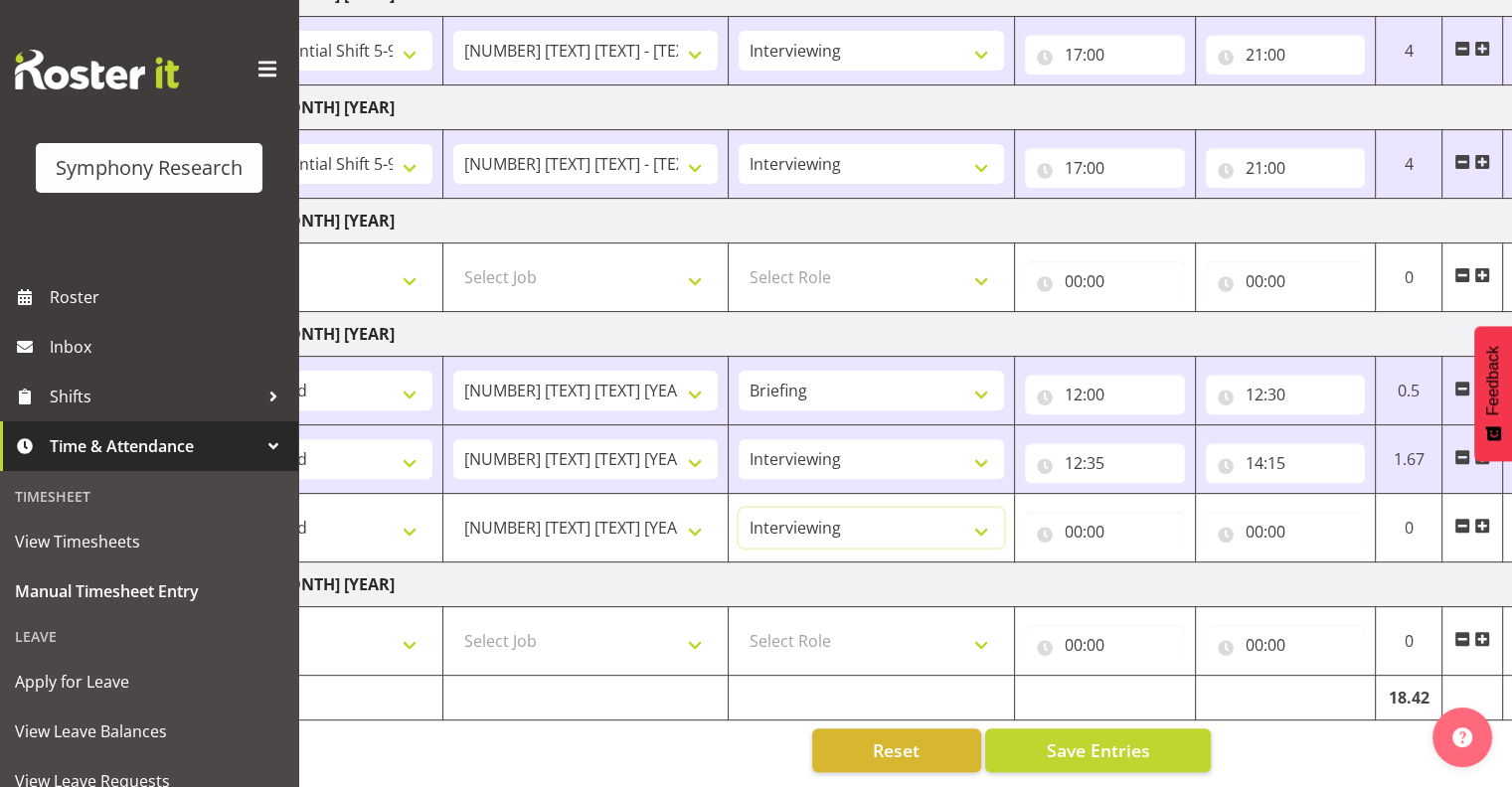 scroll, scrollTop: 0, scrollLeft: 257, axis: horizontal 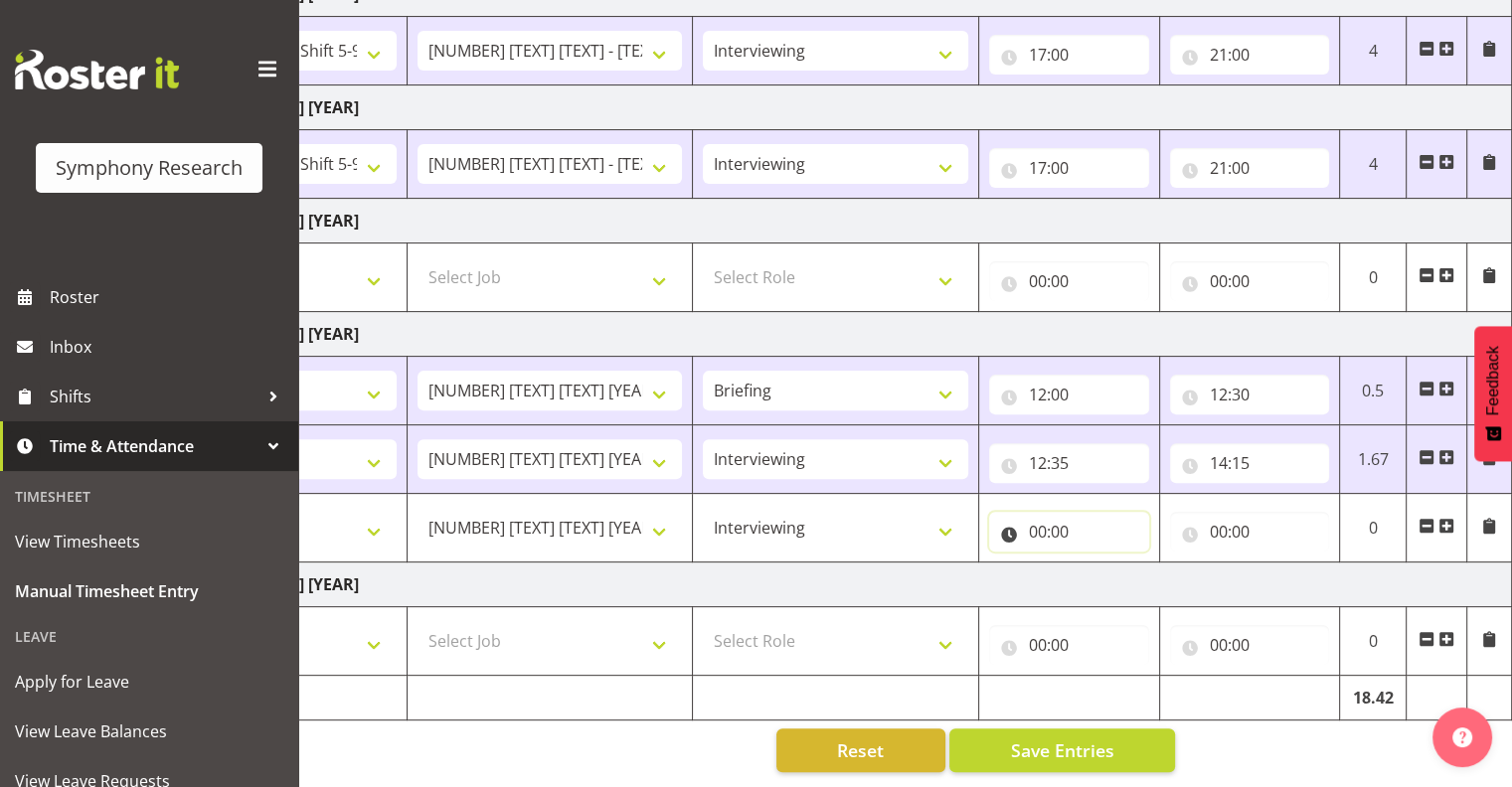 click on "00:00" at bounding box center (1069, 532) 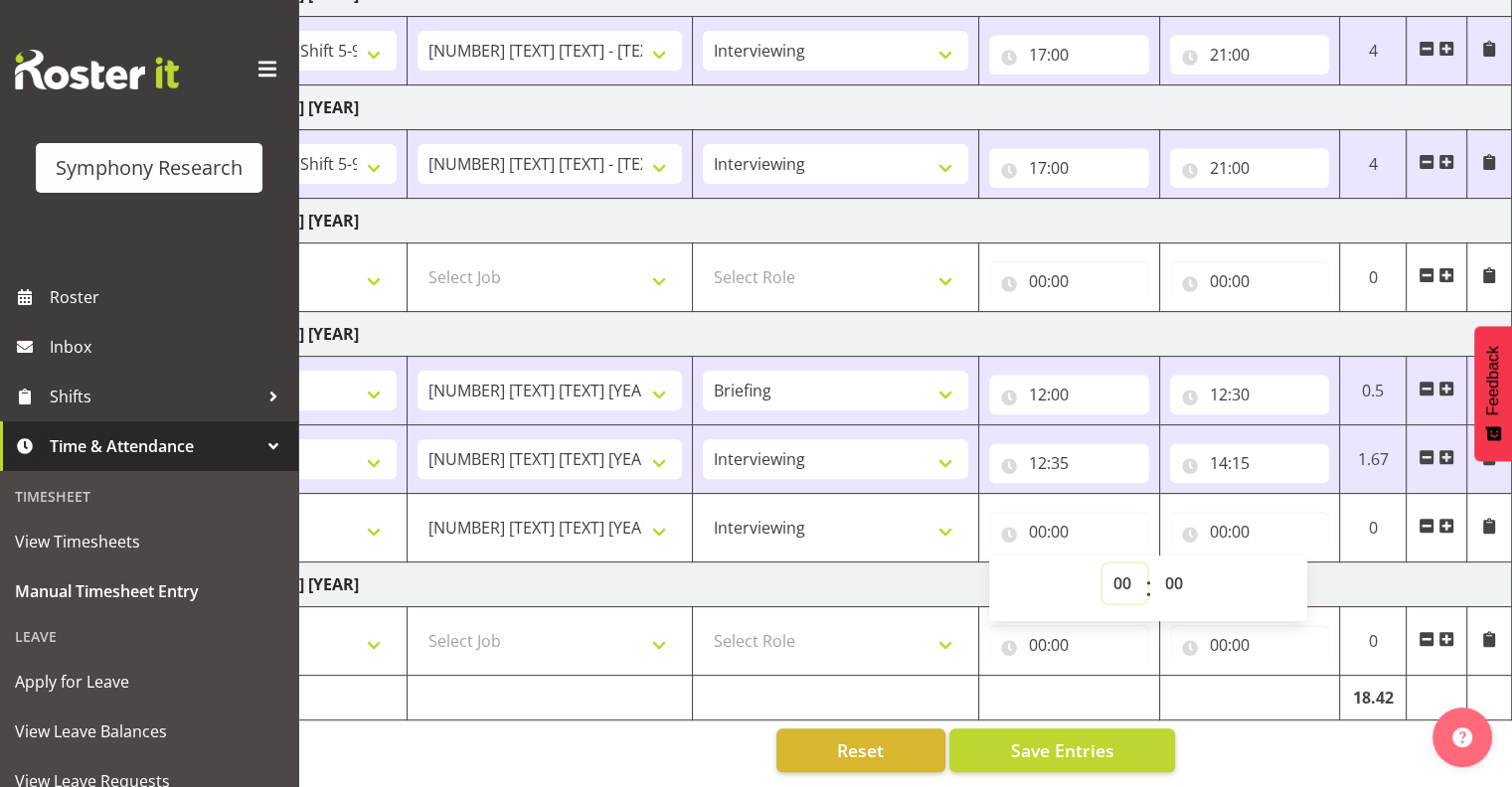 click on "00   01   02   03   04   05   06   07   08   09   10   11   12   13   14   15   16   17   18   19   20   21   22   23" at bounding box center [1124, 583] 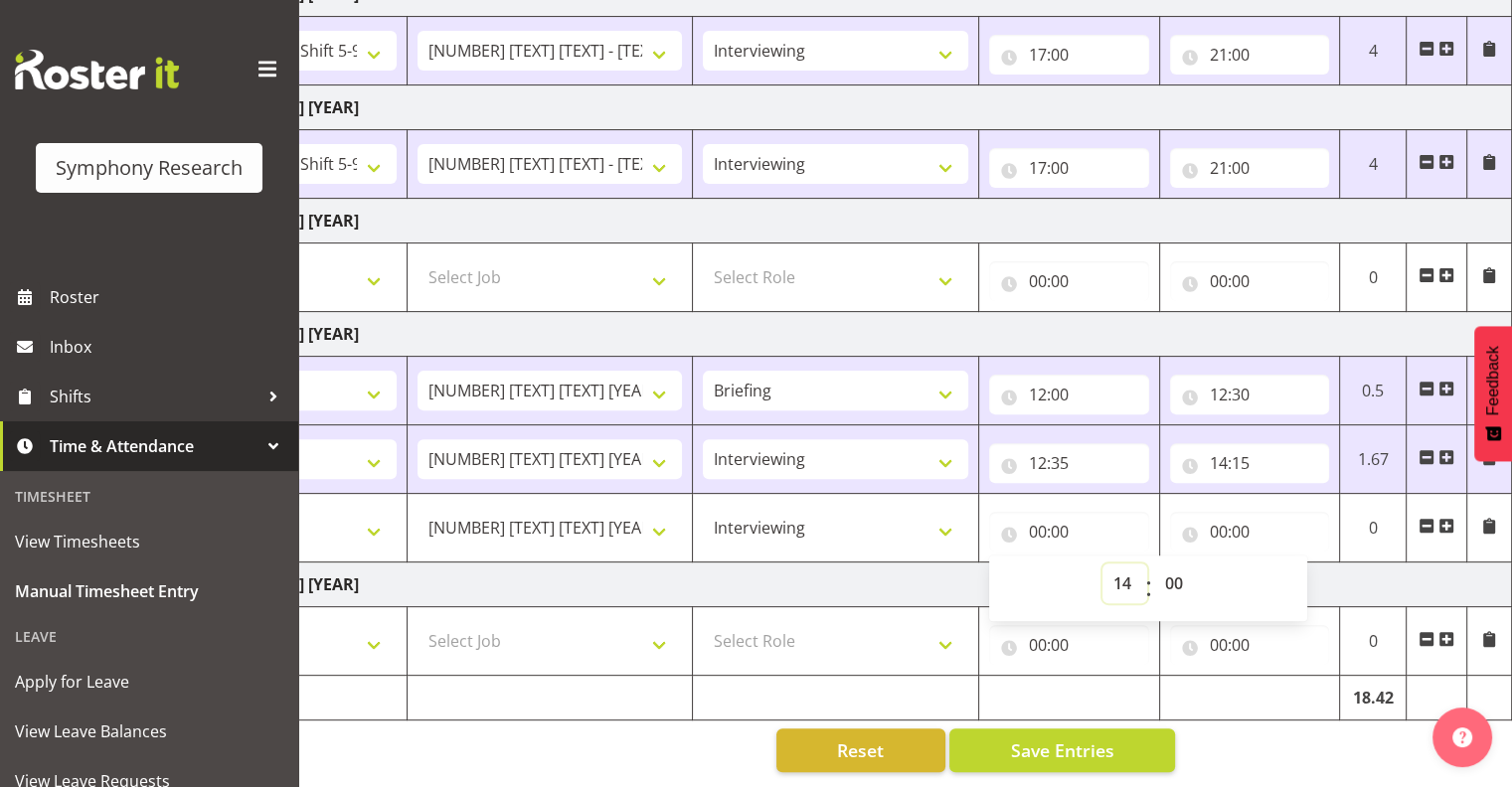 click on "00   01   02   03   04   05   06   07   08   09   10   11   12   13   14   15   16   17   18   19   20   21   22   23" at bounding box center [1124, 583] 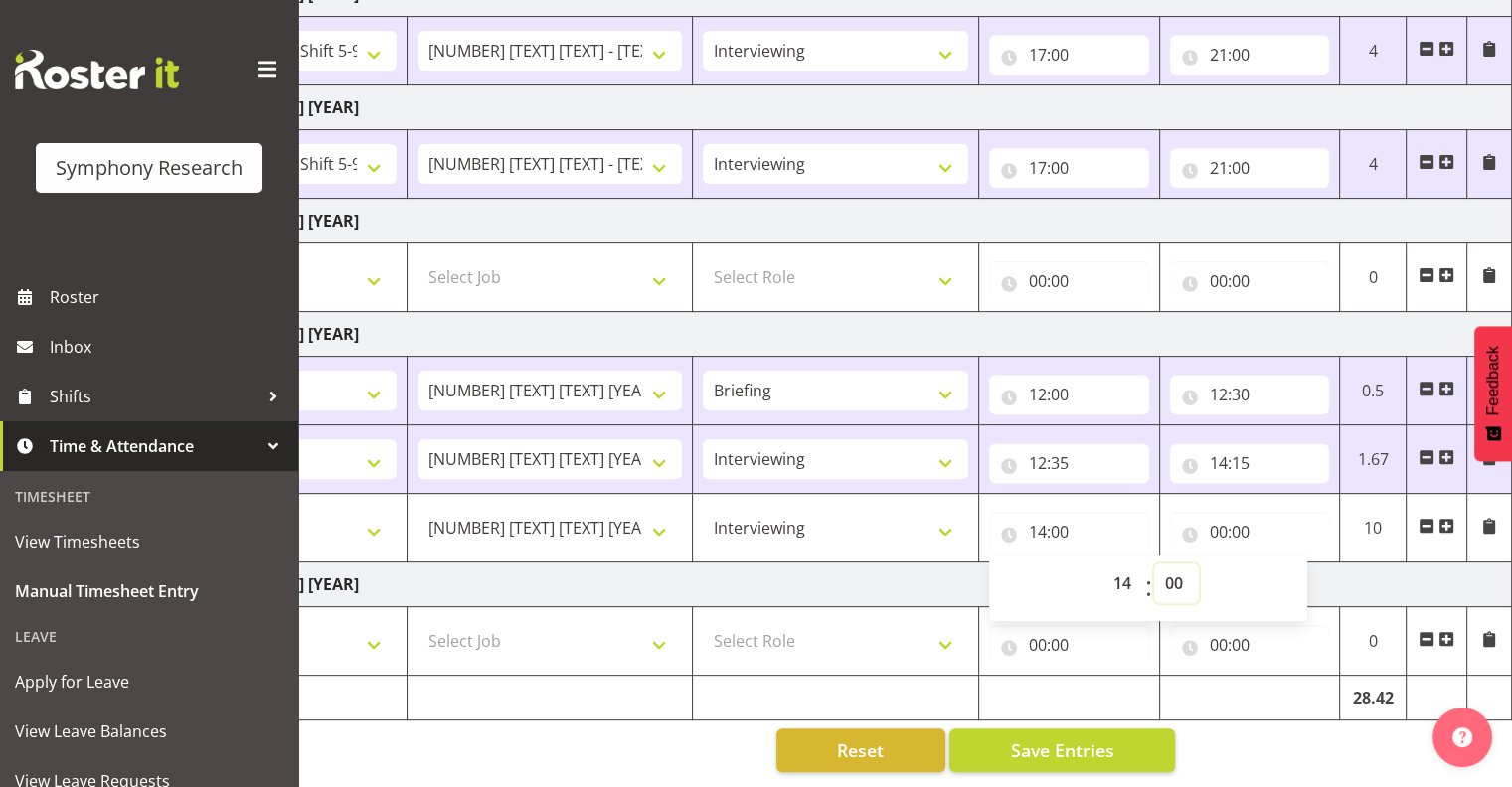 click on "00   01   02   03   04   05   06   07   08   09   10   11   12   13   14   15   16   17   18   19   20   21   22   23   24   25   26   27   28   29   30   31   32   33   34   35   36   37   38   39   40   41   42   43   44   45   46   47   48   49   50   51   52   53   54   55   56   57   58   59" at bounding box center (1176, 583) 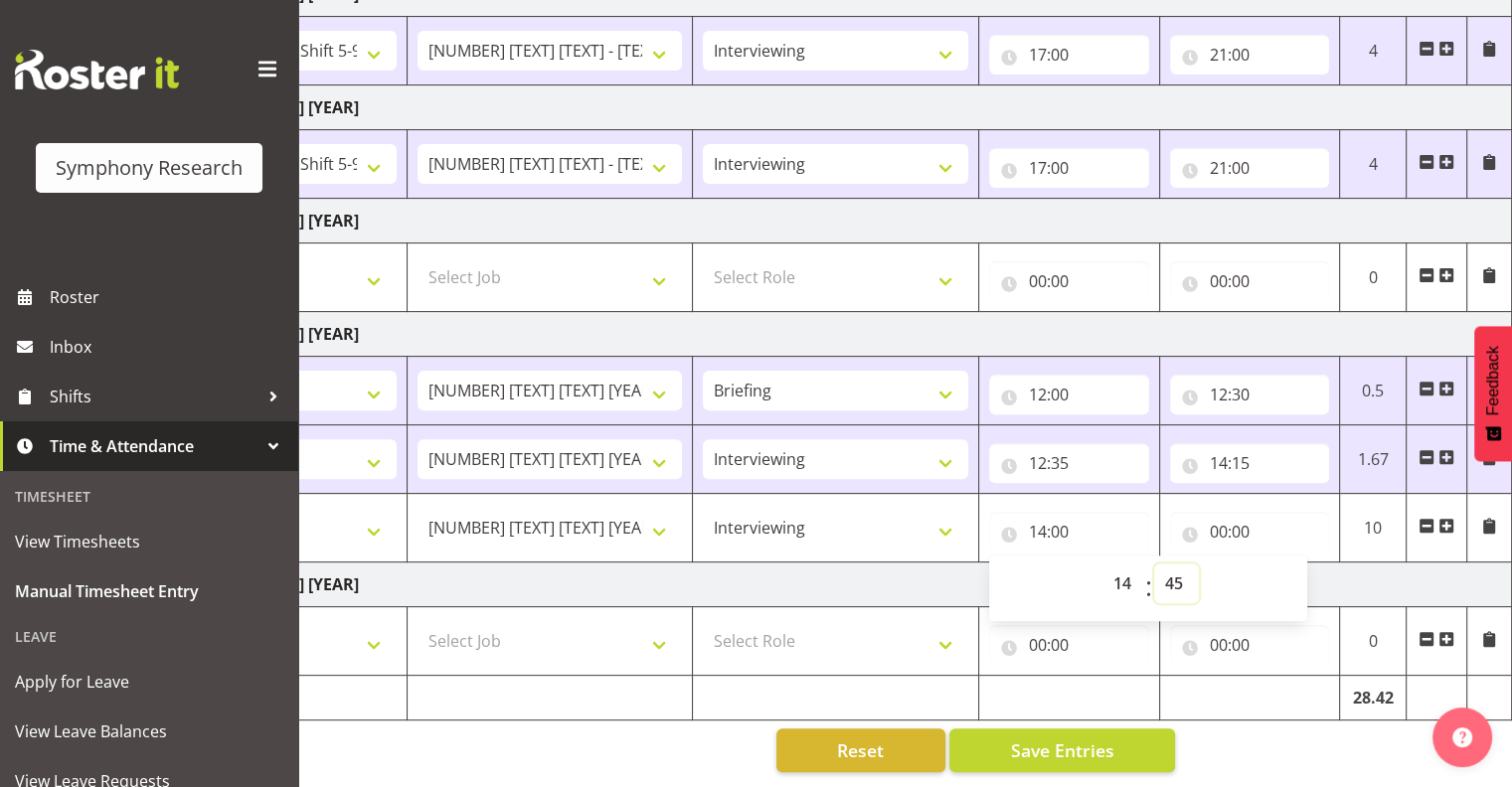 click on "00   01   02   03   04   05   06   07   08   09   10   11   12   13   14   15   16   17   18   19   20   21   22   23   24   25   26   27   28   29   30   31   32   33   34   35   36   37   38   39   40   41   42   43   44   45   46   47   48   49   50   51   52   53   54   55   56   57   58   59" at bounding box center [1176, 583] 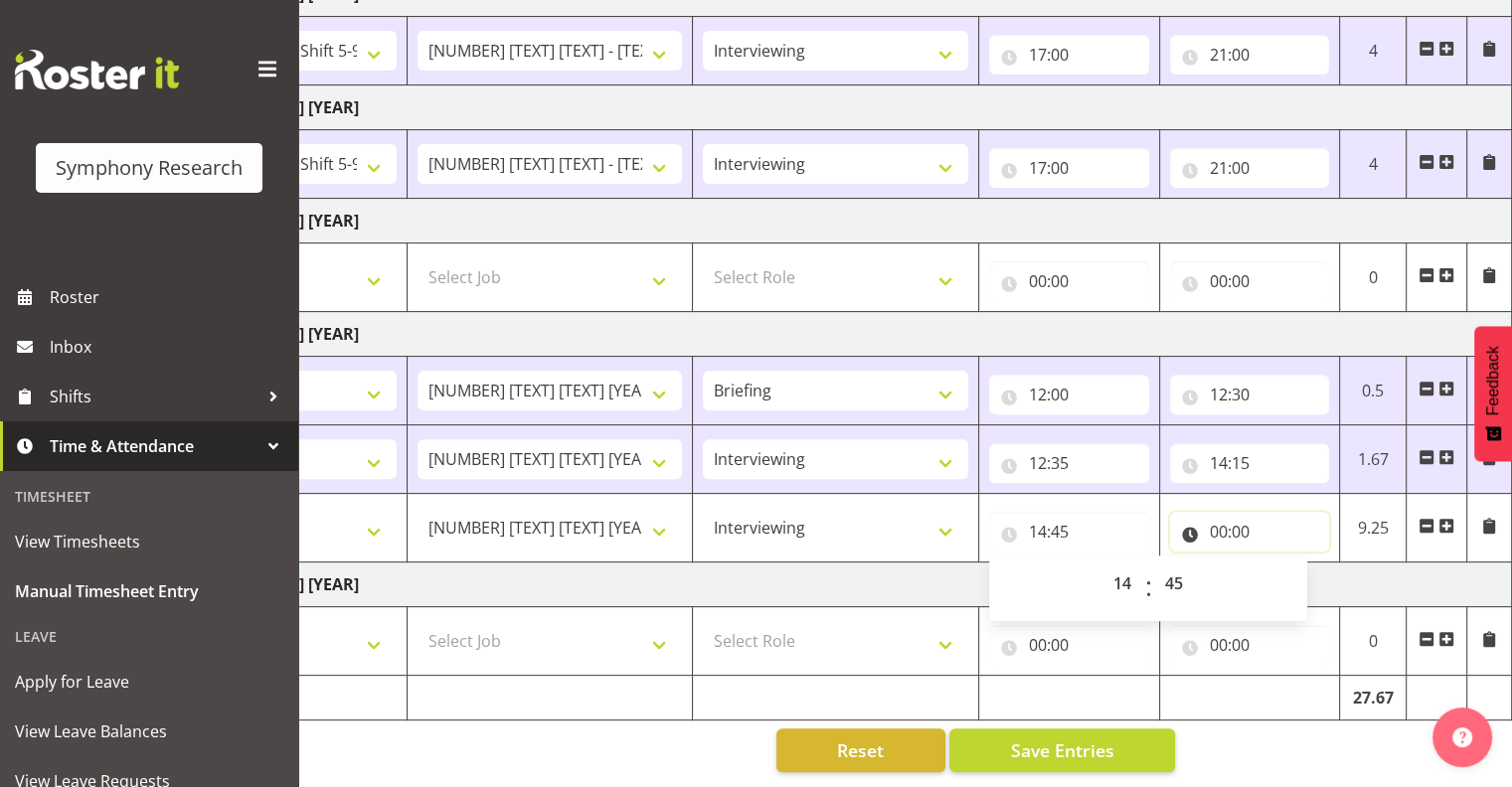 click on "00:00" at bounding box center [1250, 532] 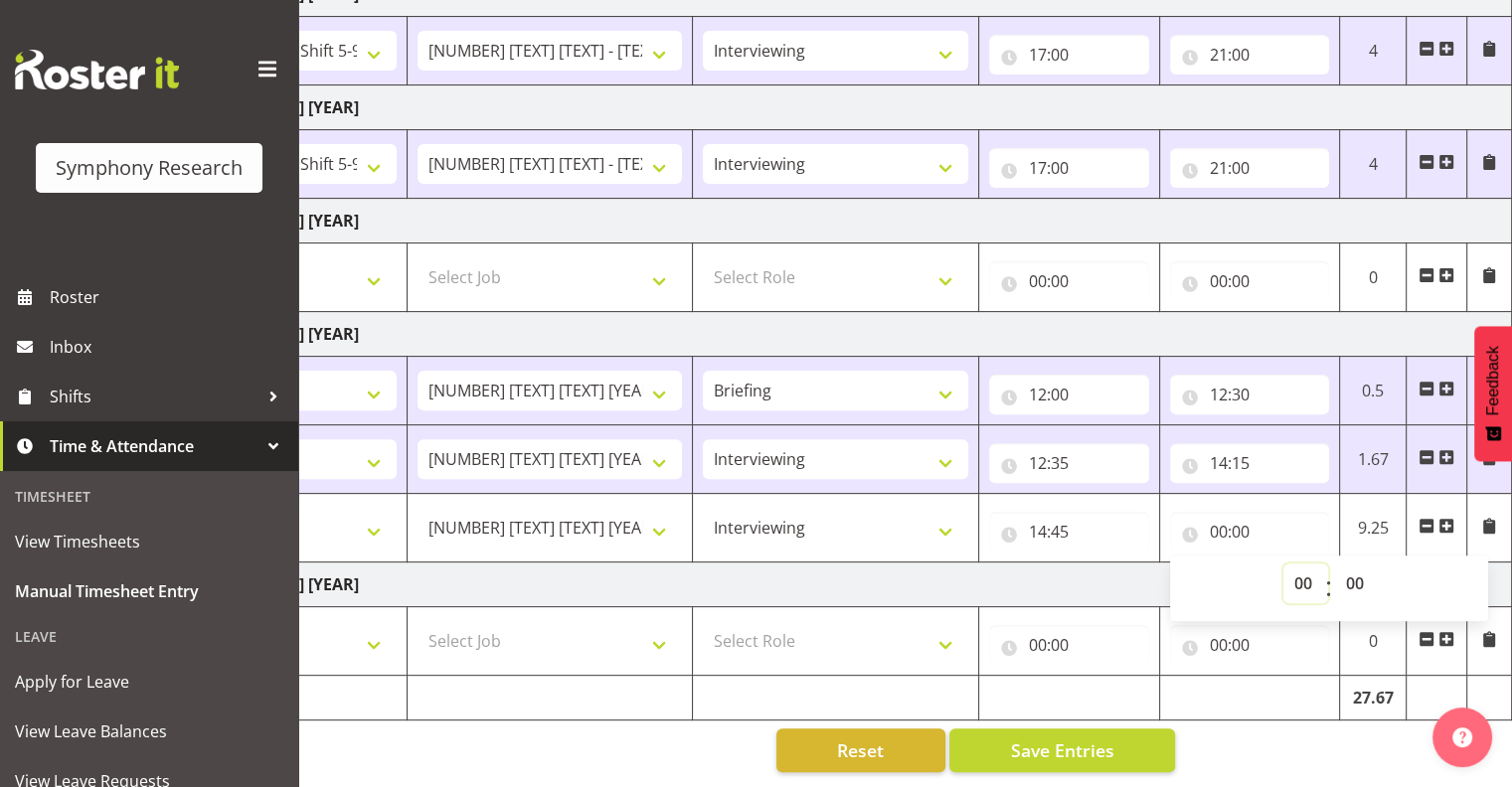click on "00   01   02   03   04   05   06   07   08   09   10   11   12   13   14   15   16   17   18   19   20   21   22   23" at bounding box center [1305, 583] 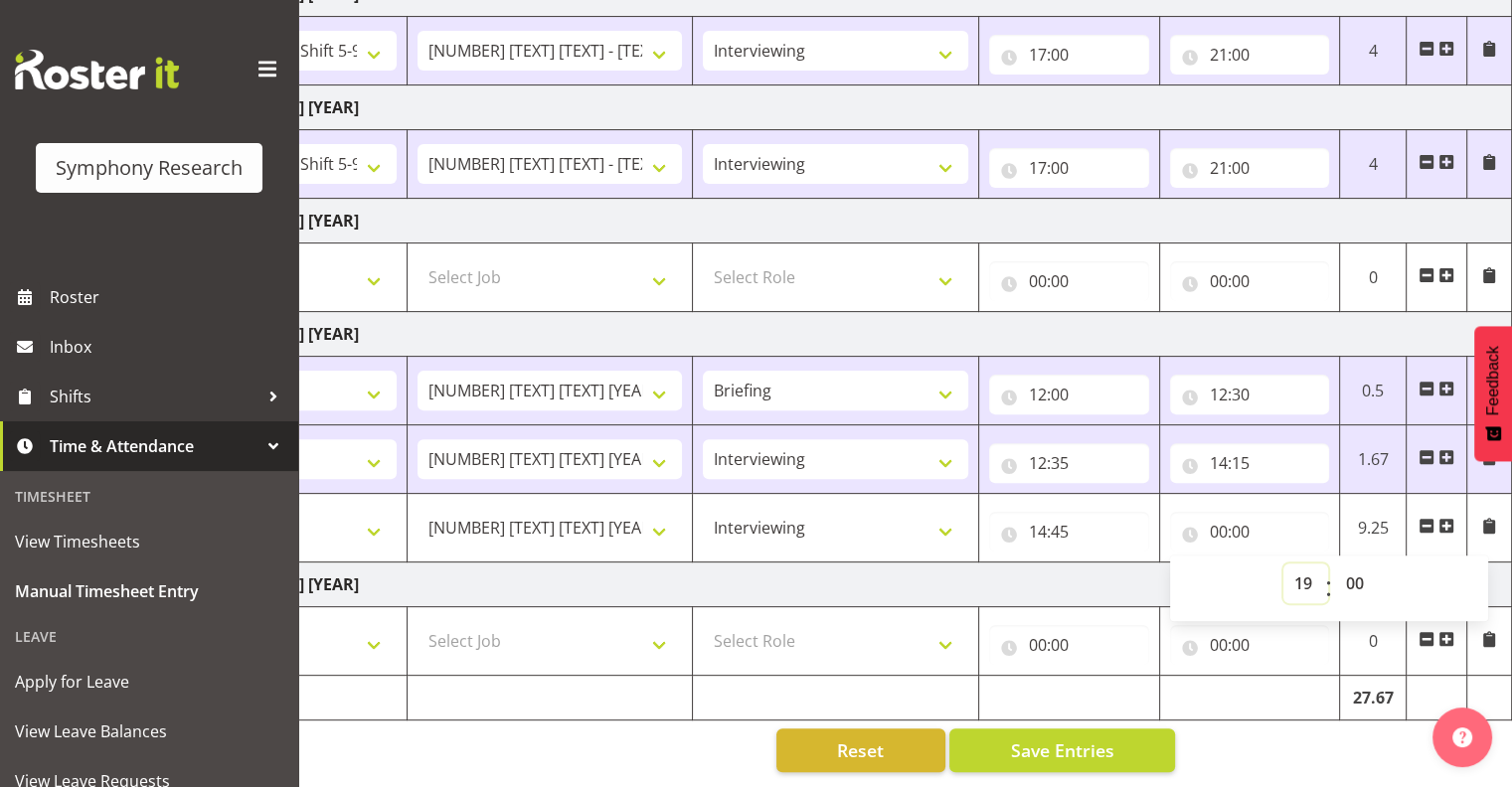click on "00   01   02   03   04   05   06   07   08   09   10   11   12   13   14   15   16   17   18   19   20   21   22   23" at bounding box center (1305, 583) 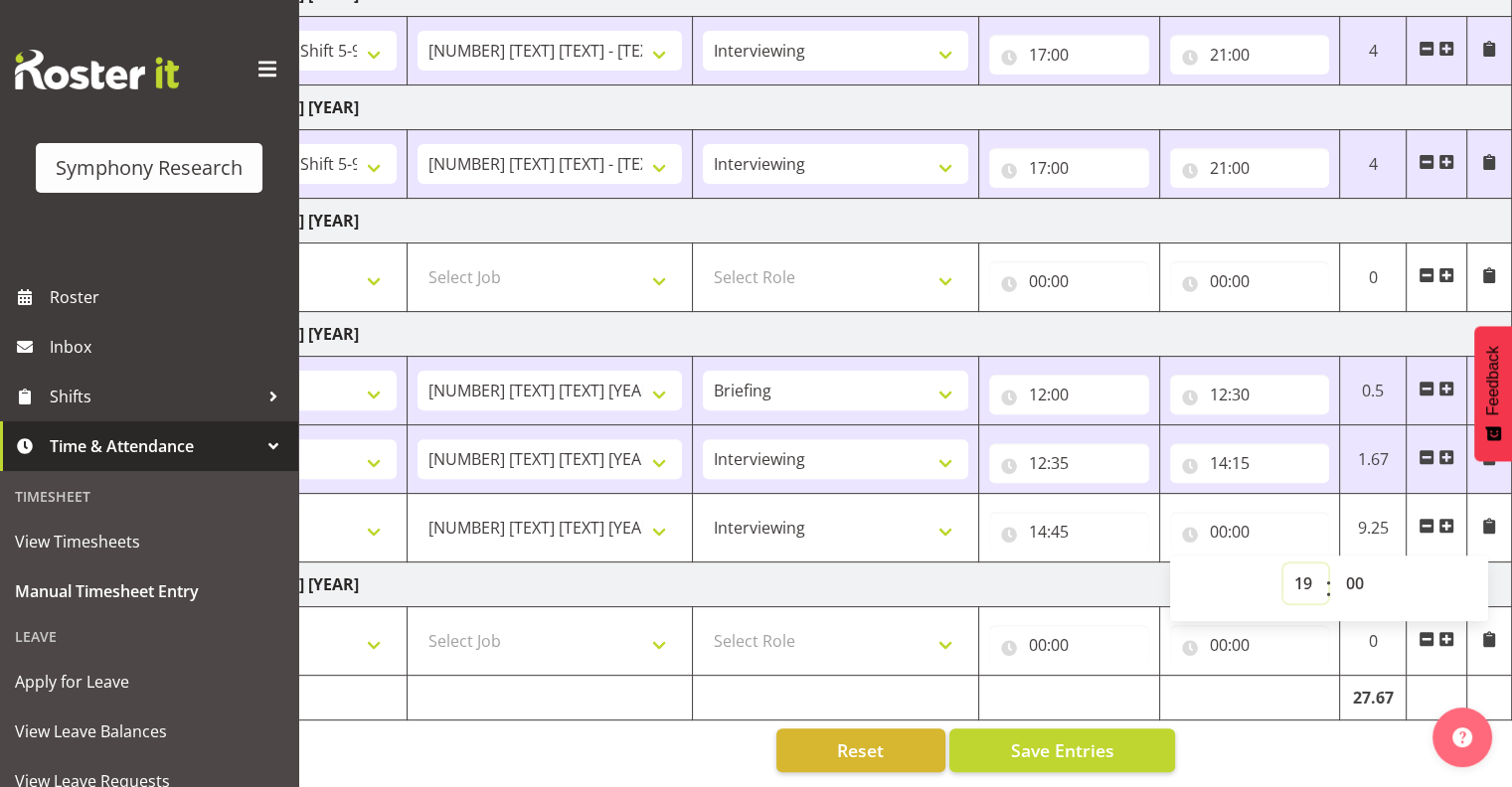 type on "19:00" 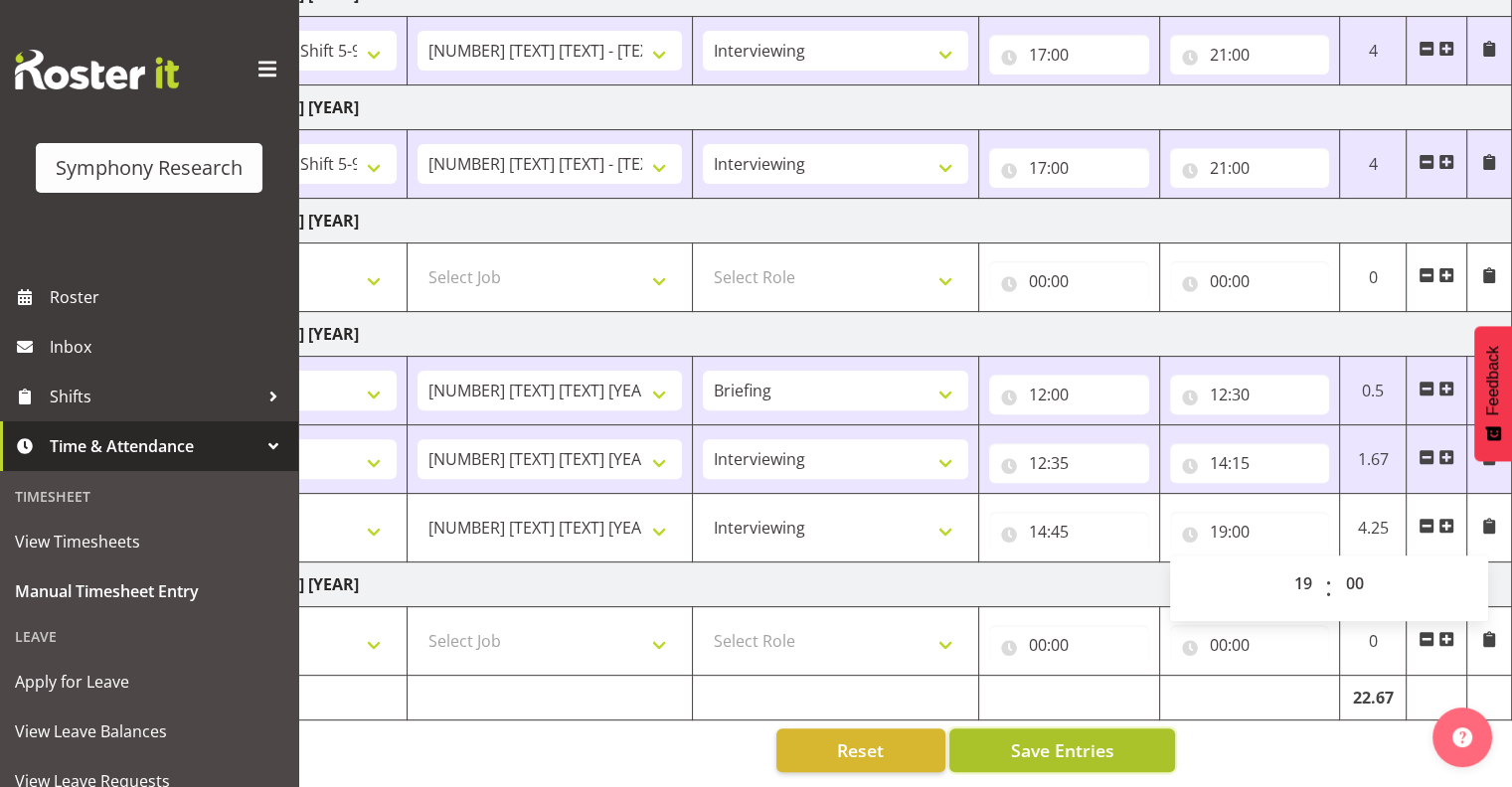 click on "Save
Entries" at bounding box center (1062, 750) 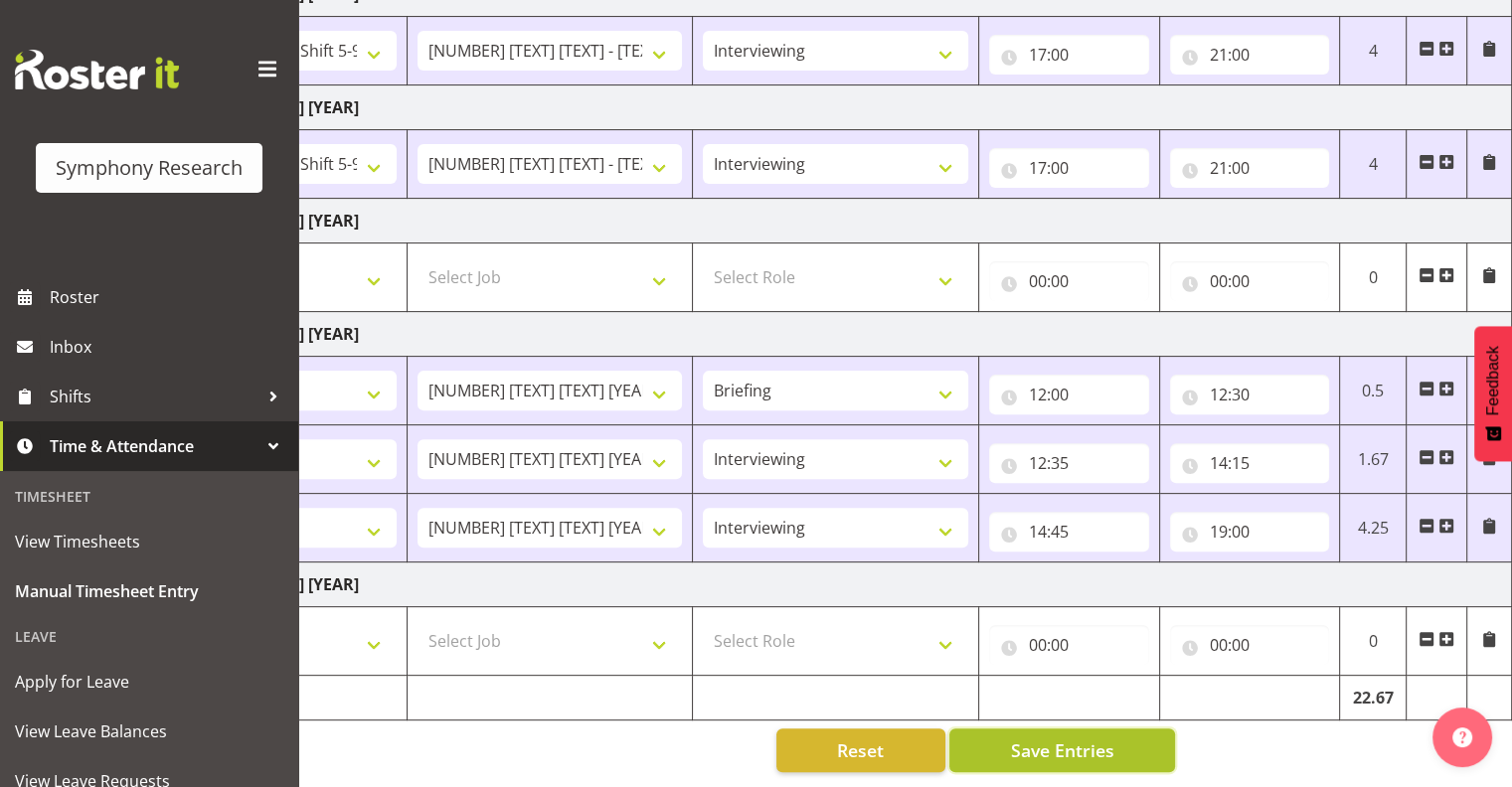 drag, startPoint x: 1066, startPoint y: 737, endPoint x: 1063, endPoint y: 747, distance: 10.440307 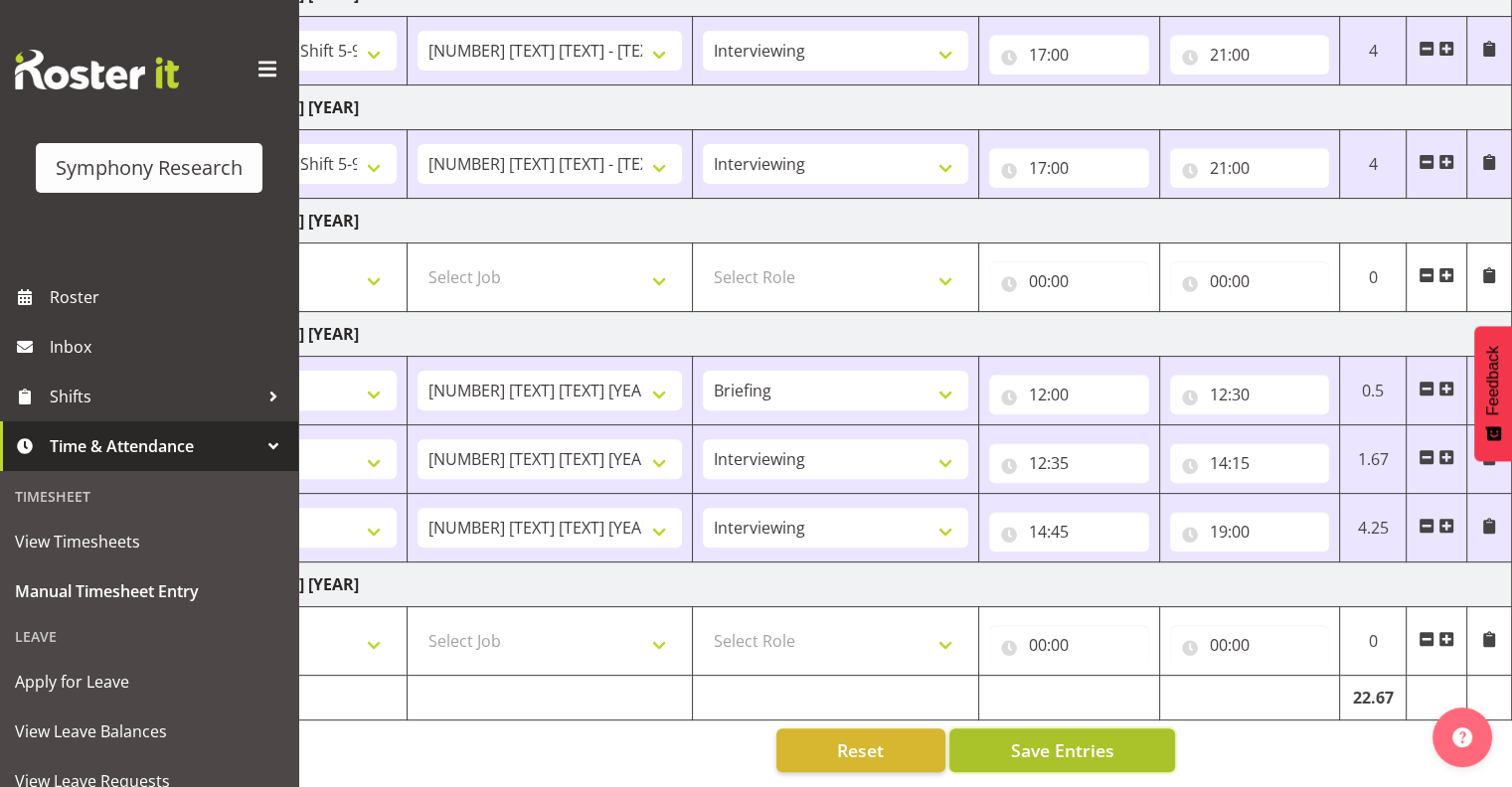 click on "Save
Entries" at bounding box center (1062, 750) 